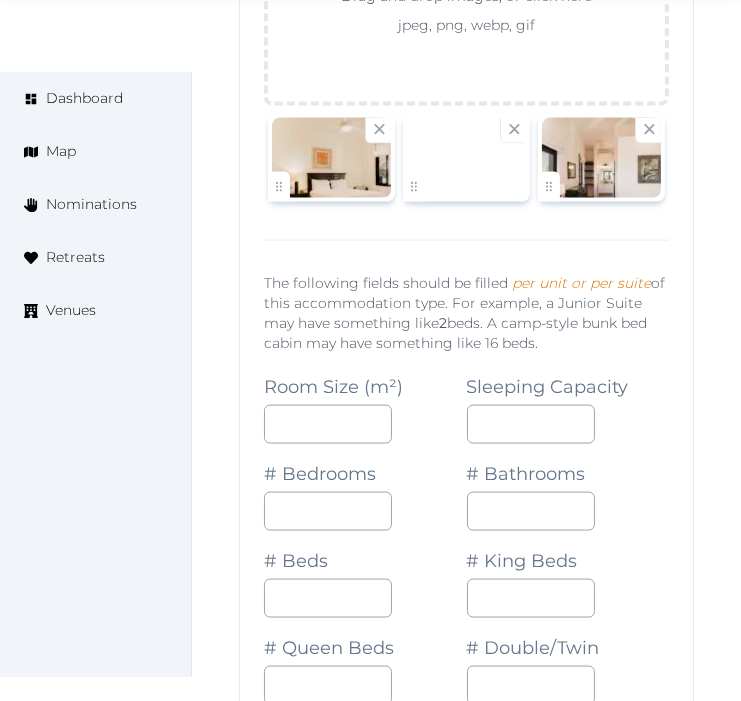 scroll, scrollTop: 2444, scrollLeft: 0, axis: vertical 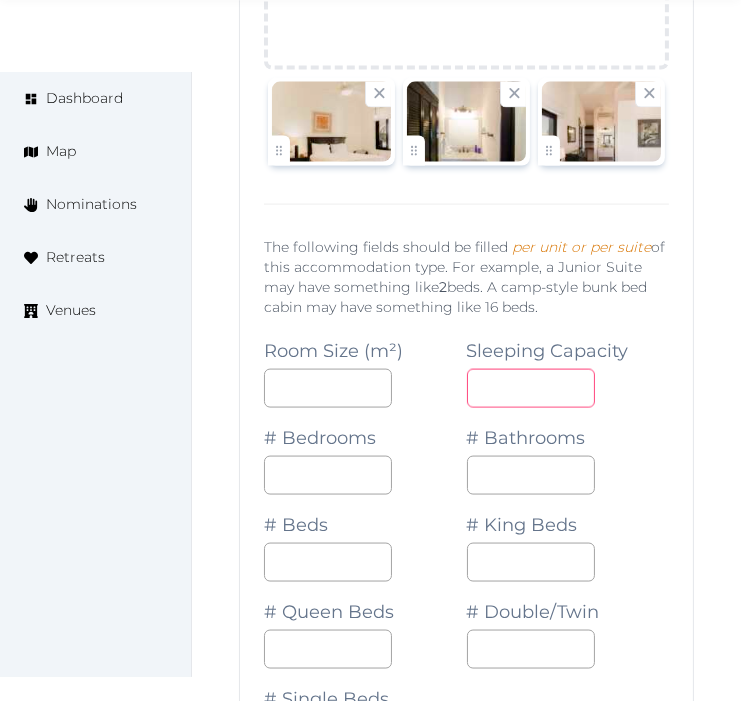 click at bounding box center [531, 388] 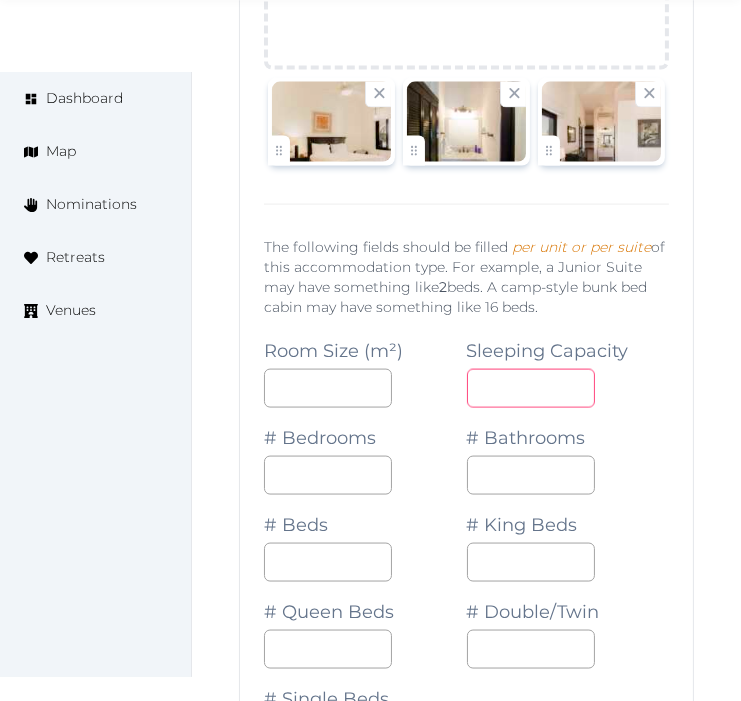 type on "*" 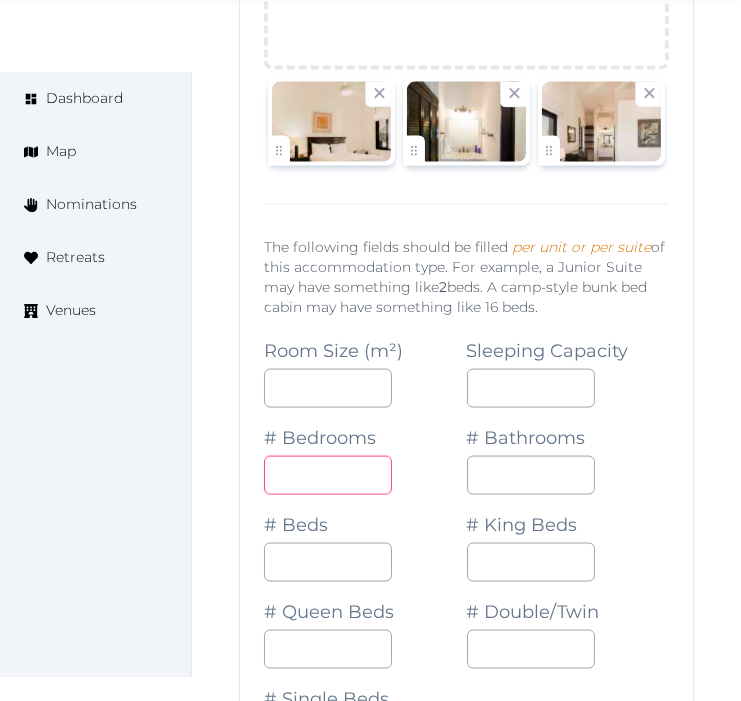 click at bounding box center [328, 475] 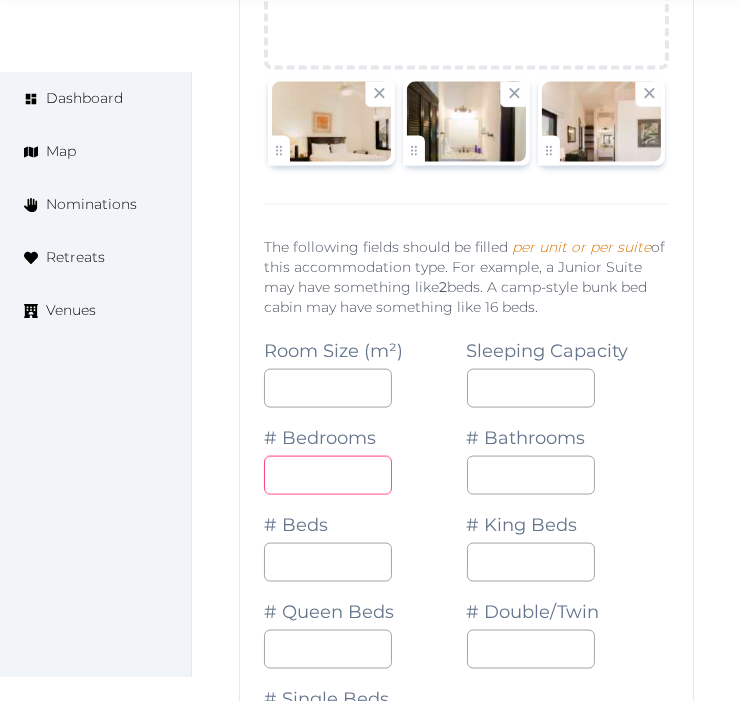 type on "*" 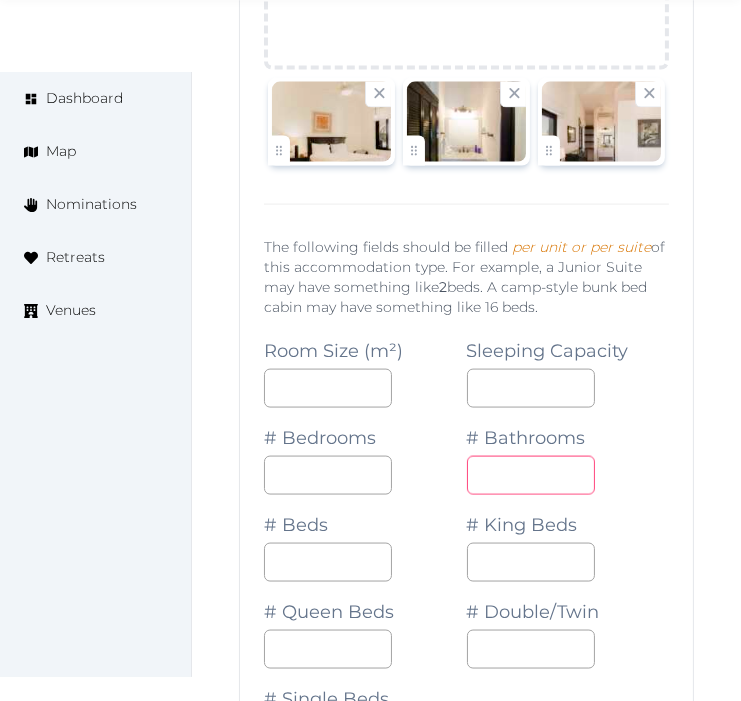 click at bounding box center [531, 475] 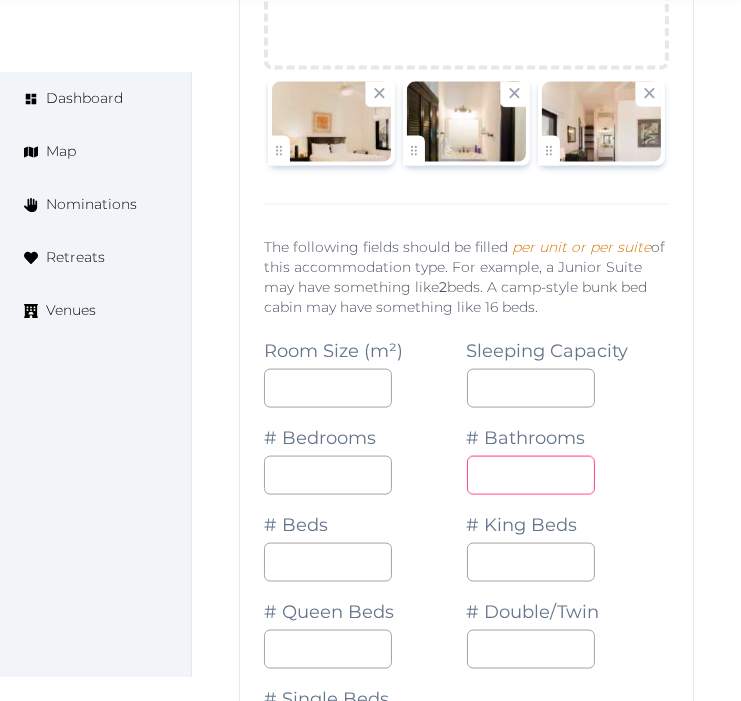 type on "*" 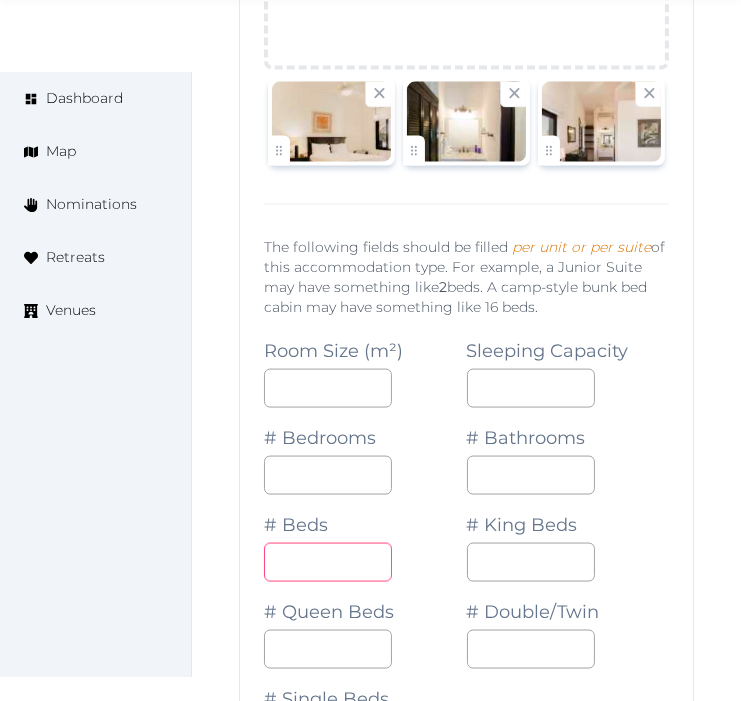 click at bounding box center [328, 562] 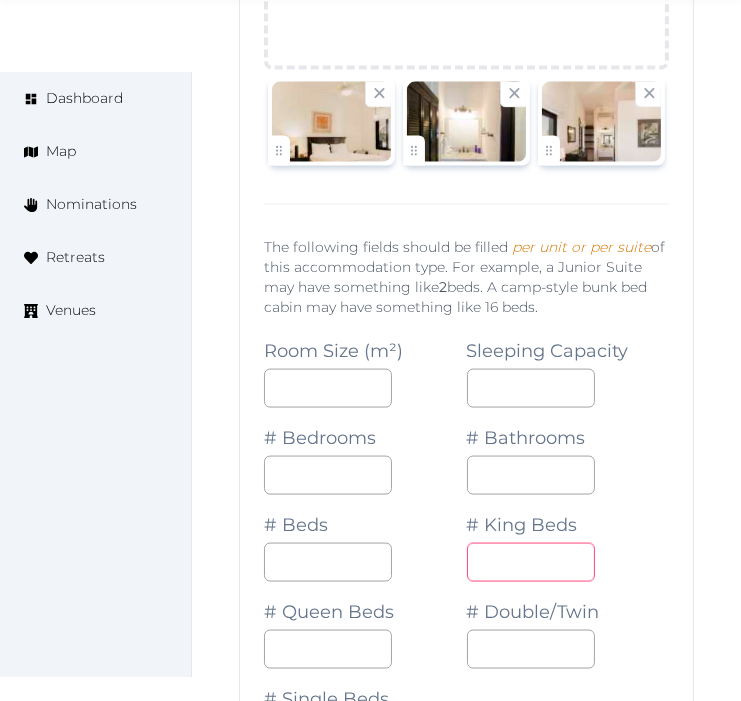 click at bounding box center [531, 562] 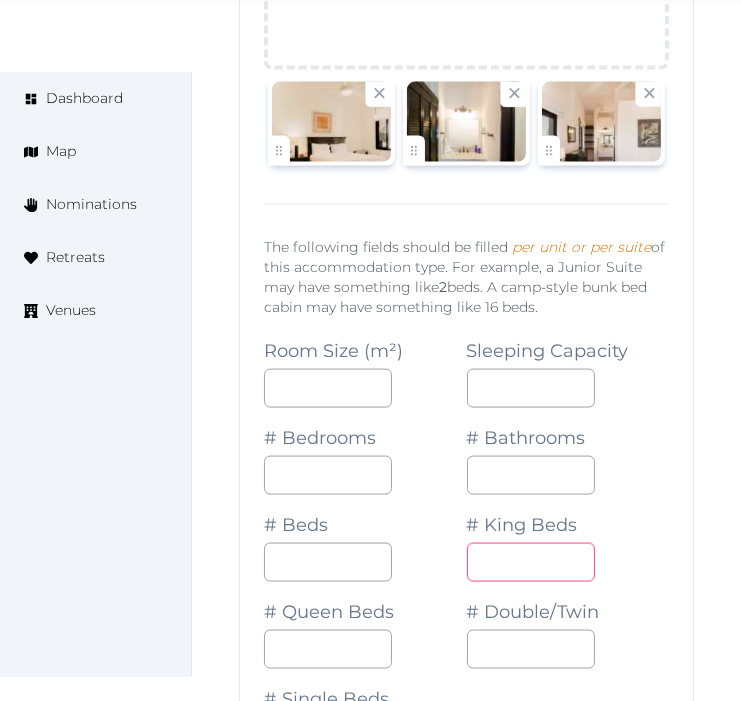 type on "*" 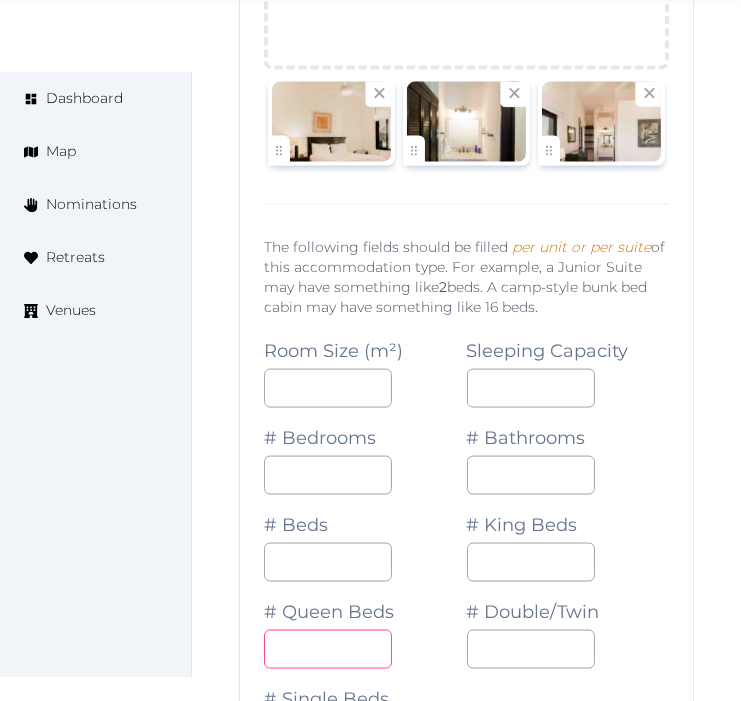 click at bounding box center (328, 649) 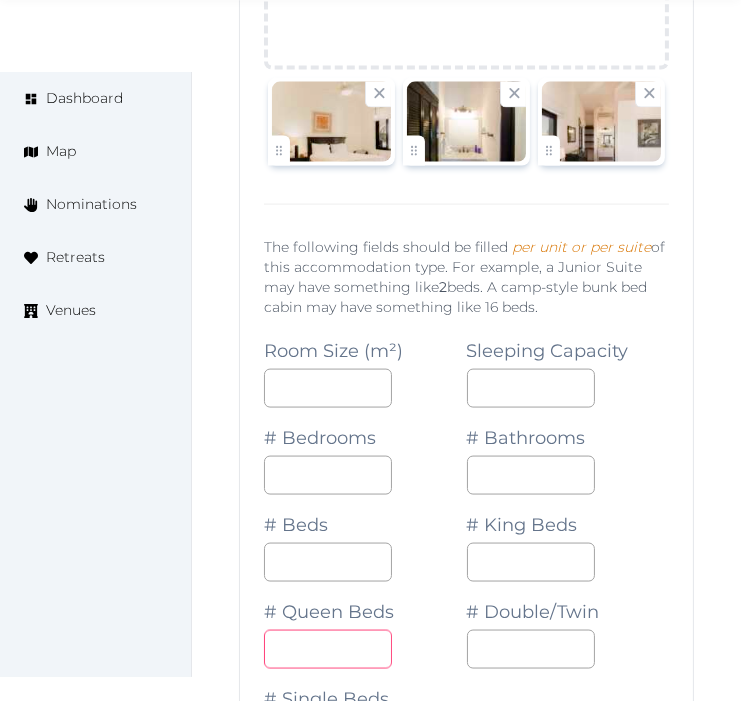 type on "*" 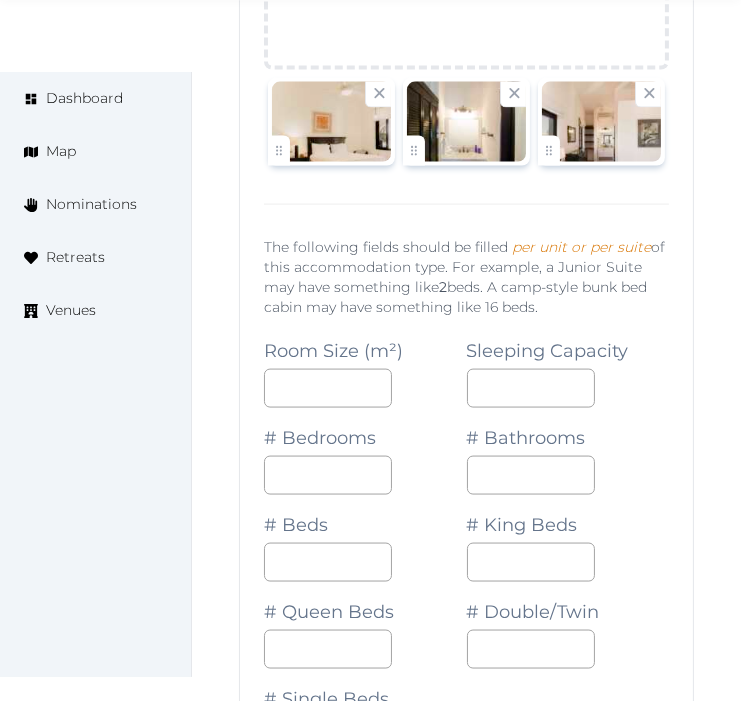 click on "# Double/Twin" at bounding box center (568, 625) 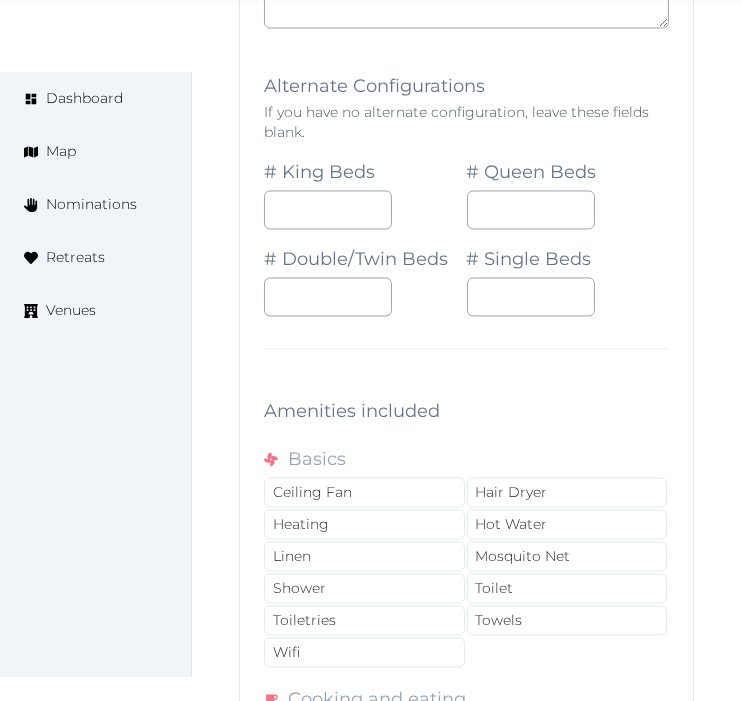 scroll, scrollTop: 3555, scrollLeft: 0, axis: vertical 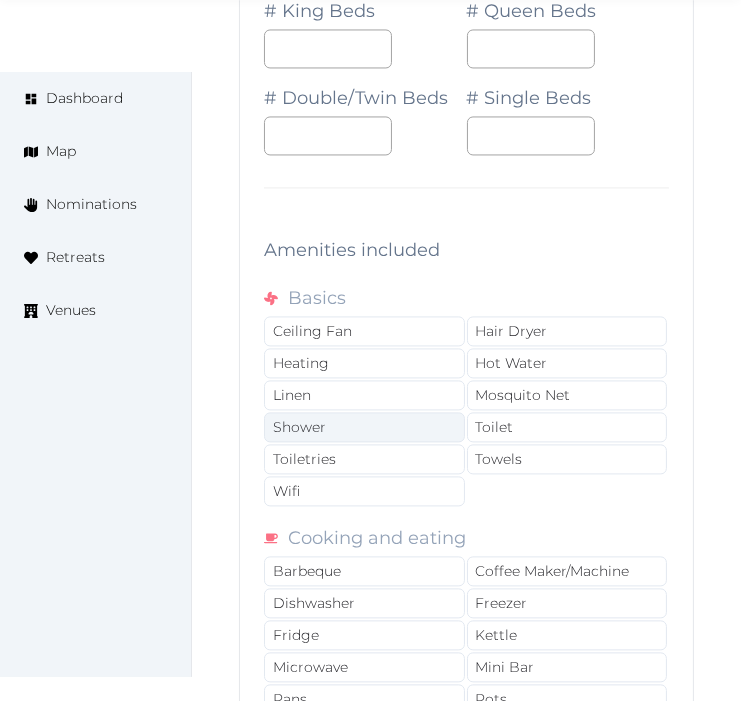 drag, startPoint x: 431, startPoint y: 406, endPoint x: 436, endPoint y: 426, distance: 20.615528 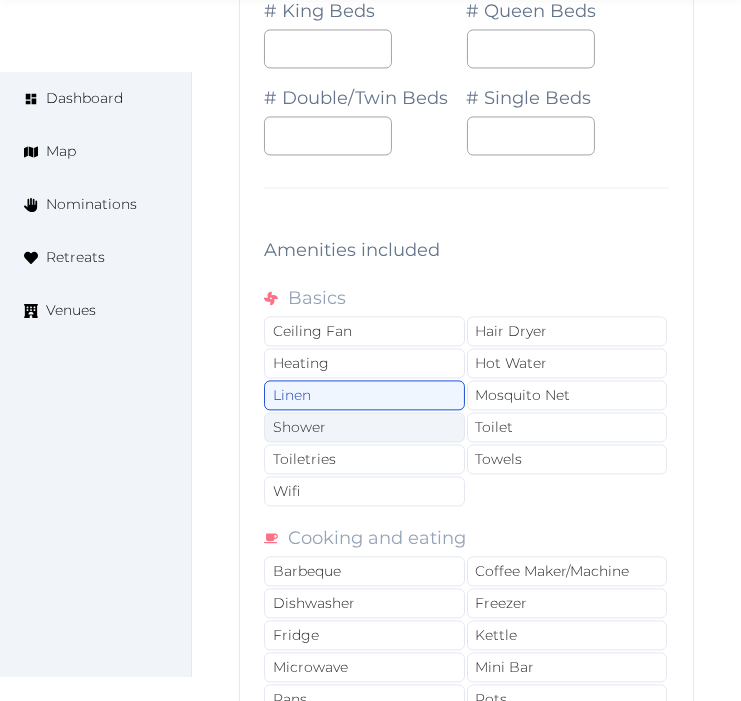 click on "Shower" at bounding box center [364, 427] 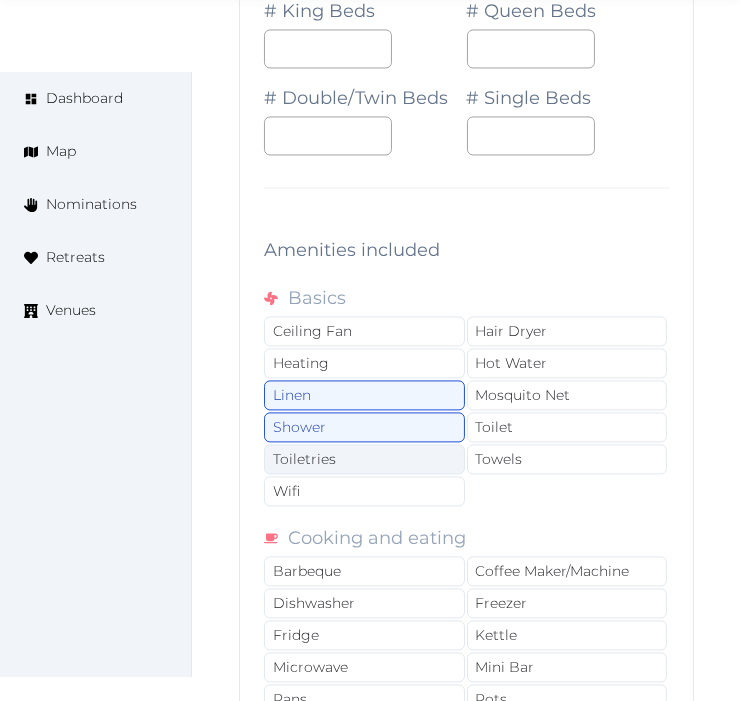 click on "Toiletries" at bounding box center [364, 459] 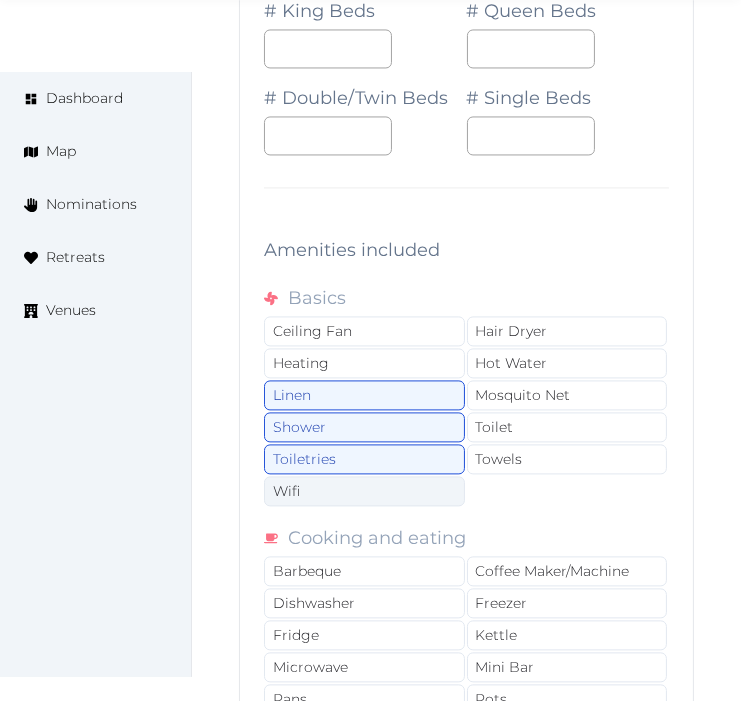 drag, startPoint x: 417, startPoint y: 495, endPoint x: 460, endPoint y: 485, distance: 44.14748 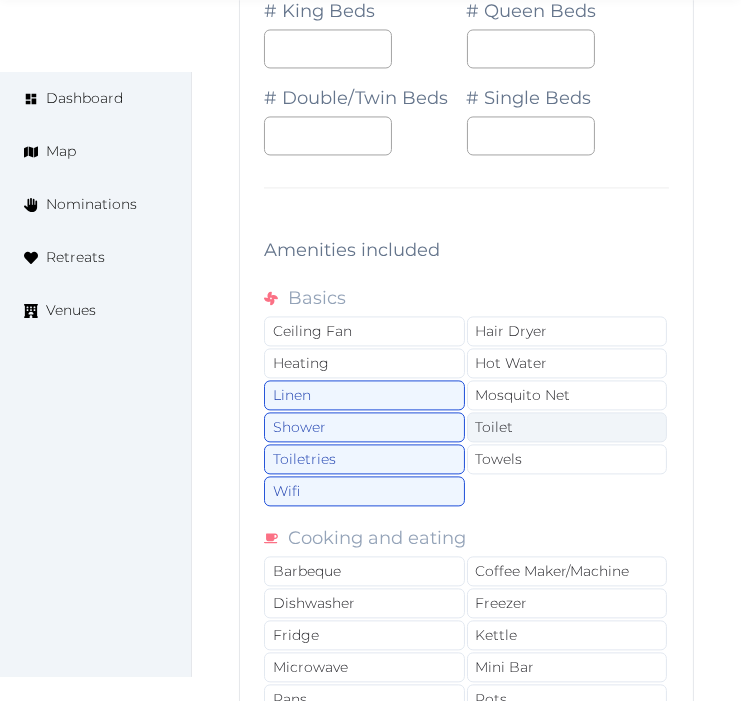 click on "Toilet" at bounding box center [567, 427] 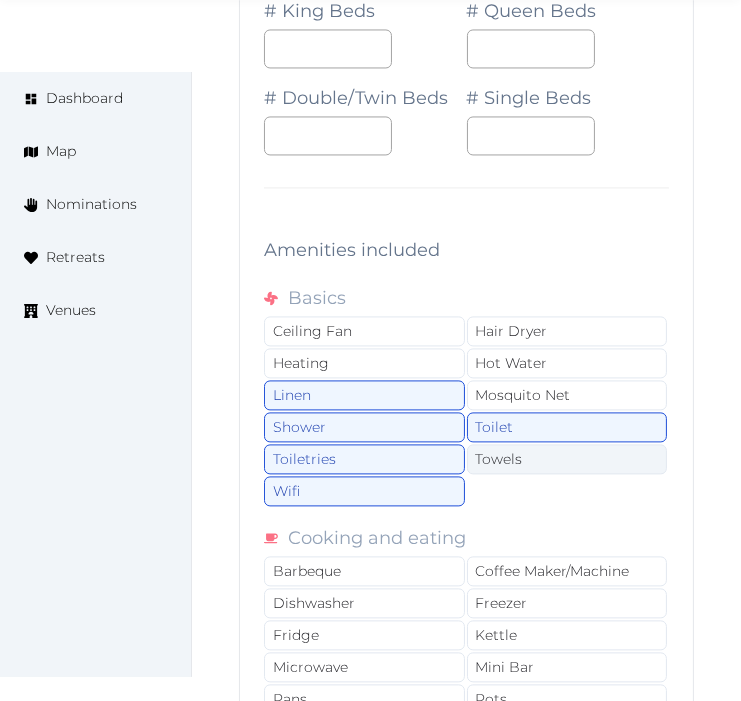 click on "Towels" at bounding box center (567, 459) 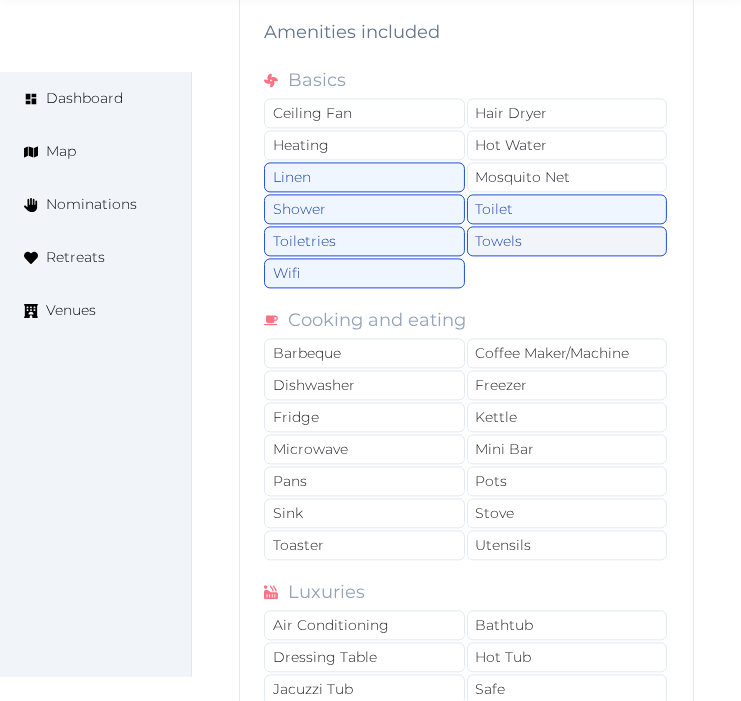 scroll, scrollTop: 3777, scrollLeft: 0, axis: vertical 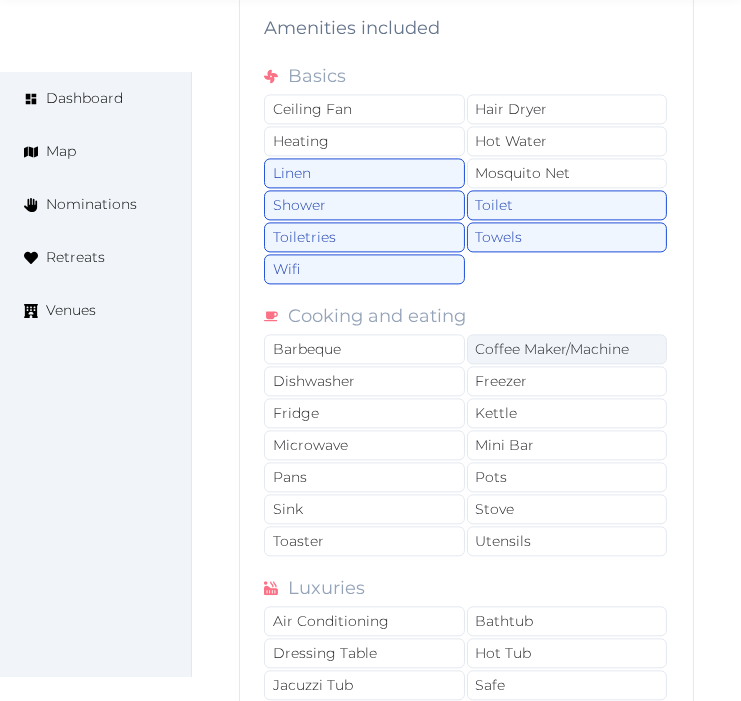 click on "Coffee Maker/Machine" at bounding box center [567, 349] 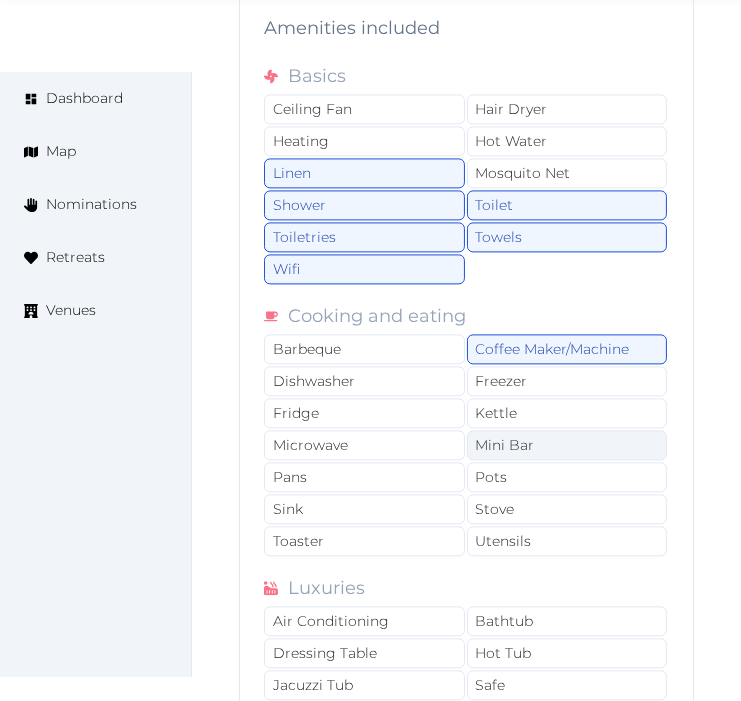 click on "Mini Bar" at bounding box center (567, 445) 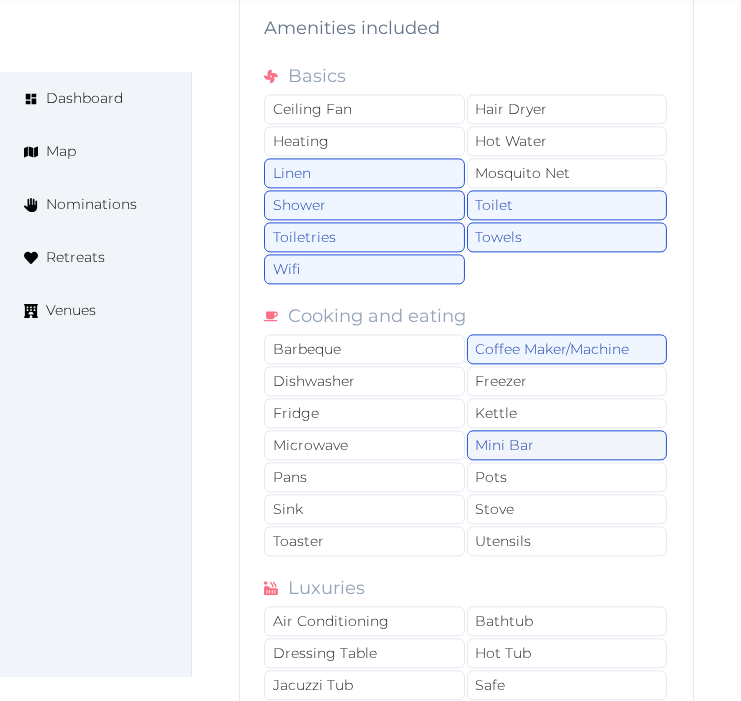 click on "Mini Bar" at bounding box center [567, 445] 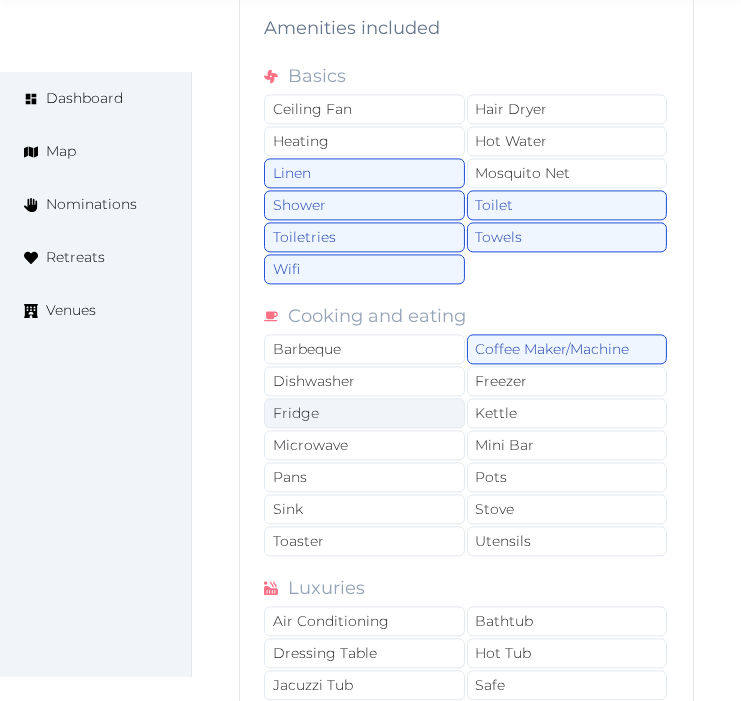 click on "Fridge" at bounding box center (364, 413) 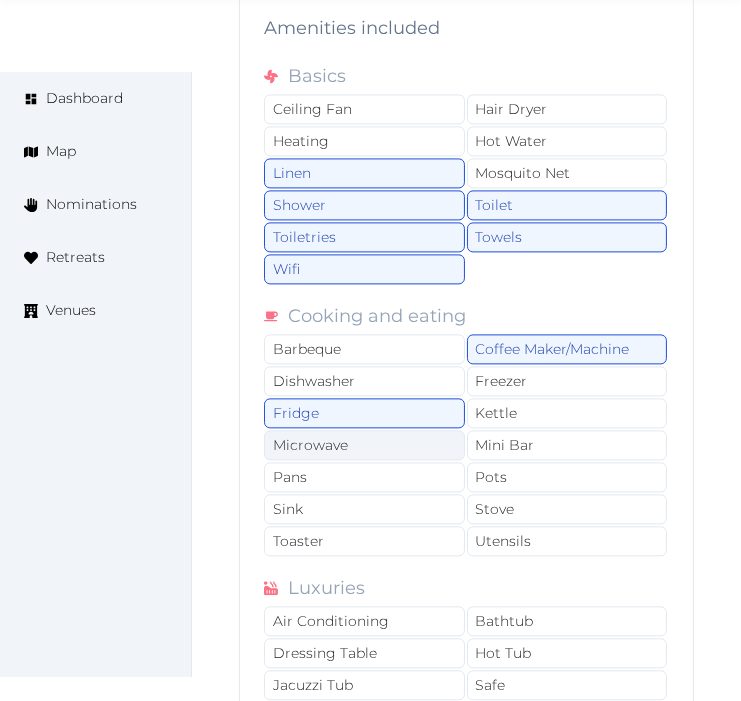 drag, startPoint x: 412, startPoint y: 440, endPoint x: 408, endPoint y: 457, distance: 17.464249 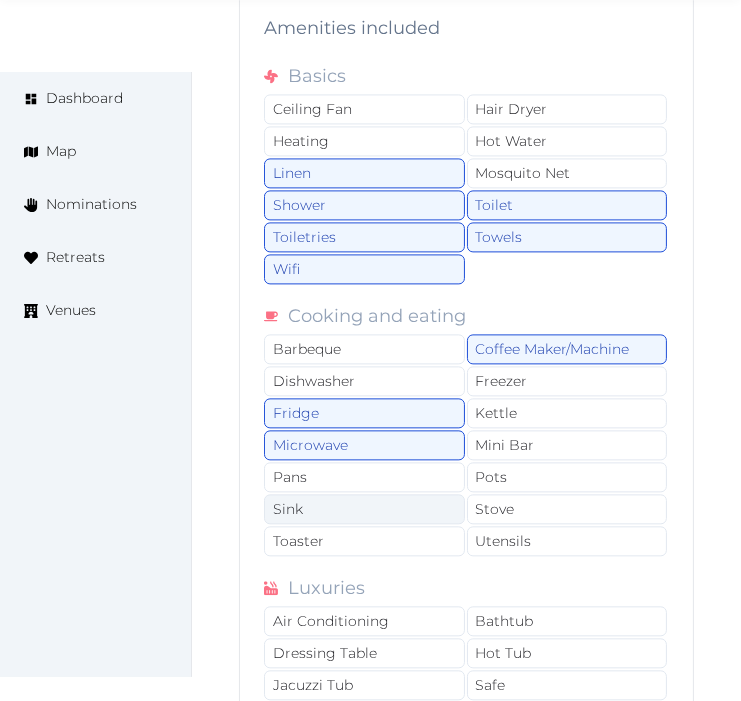 drag, startPoint x: 404, startPoint y: 487, endPoint x: 413, endPoint y: 512, distance: 26.57066 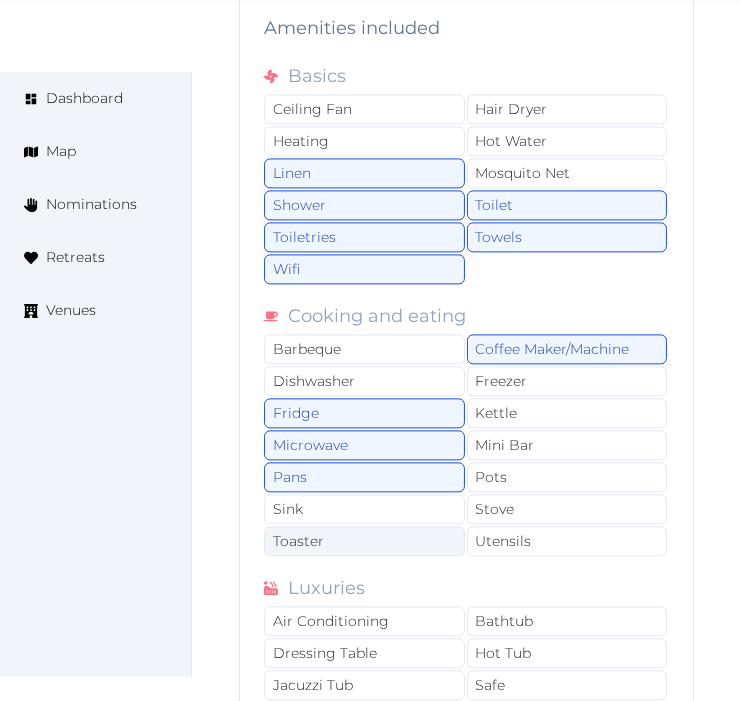 click on "Toaster" at bounding box center [364, 541] 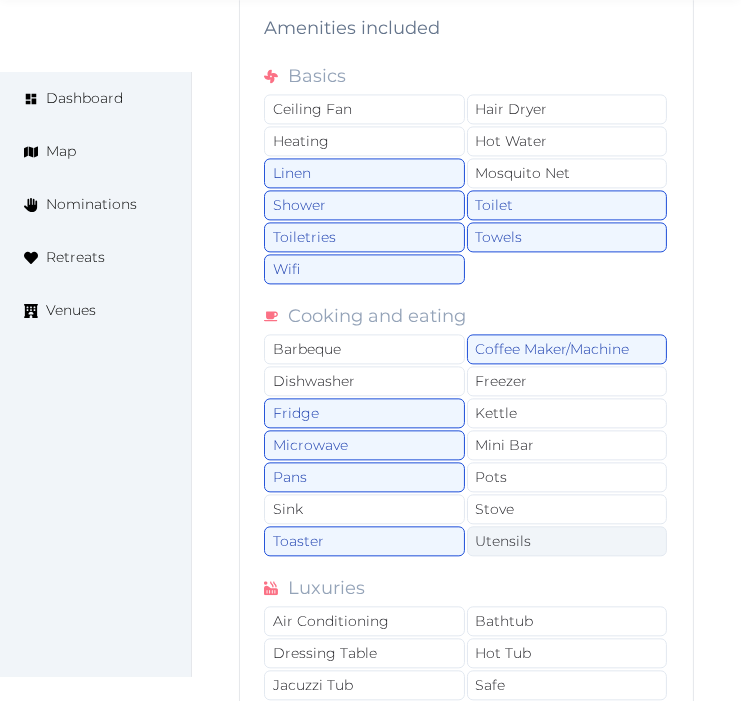 drag, startPoint x: 433, startPoint y: 516, endPoint x: 477, endPoint y: 536, distance: 48.332184 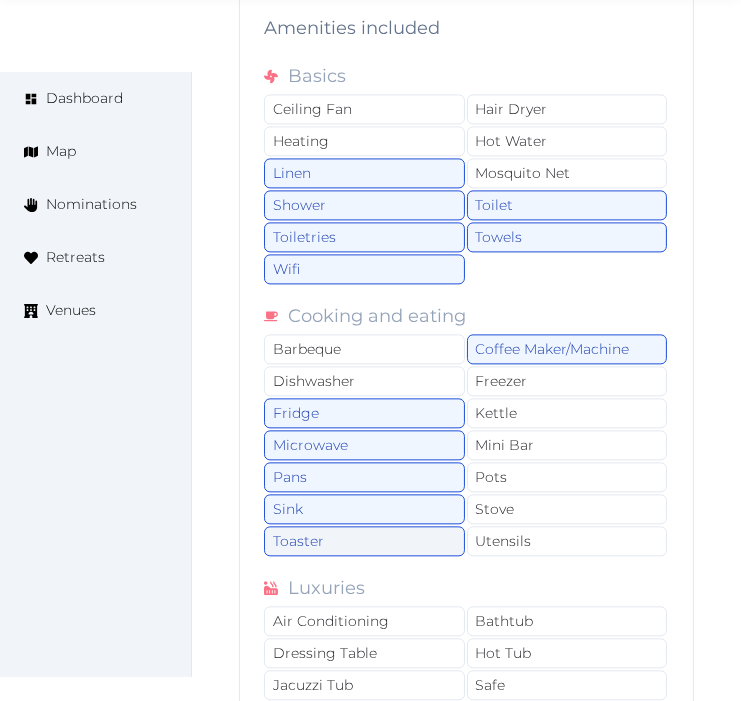 drag, startPoint x: 423, startPoint y: 546, endPoint x: 453, endPoint y: 534, distance: 32.31099 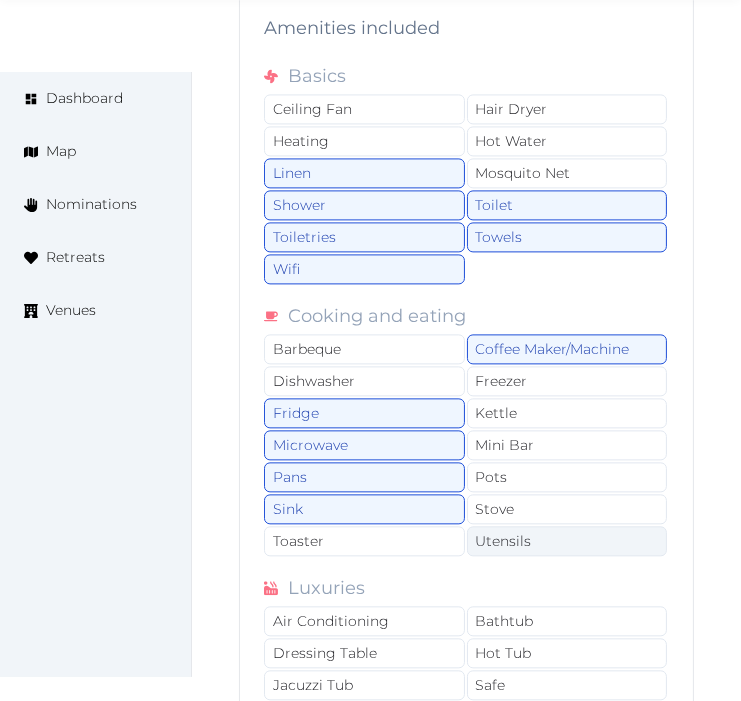 click on "Utensils" at bounding box center (567, 541) 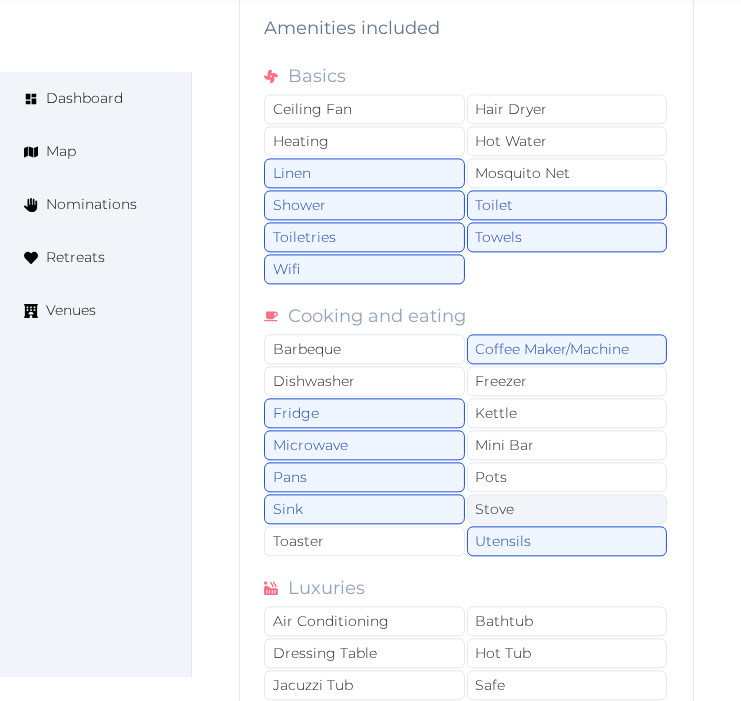 drag, startPoint x: 524, startPoint y: 514, endPoint x: 532, endPoint y: 501, distance: 15.264338 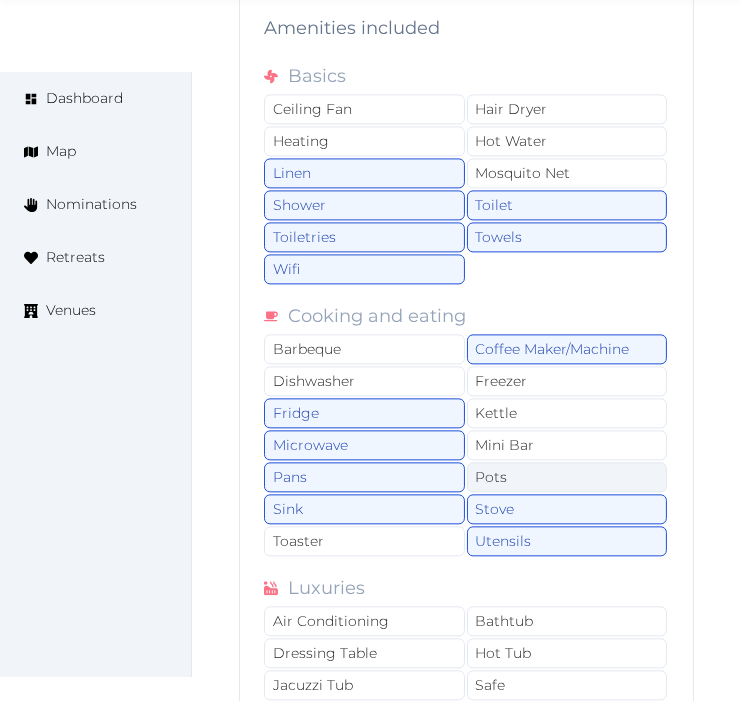 click on "Pots" at bounding box center (567, 477) 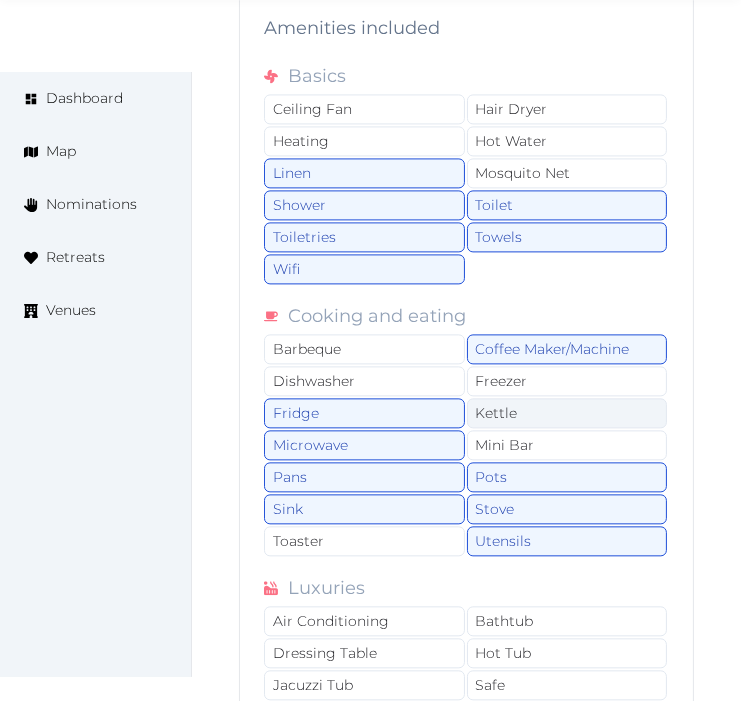 click on "Kettle" at bounding box center (567, 413) 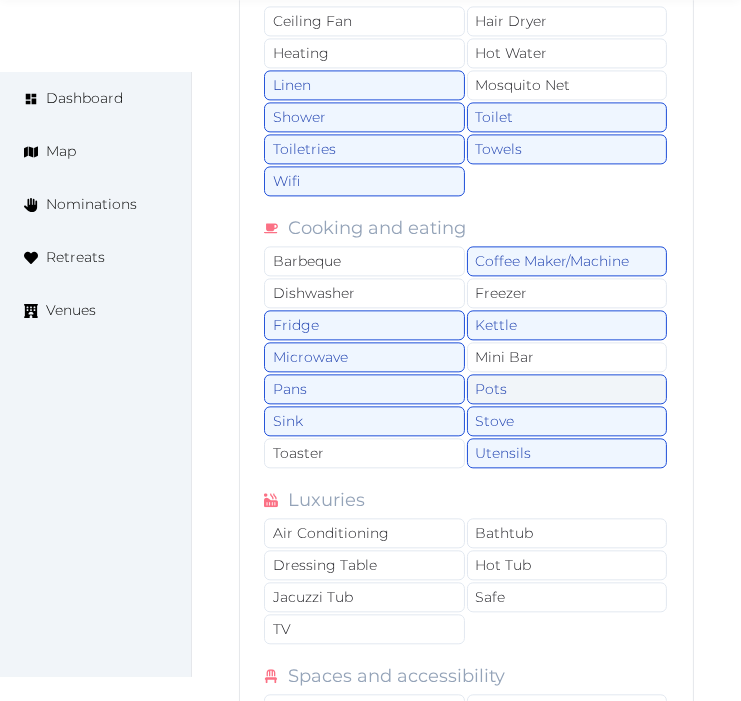 scroll, scrollTop: 4000, scrollLeft: 0, axis: vertical 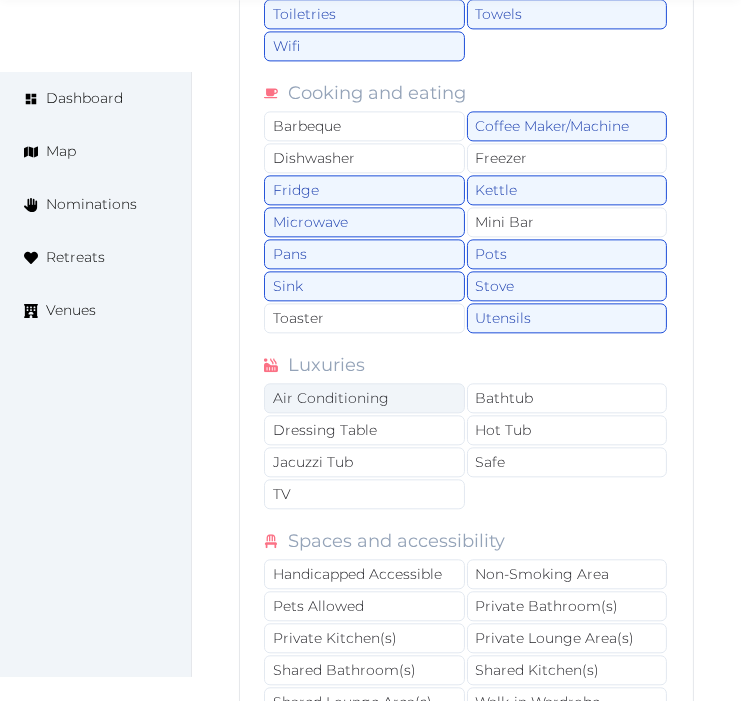 click on "Air Conditioning" at bounding box center [364, 398] 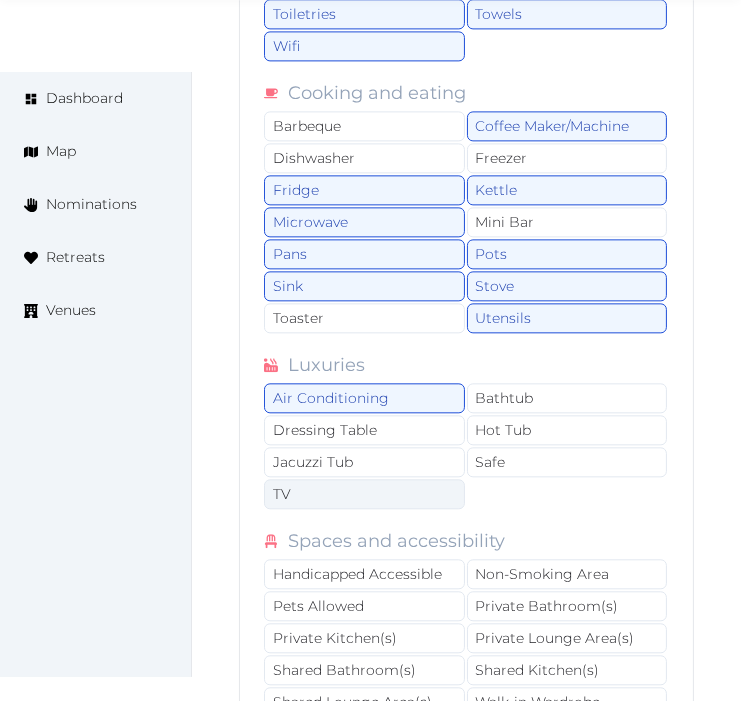 click on "TV" at bounding box center (364, 494) 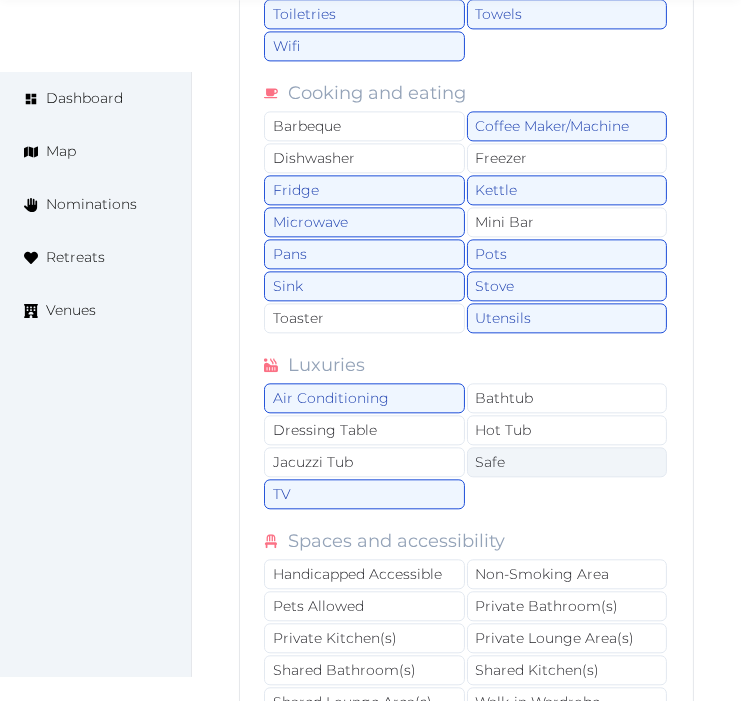 click on "Safe" at bounding box center (567, 462) 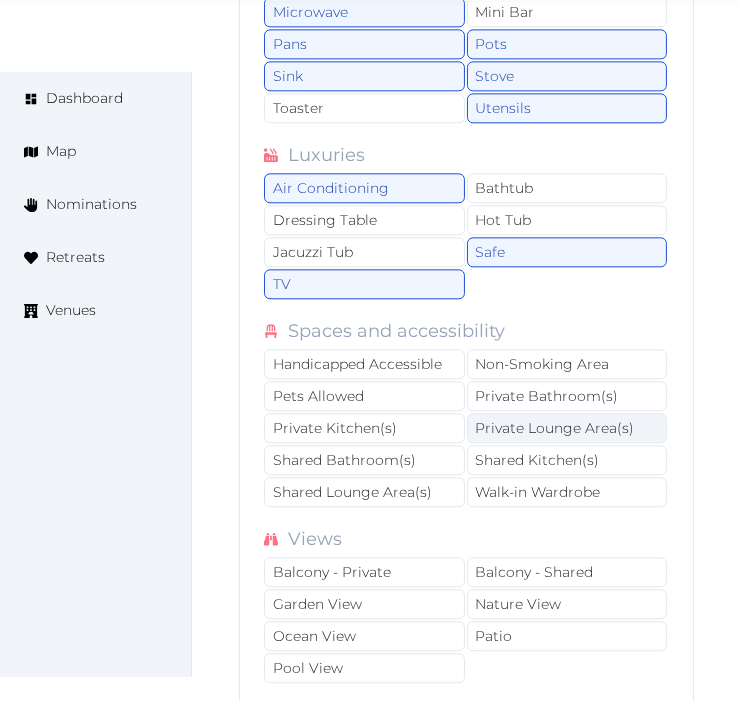 scroll, scrollTop: 4222, scrollLeft: 0, axis: vertical 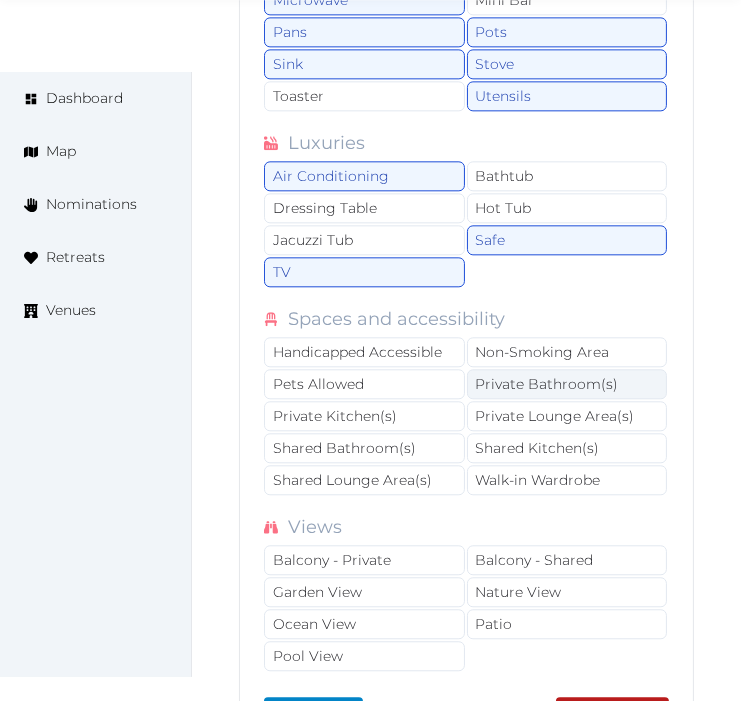 click on "Private Bathroom(s)" at bounding box center [567, 384] 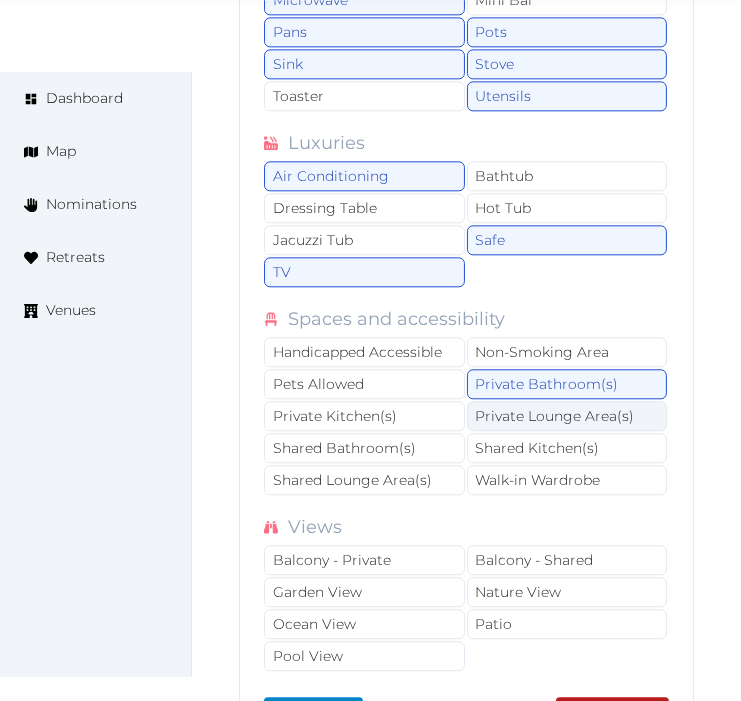 click on "Private Lounge Area(s)" at bounding box center (567, 416) 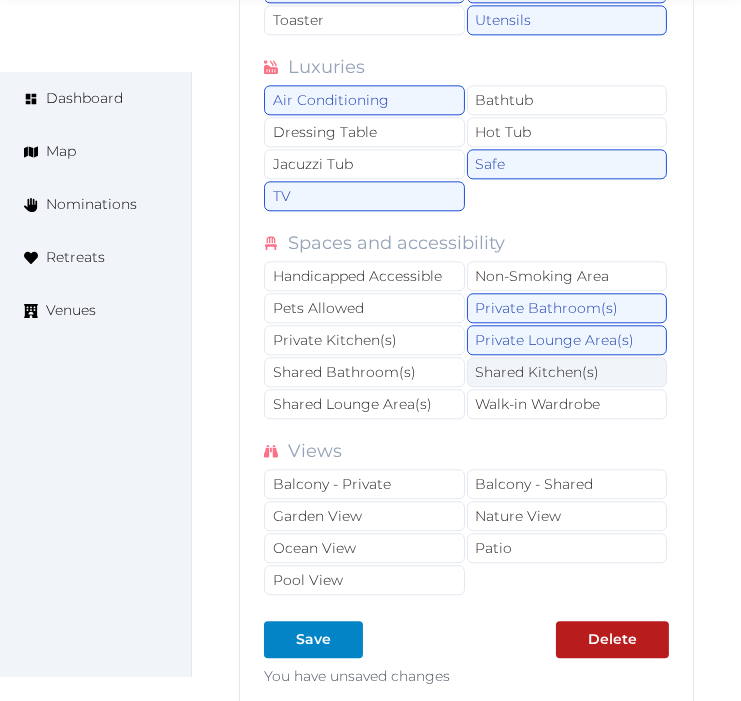 scroll, scrollTop: 4333, scrollLeft: 0, axis: vertical 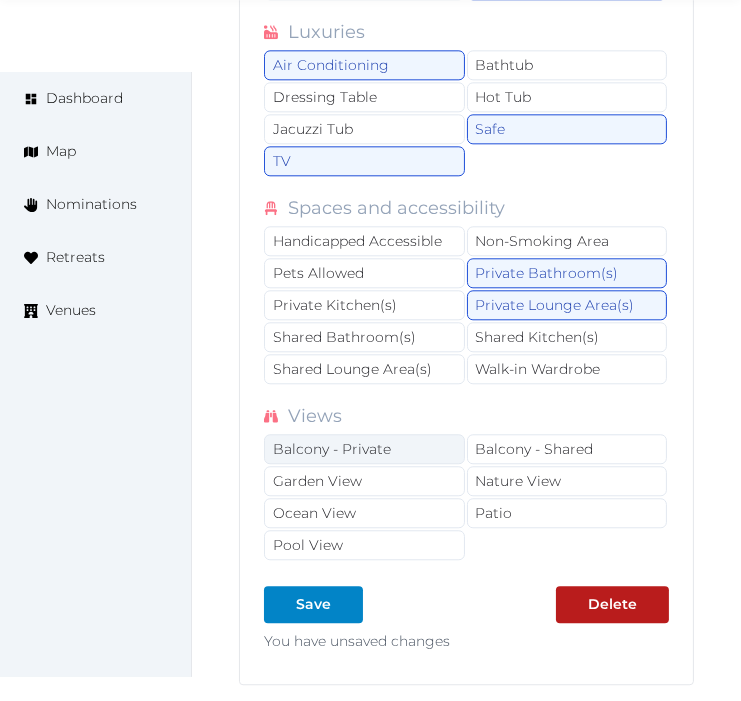 drag, startPoint x: 377, startPoint y: 464, endPoint x: 387, endPoint y: 462, distance: 10.198039 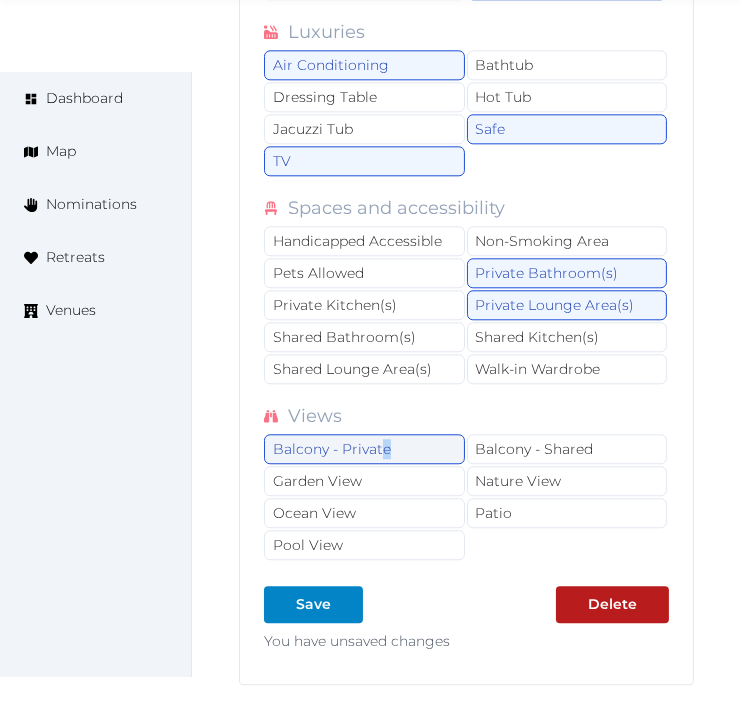 click on "Balcony - Private" at bounding box center (364, 449) 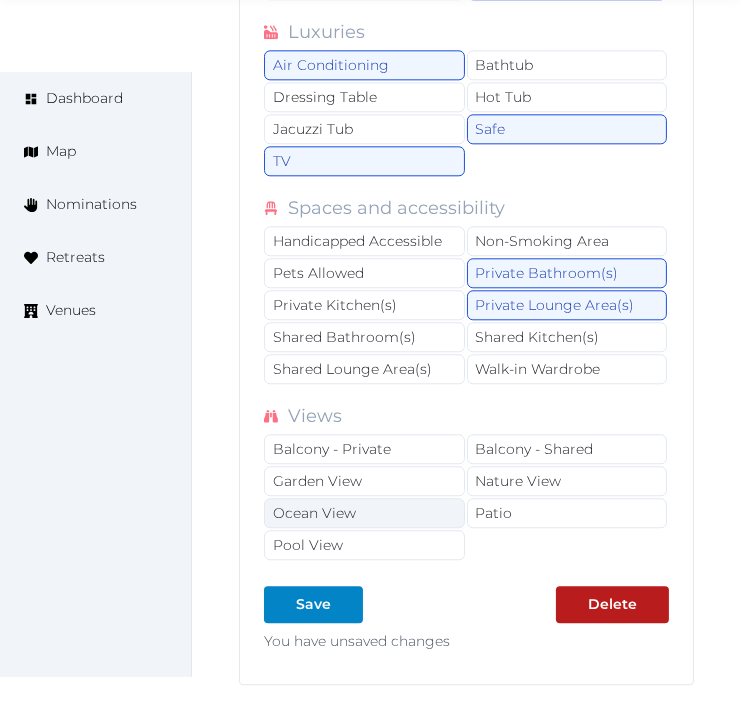 drag, startPoint x: 480, startPoint y: 485, endPoint x: 446, endPoint y: 511, distance: 42.80187 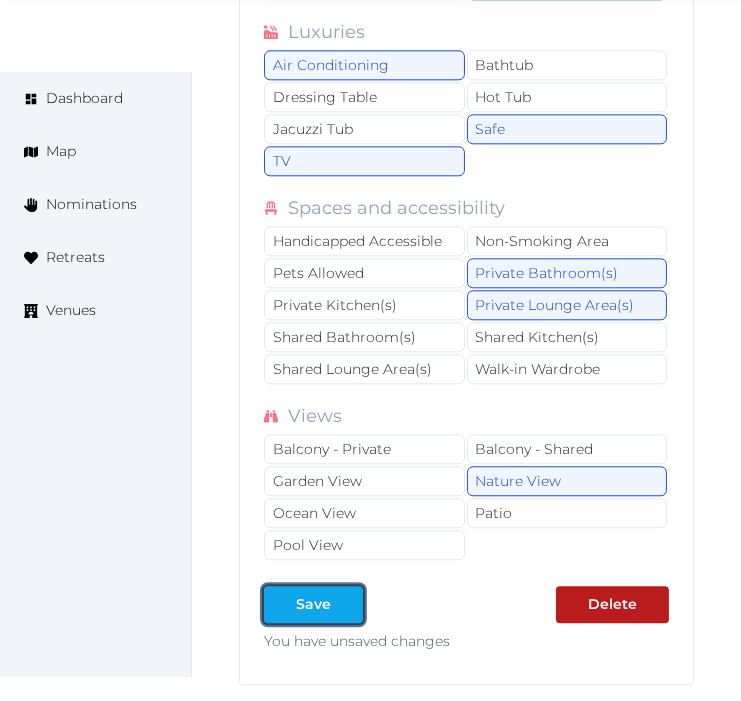 click on "Save" at bounding box center (313, 604) 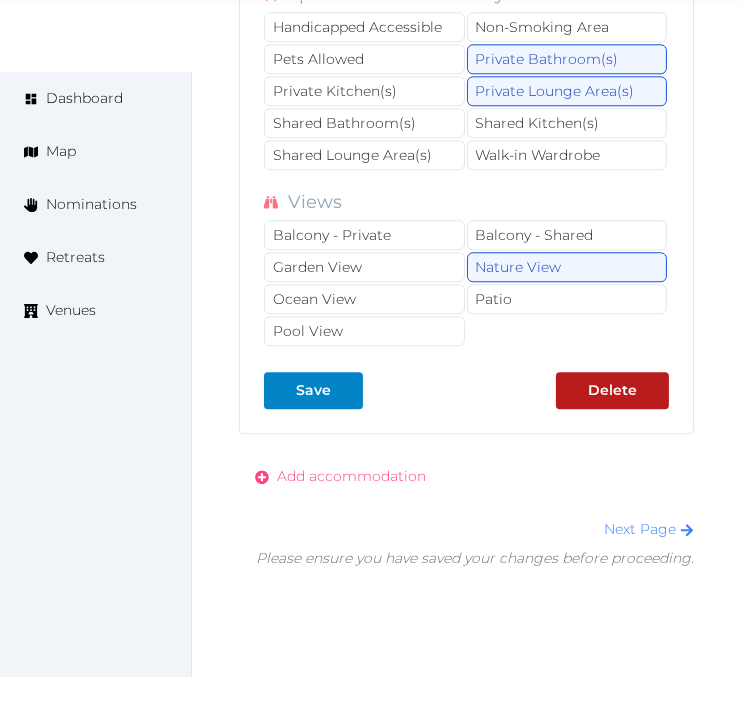 scroll, scrollTop: 4555, scrollLeft: 0, axis: vertical 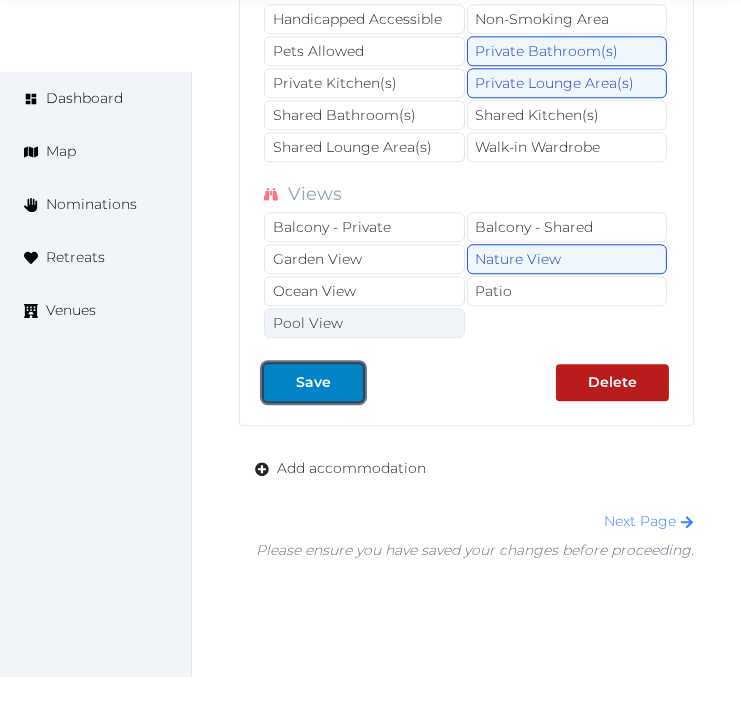 drag, startPoint x: 304, startPoint y: 374, endPoint x: 446, endPoint y: 340, distance: 146.0137 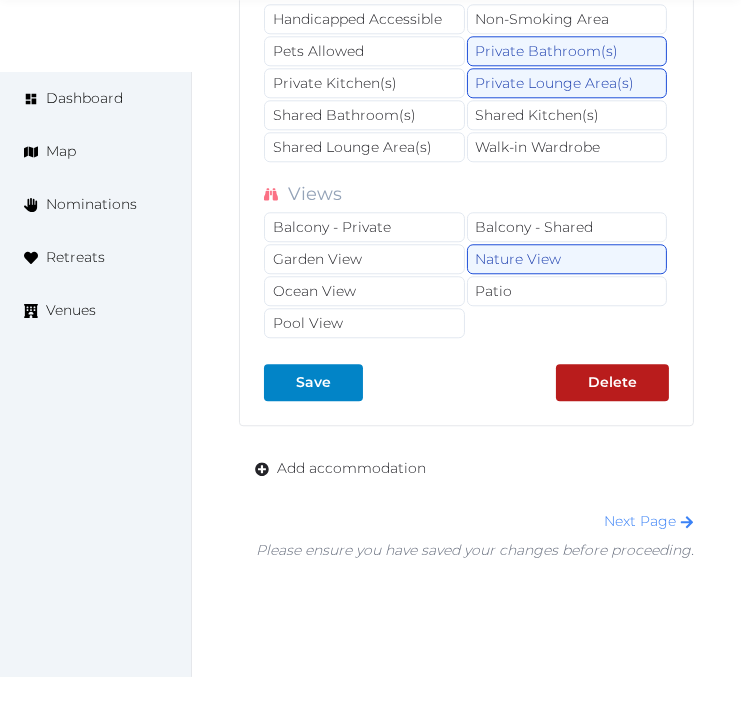 drag, startPoint x: 396, startPoint y: 482, endPoint x: 718, endPoint y: 374, distance: 339.6292 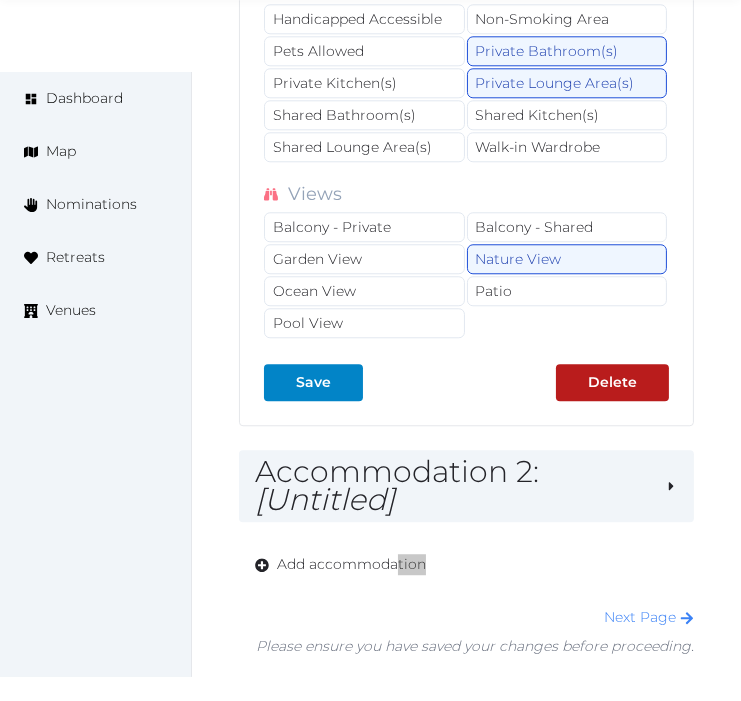 scroll, scrollTop: 4744, scrollLeft: 0, axis: vertical 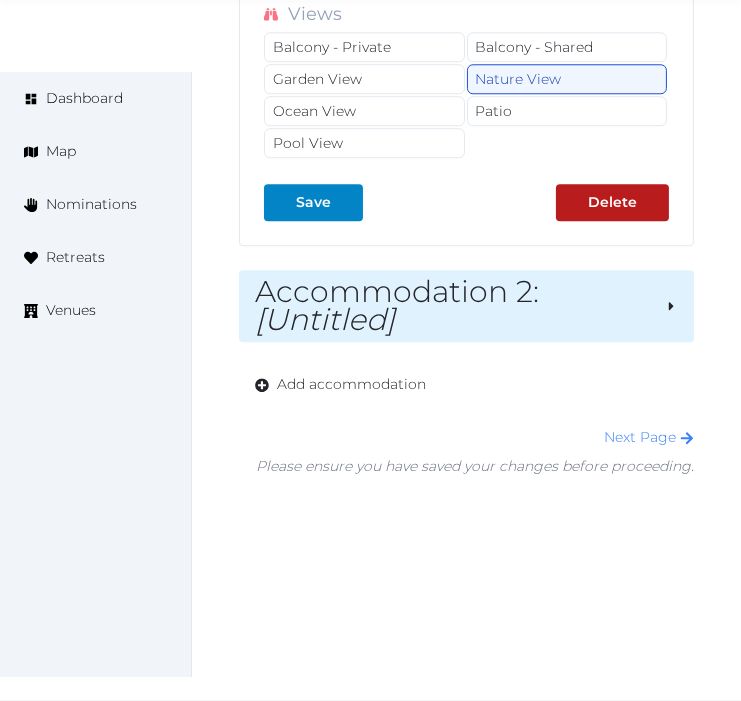 drag, startPoint x: 718, startPoint y: 374, endPoint x: 555, endPoint y: 340, distance: 166.50826 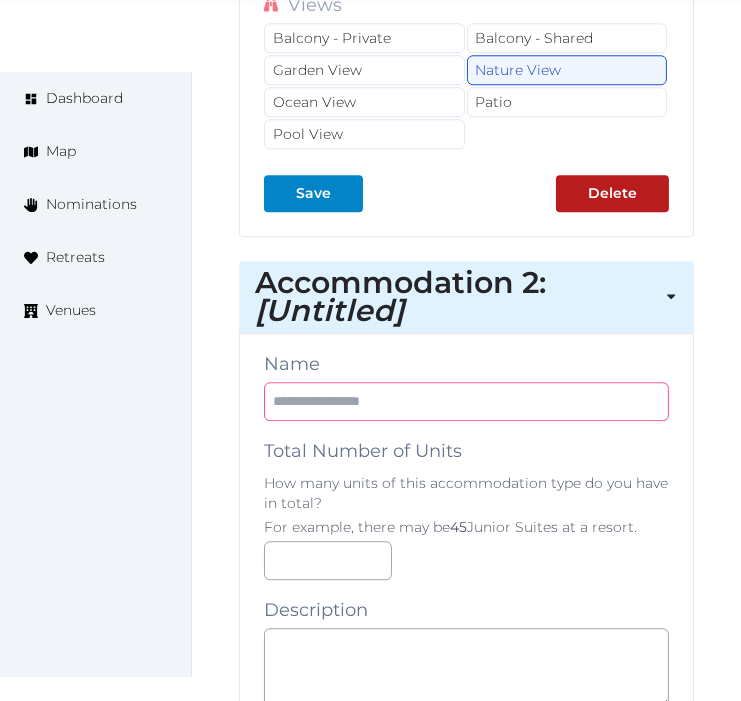click at bounding box center (466, 401) 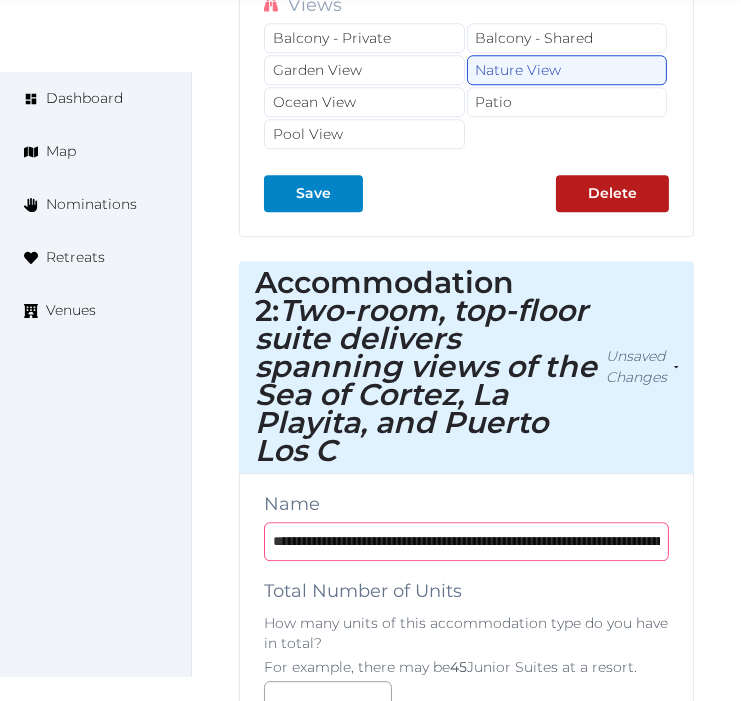 scroll, scrollTop: 0, scrollLeft: 288, axis: horizontal 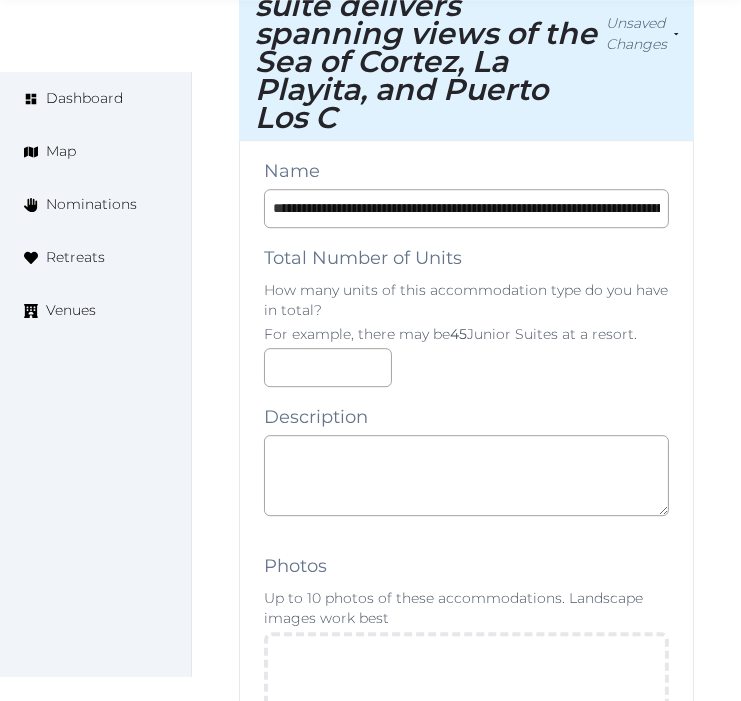 click on "**********" at bounding box center [466, 1683] 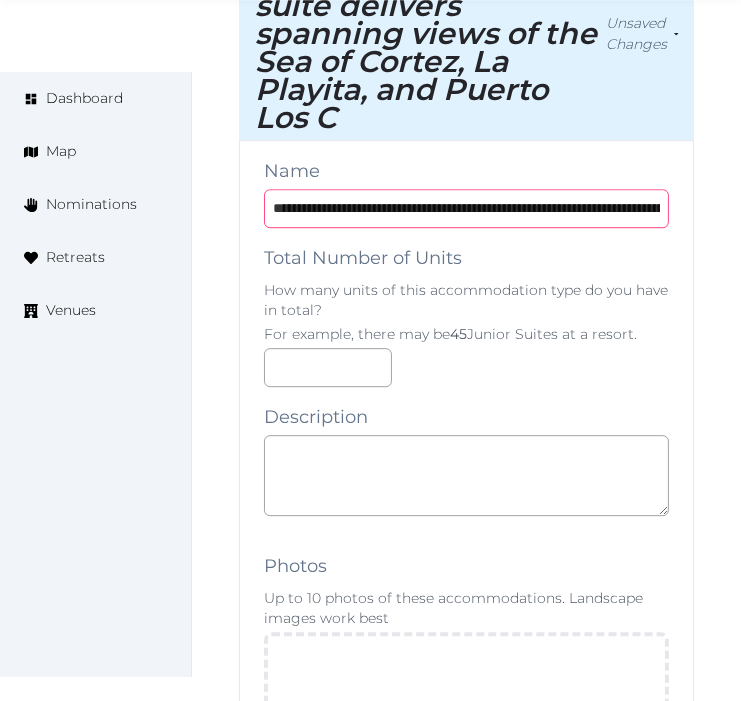 click on "**********" at bounding box center [466, 208] 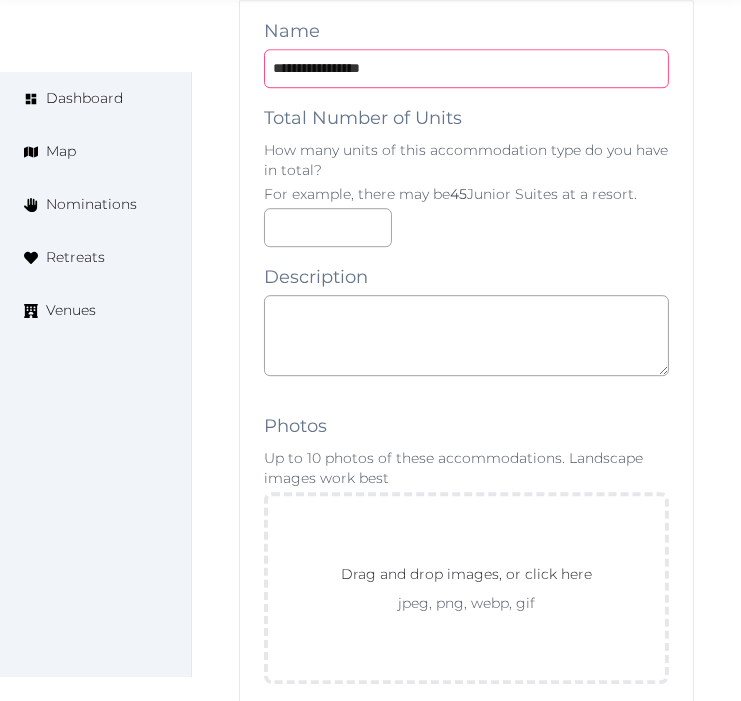 type on "**********" 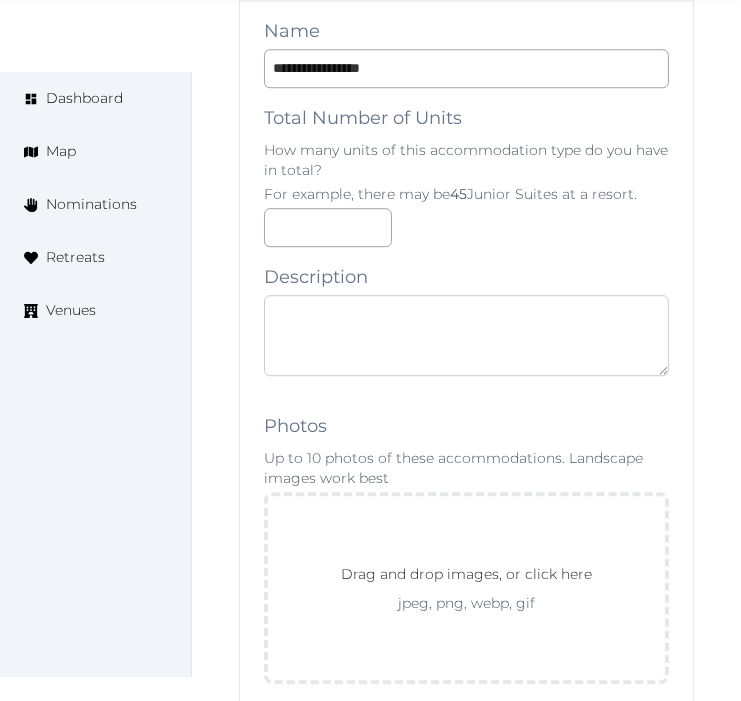 click at bounding box center [466, 335] 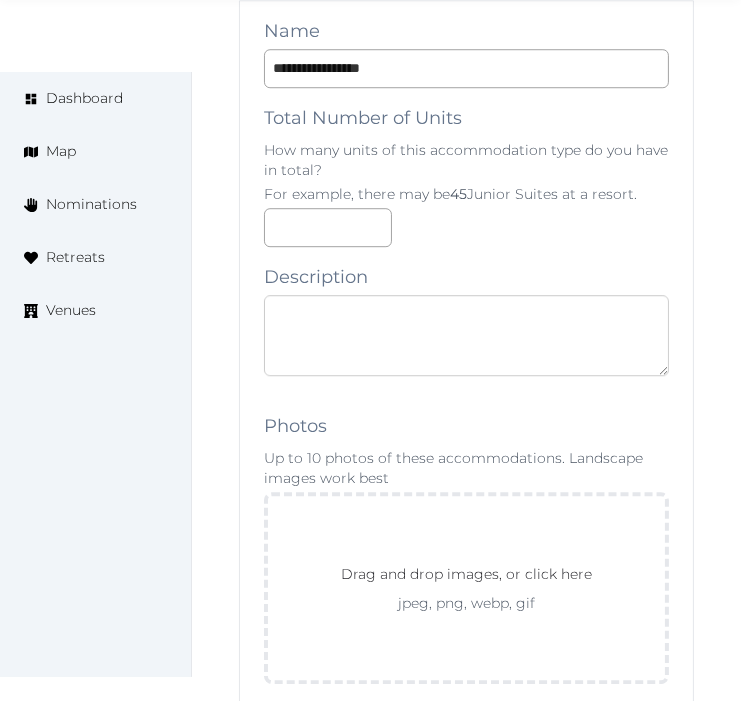 paste on "**********" 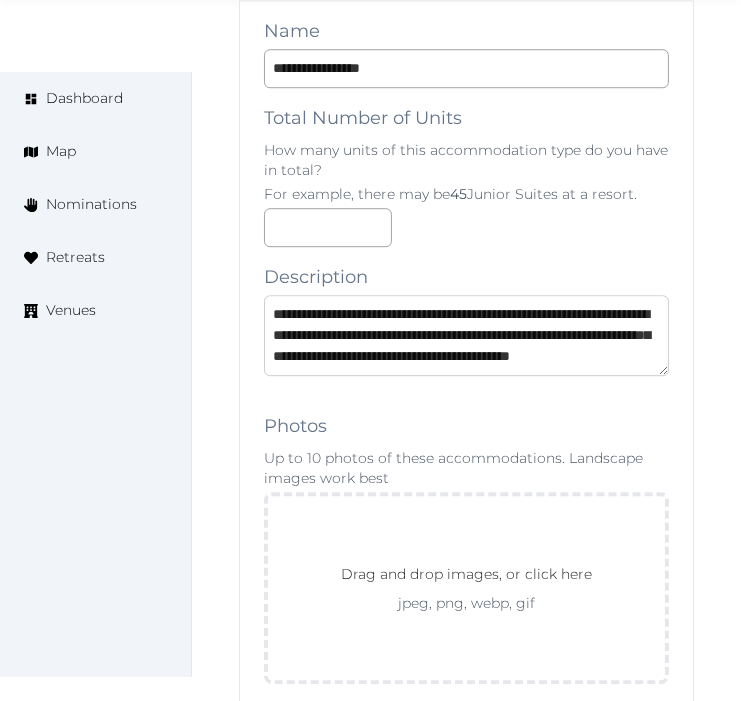 scroll, scrollTop: 52, scrollLeft: 0, axis: vertical 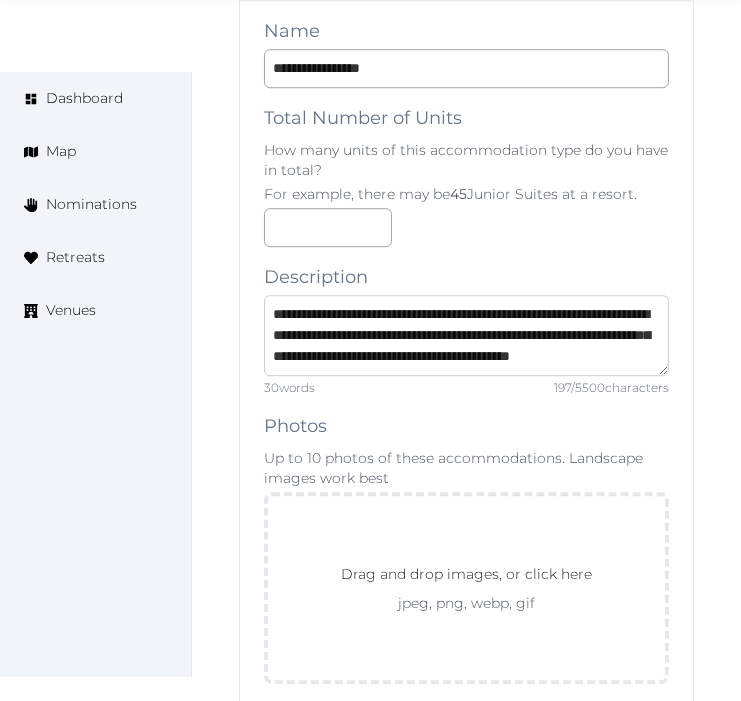 type on "**********" 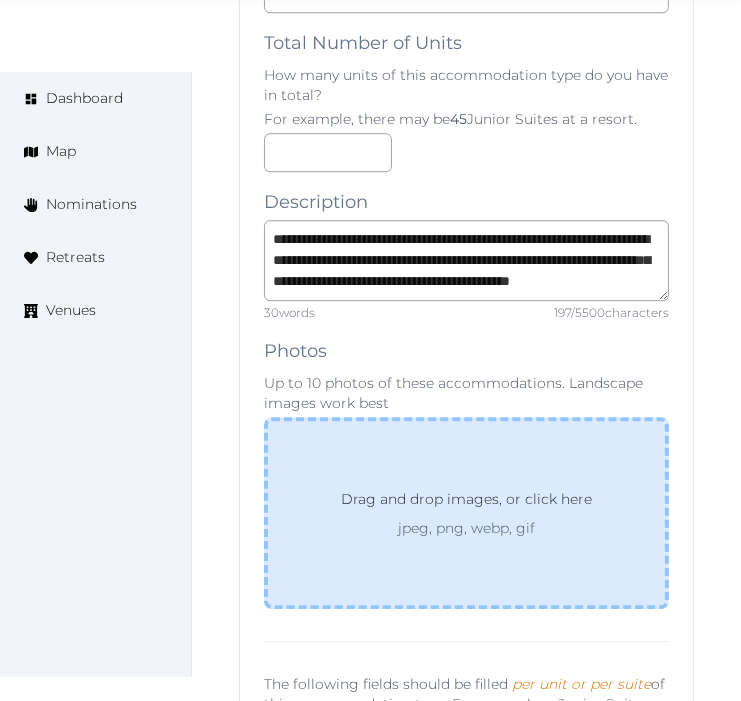 scroll, scrollTop: 5188, scrollLeft: 0, axis: vertical 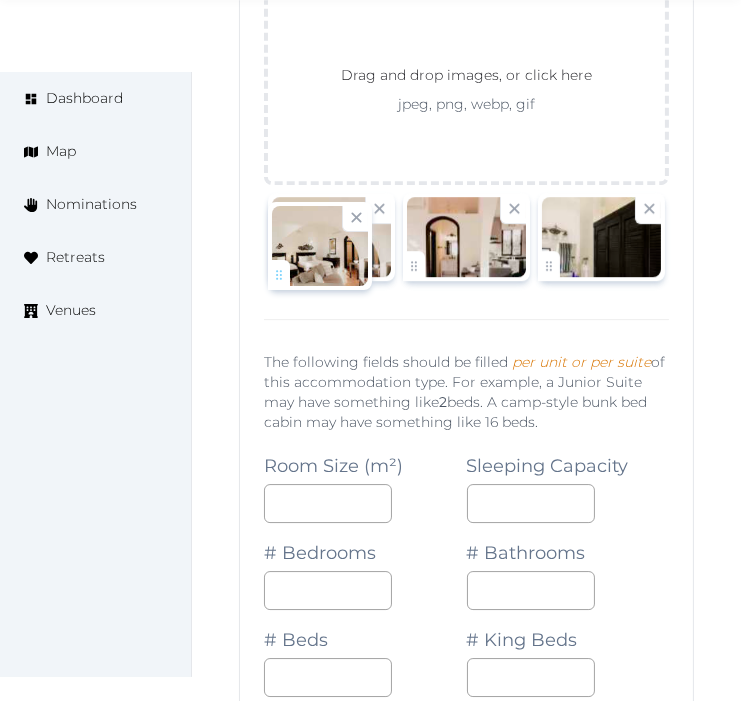drag, startPoint x: 561, startPoint y: 657, endPoint x: 268, endPoint y: 238, distance: 511.2827 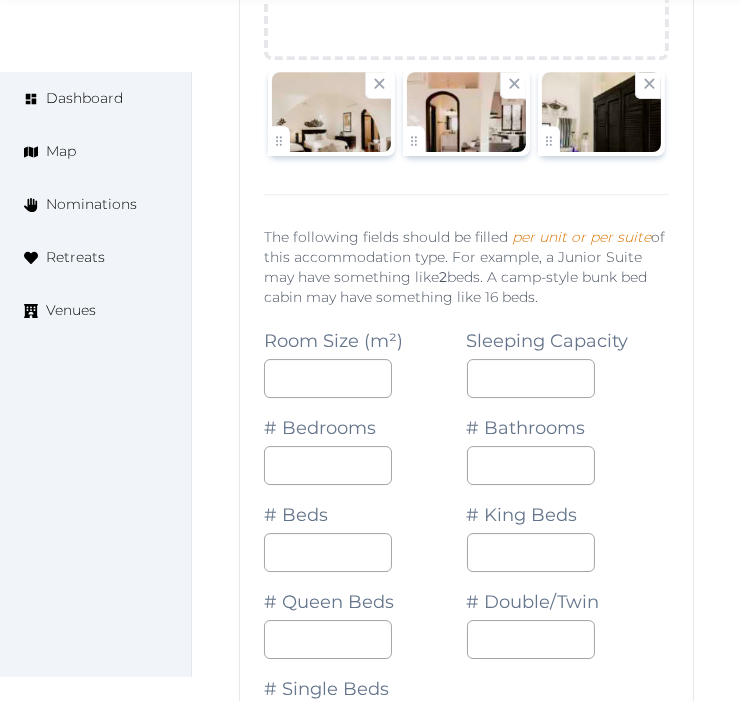 scroll, scrollTop: 5798, scrollLeft: 0, axis: vertical 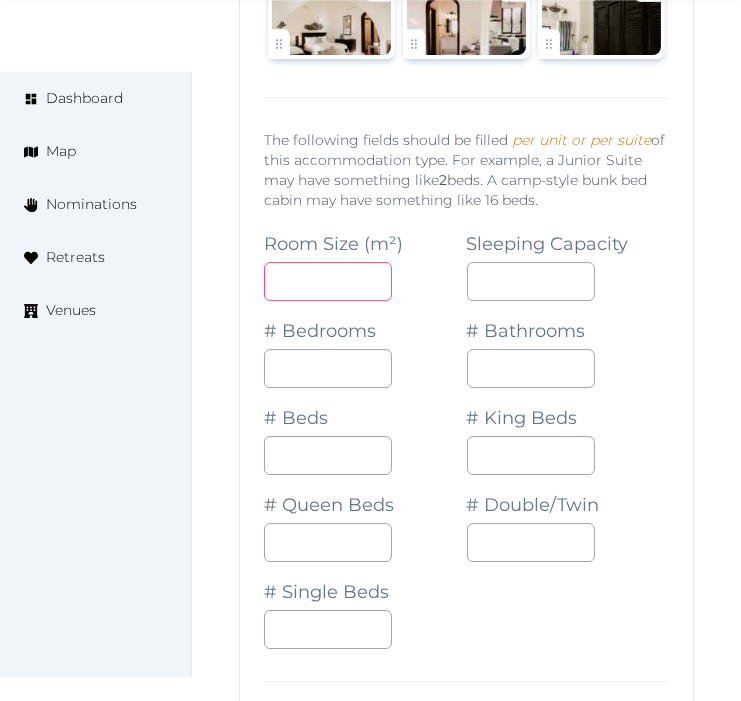 click at bounding box center [328, 281] 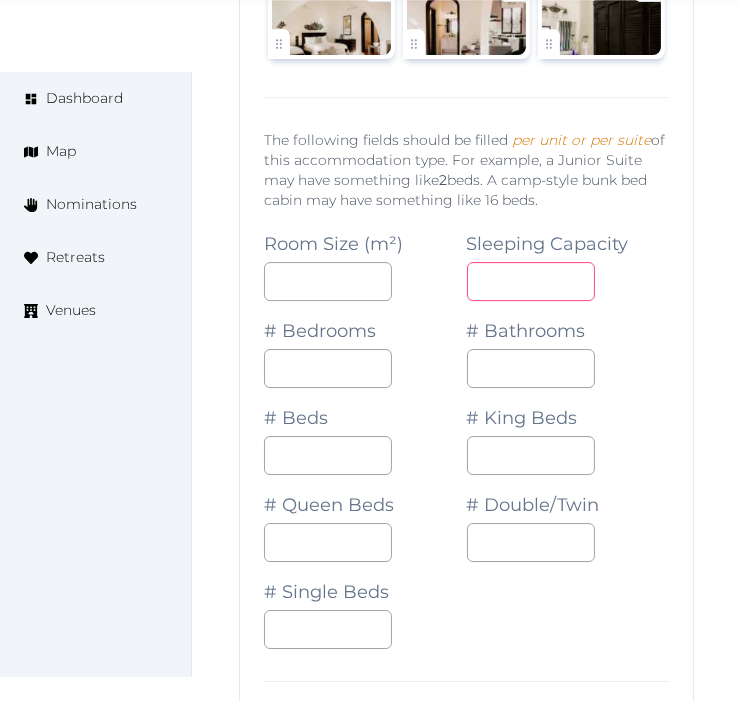 click at bounding box center [531, 281] 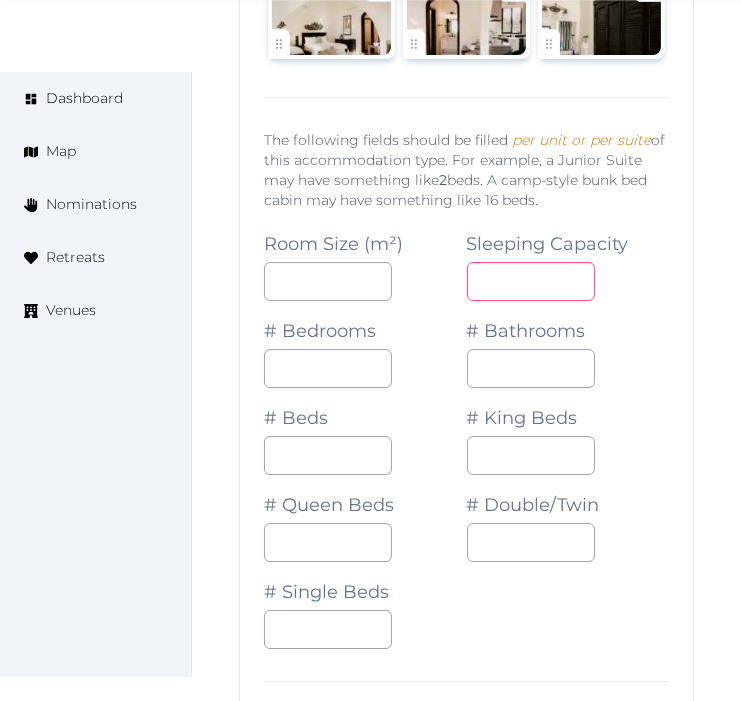 type on "*" 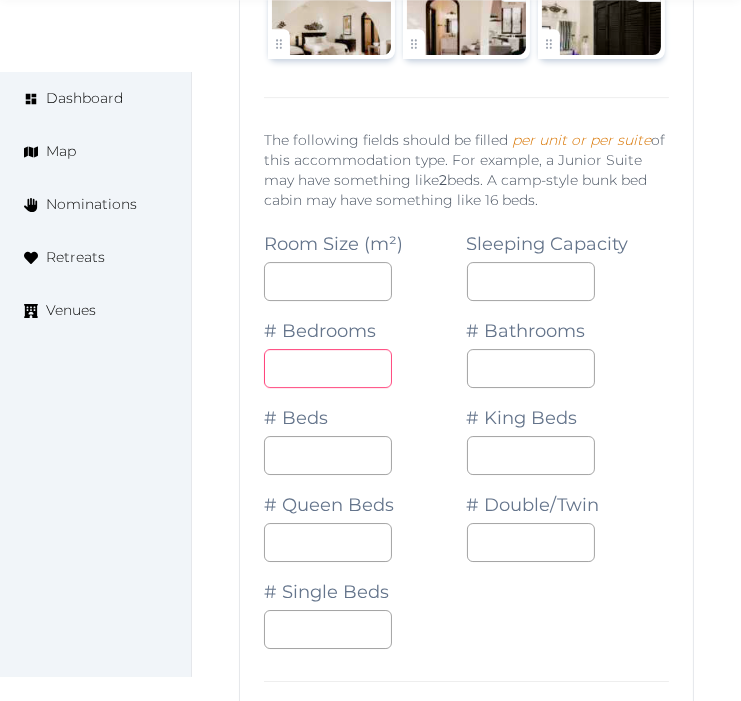 click at bounding box center (328, 368) 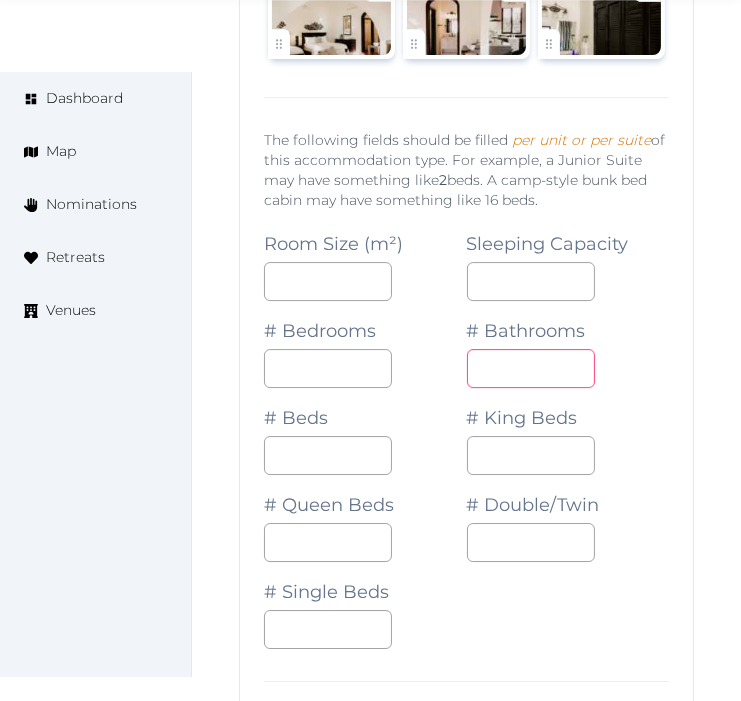 click at bounding box center (531, 368) 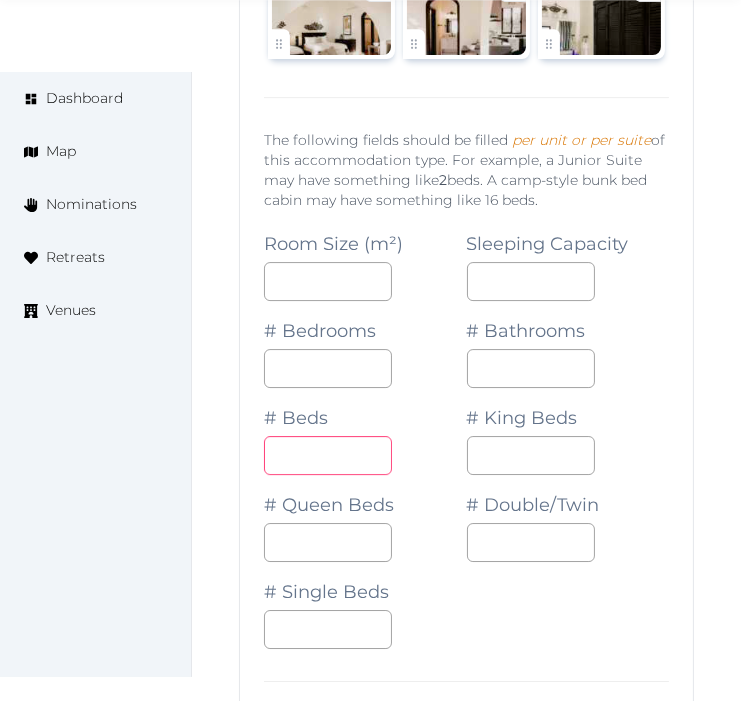 click at bounding box center [328, 455] 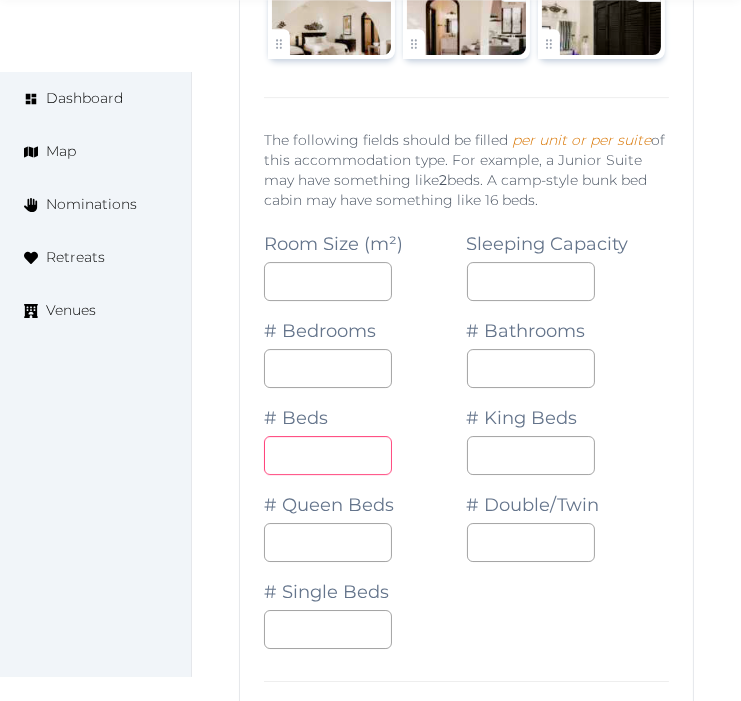 type on "*" 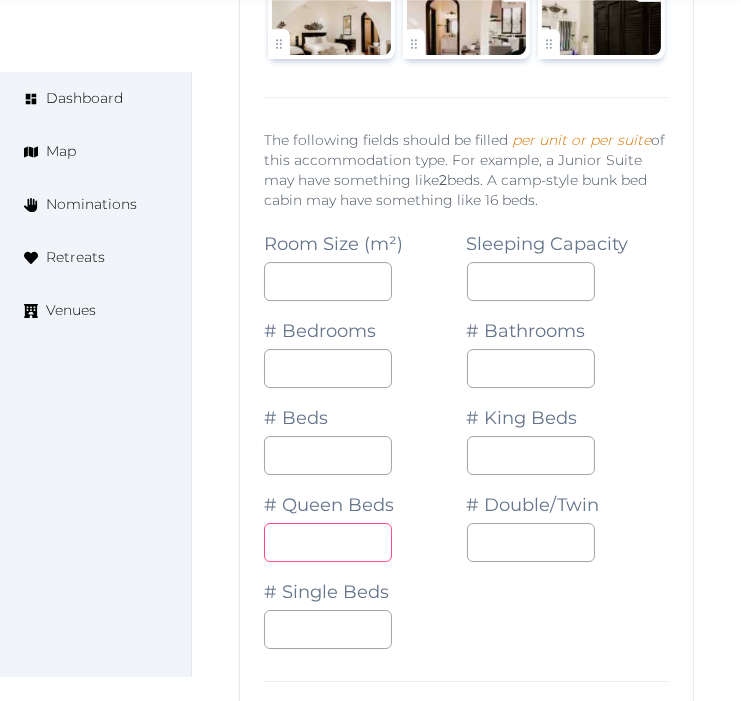 click on "*" at bounding box center [328, 542] 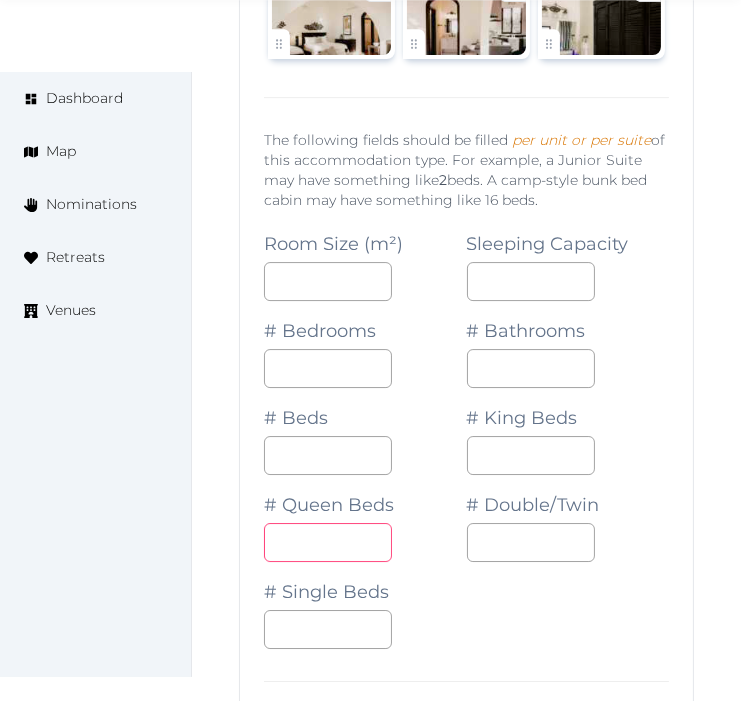 type on "*" 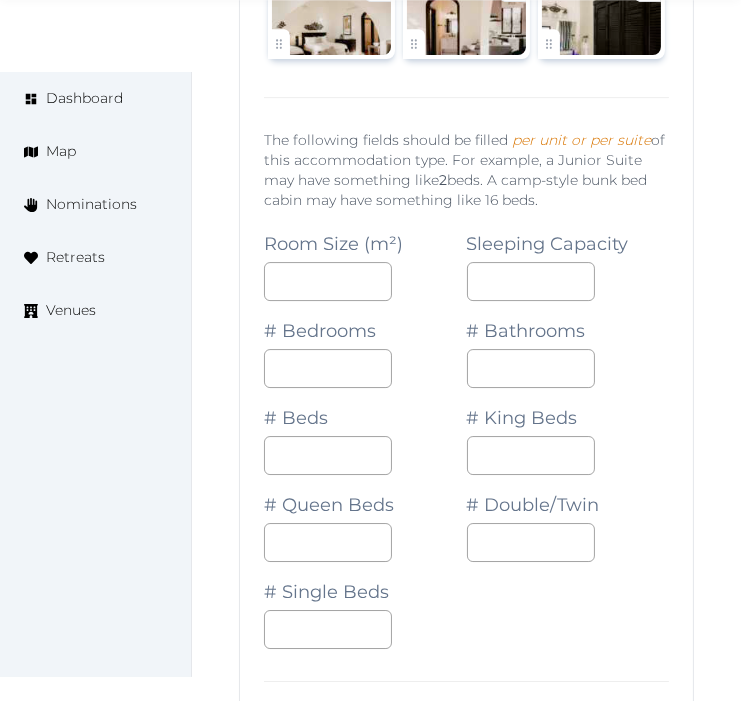 click on "Room Size (m²) Sleeping Capacity * # Bedrooms * # Bathrooms * # Beds * # King Beds # Queen Beds * # Double/Twin # Single Beds" at bounding box center (466, 431) 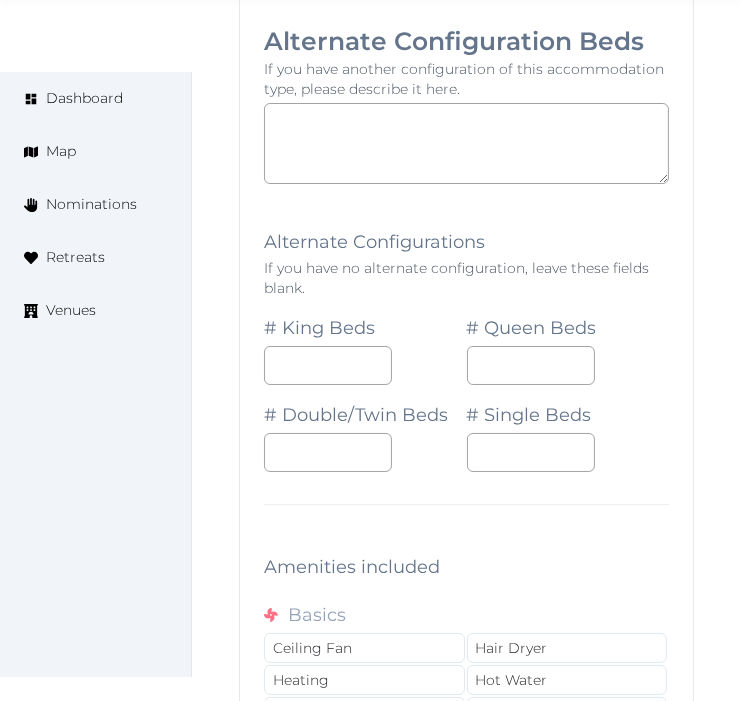 scroll, scrollTop: 6687, scrollLeft: 0, axis: vertical 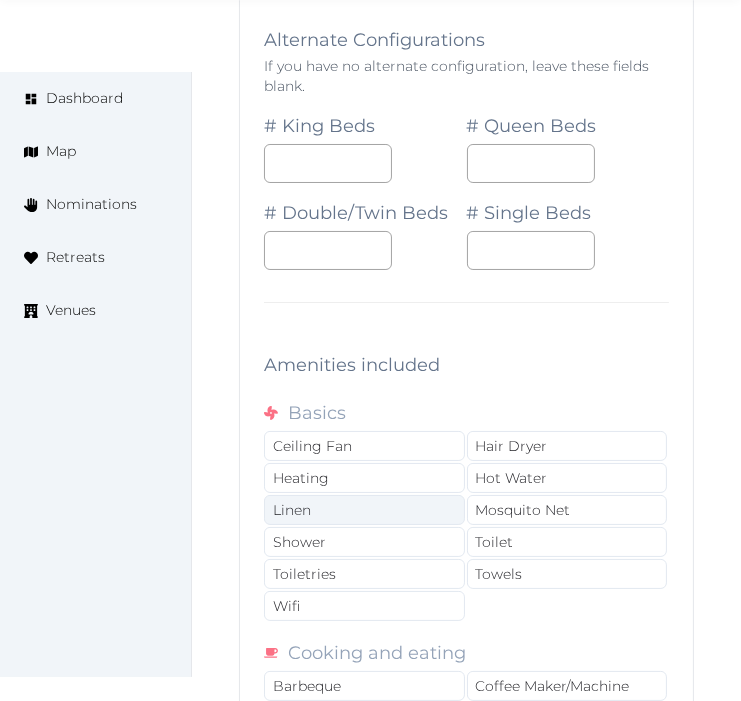 click on "Linen" at bounding box center [364, 510] 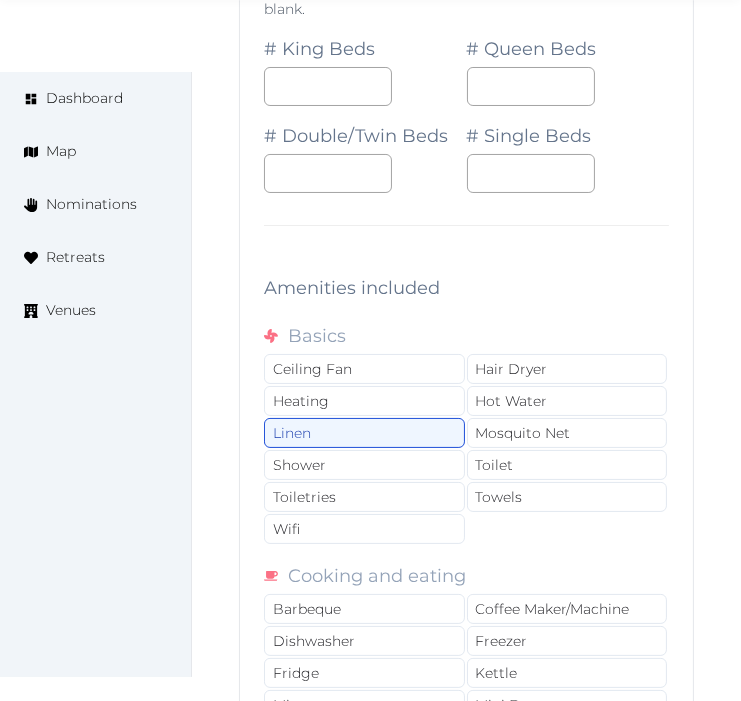 scroll, scrollTop: 6798, scrollLeft: 0, axis: vertical 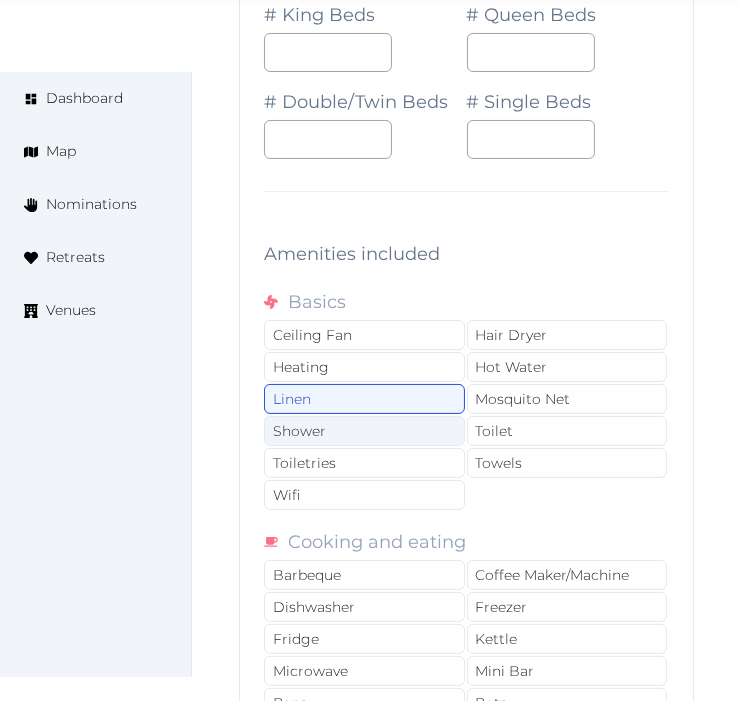click on "Shower" at bounding box center [364, 431] 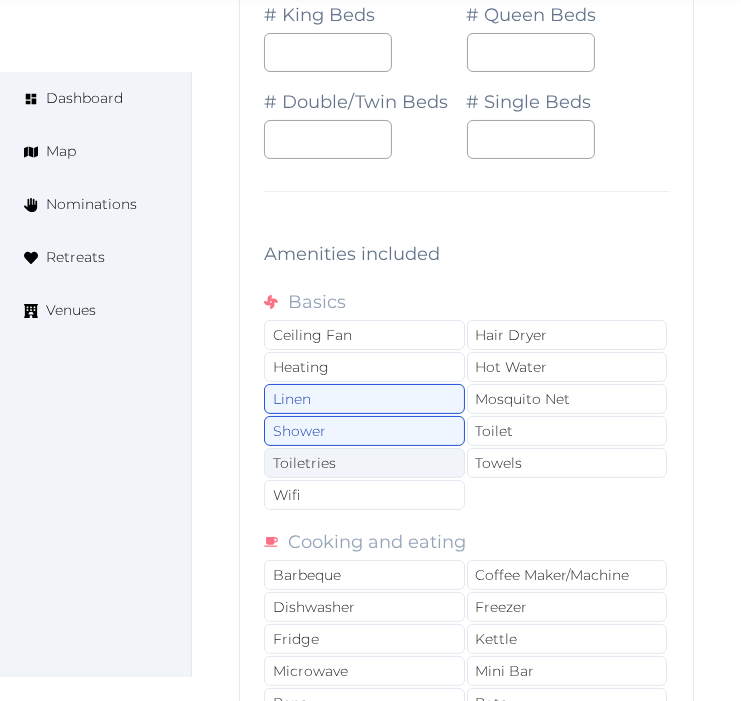 click on "Toiletries" at bounding box center (364, 463) 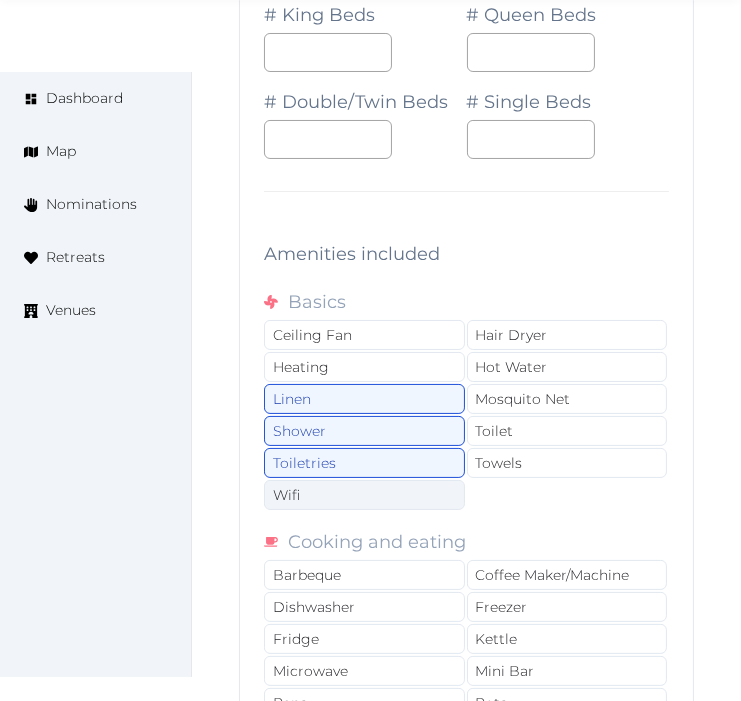 click on "Wifi" at bounding box center (364, 495) 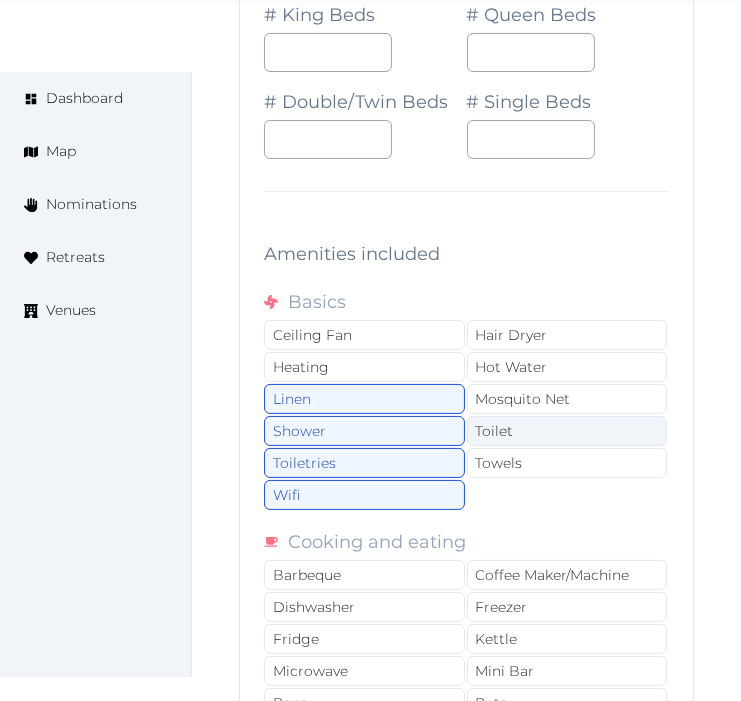 click on "Toilet" at bounding box center [567, 431] 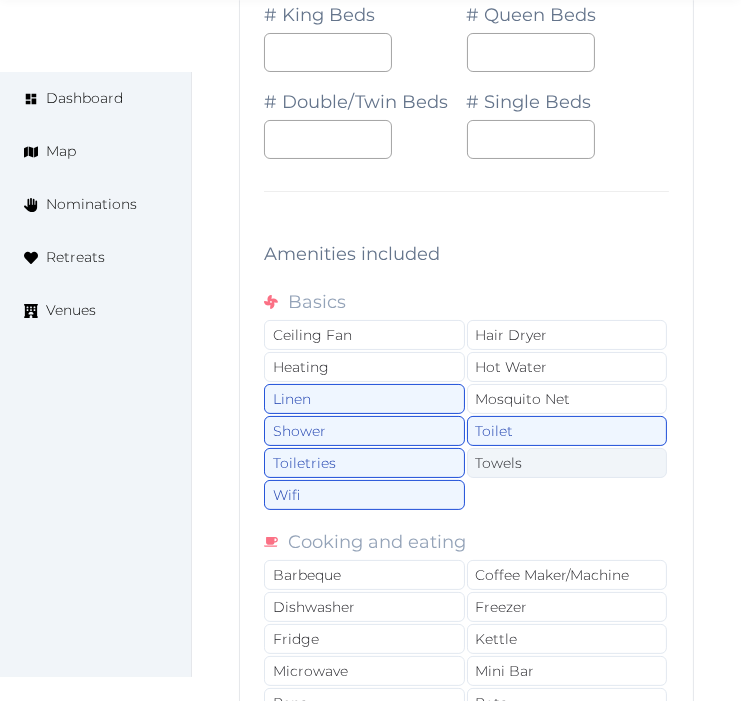 click on "Towels" at bounding box center [567, 463] 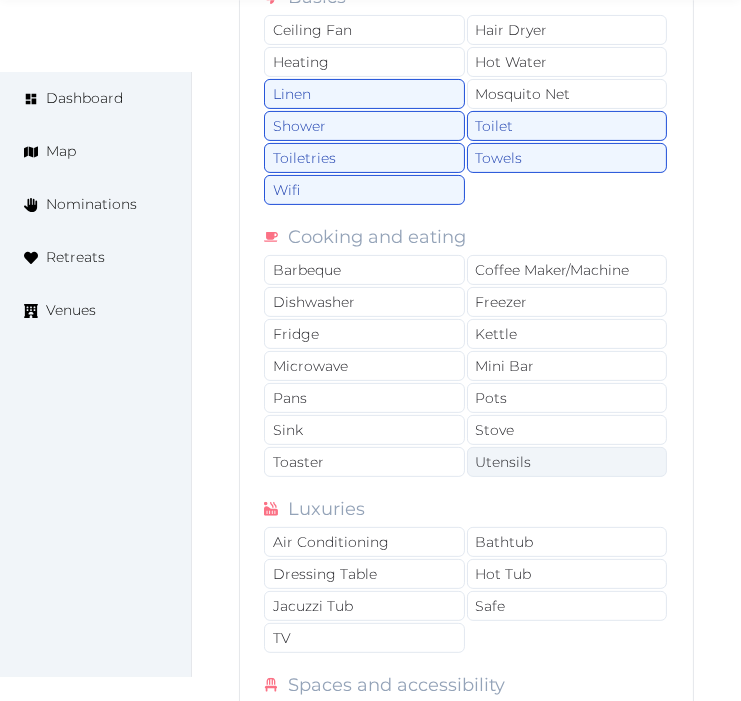 scroll, scrollTop: 7132, scrollLeft: 0, axis: vertical 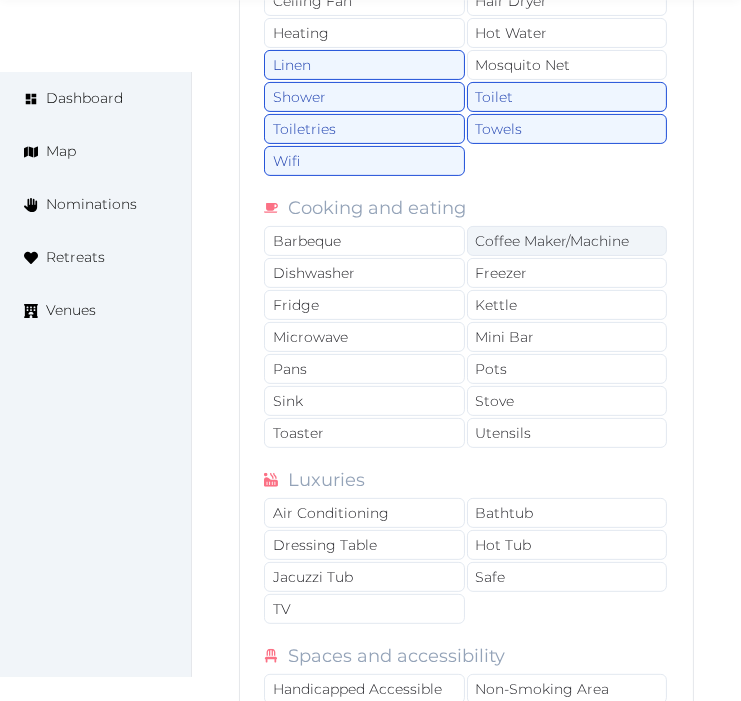 click on "Coffee Maker/Machine" at bounding box center (567, 241) 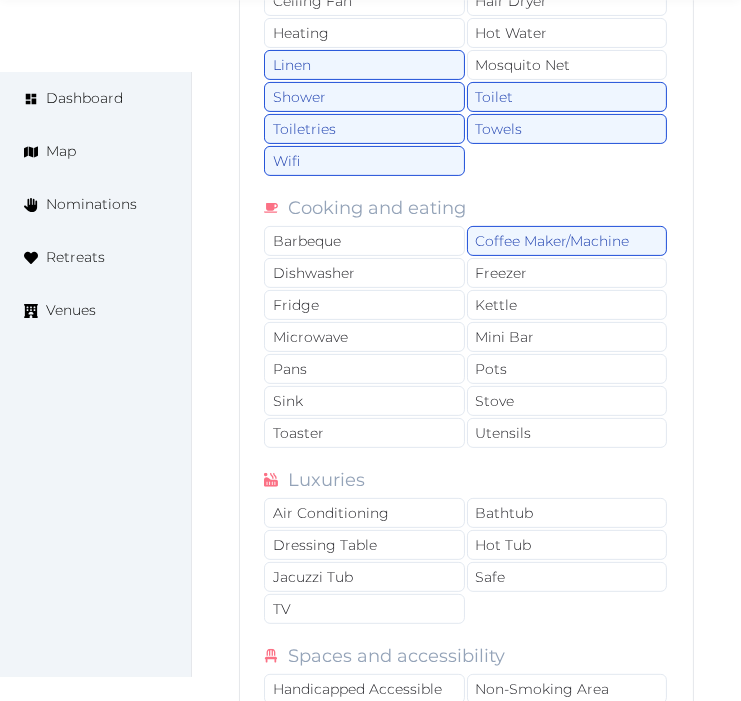 drag, startPoint x: 398, startPoint y: 281, endPoint x: 390, endPoint y: 302, distance: 22.472204 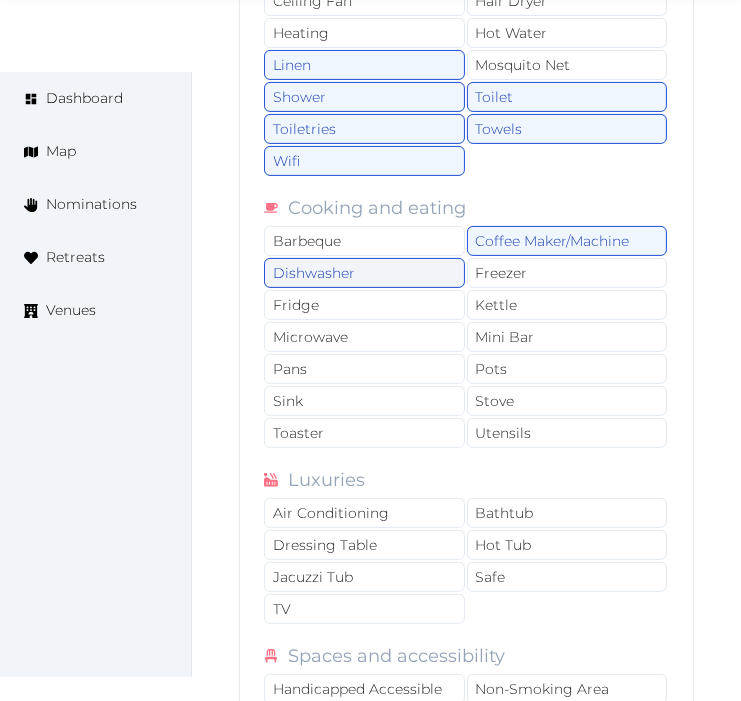 click on "Dishwasher" at bounding box center (364, 273) 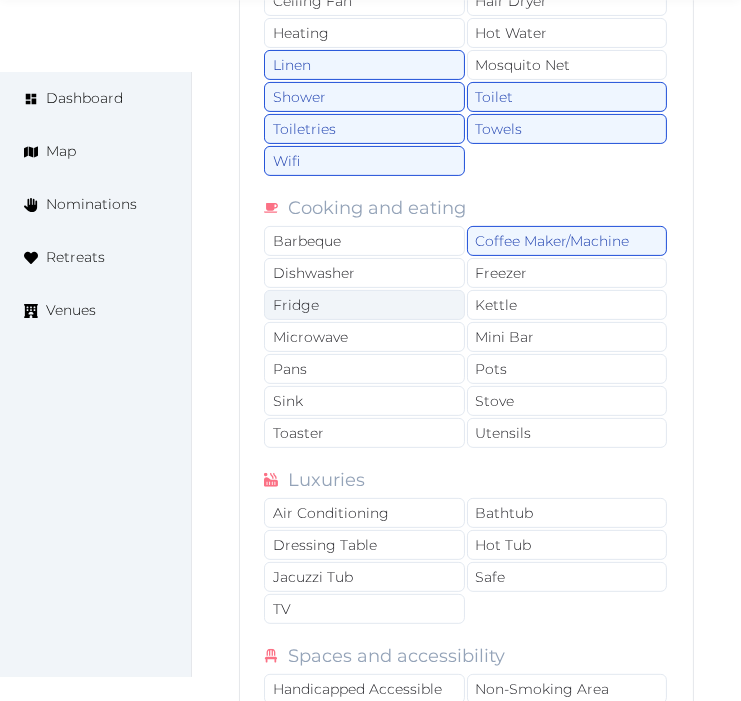 click on "Fridge" at bounding box center [364, 305] 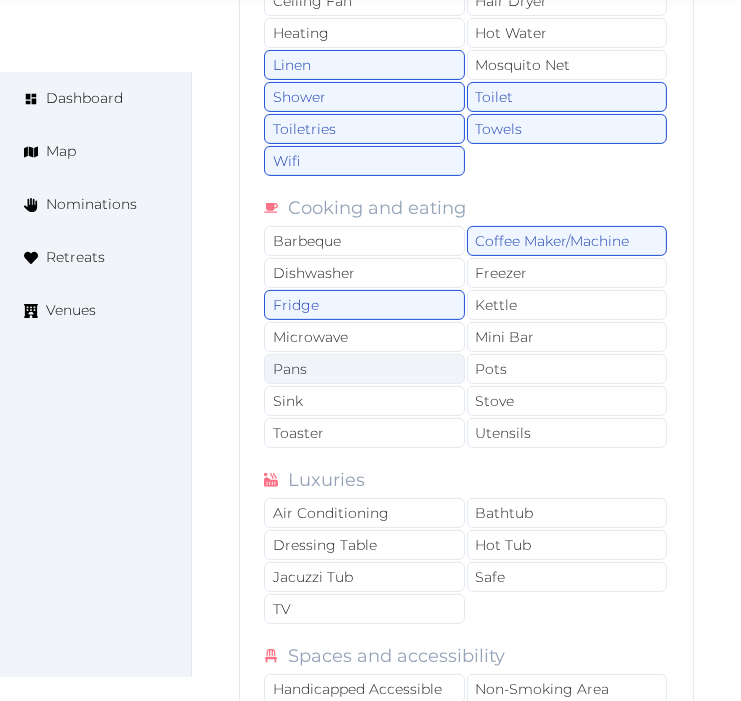drag, startPoint x: 400, startPoint y: 345, endPoint x: 393, endPoint y: 367, distance: 23.086792 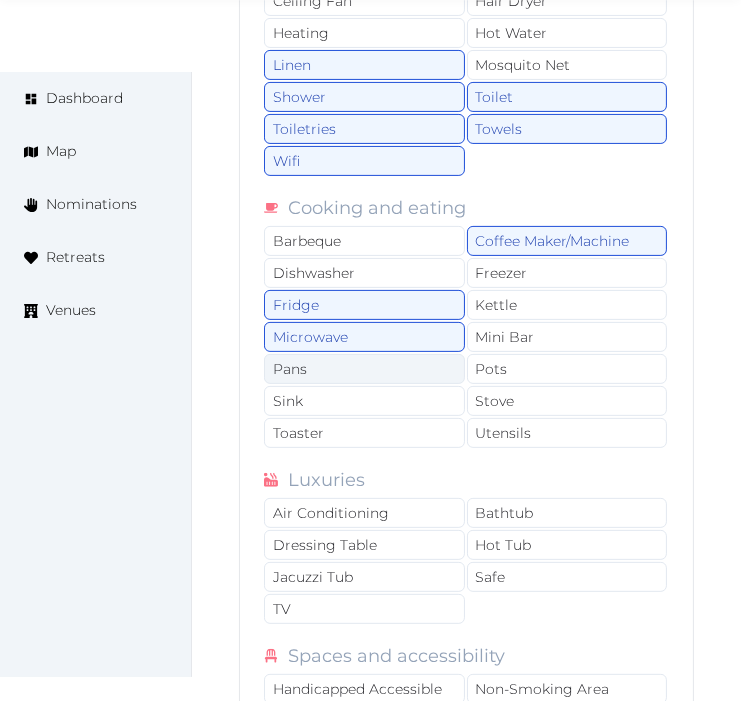 click on "Pans" at bounding box center [364, 369] 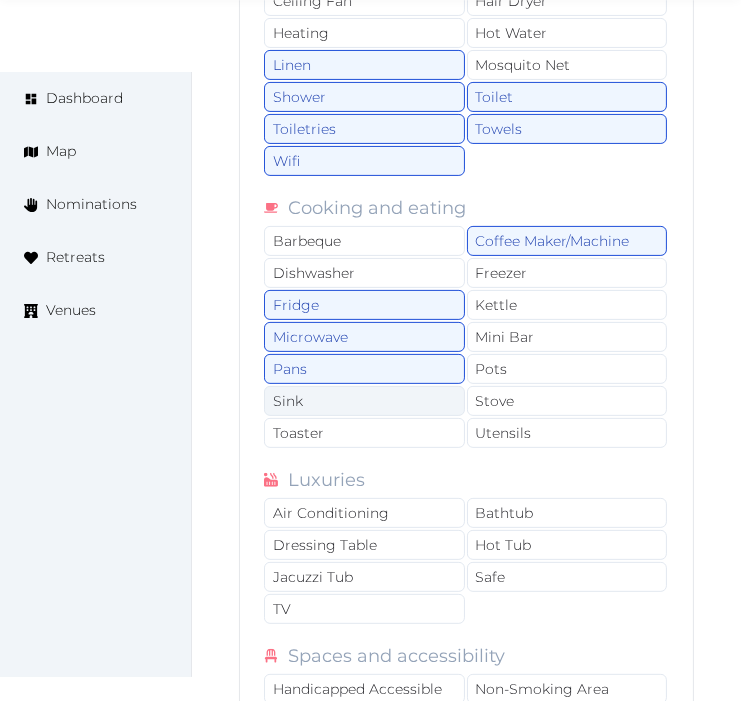 click on "Sink" at bounding box center [364, 401] 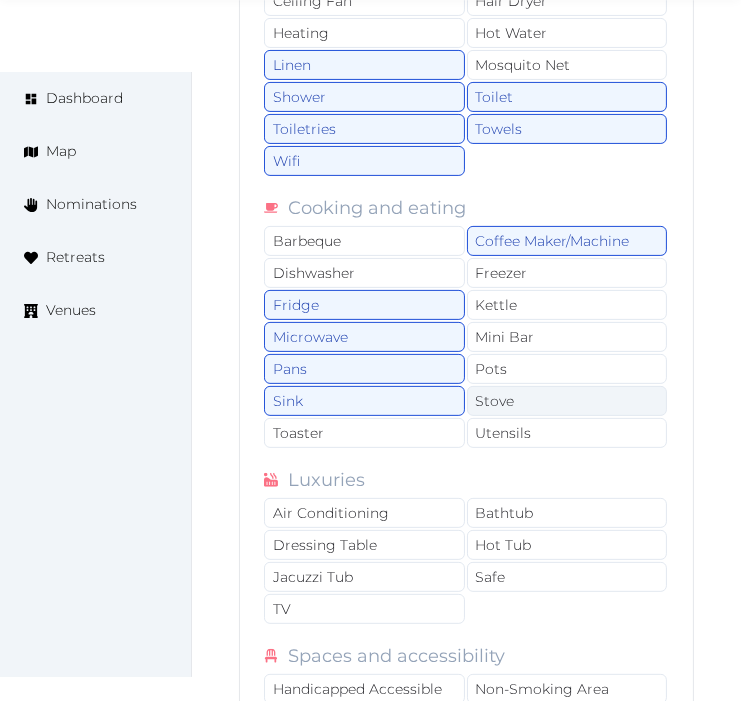 drag, startPoint x: 488, startPoint y: 447, endPoint x: 498, endPoint y: 422, distance: 26.925823 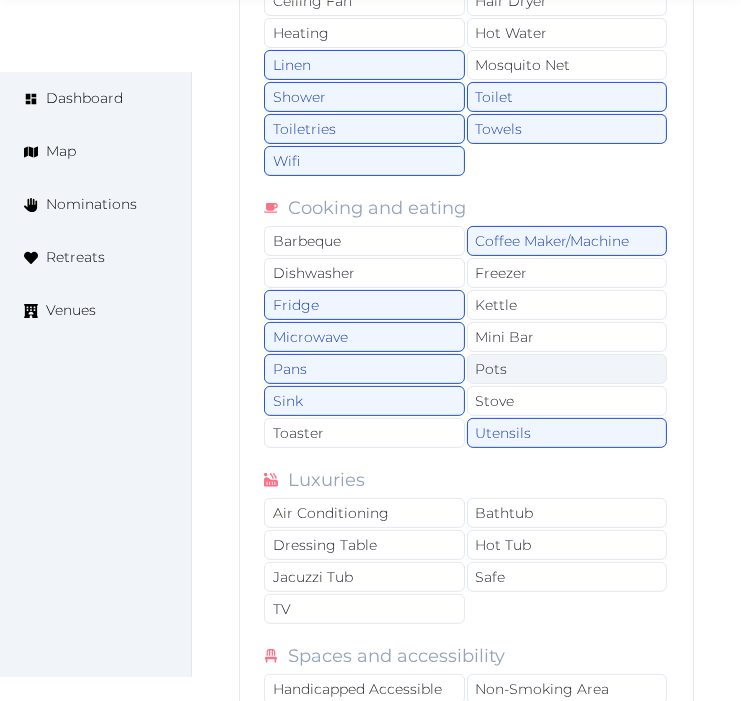 drag, startPoint x: 501, startPoint y: 417, endPoint x: 501, endPoint y: 381, distance: 36 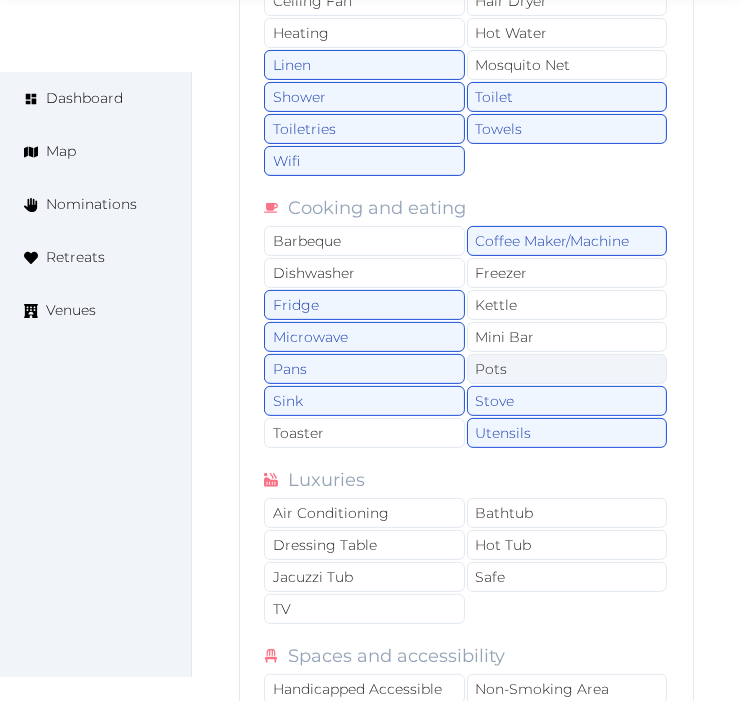 click on "Pots" at bounding box center [567, 369] 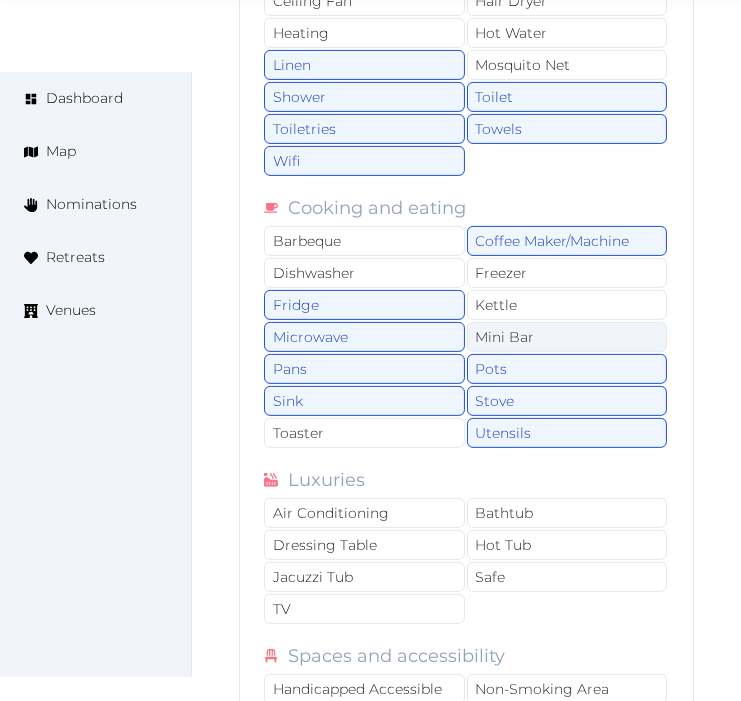 click on "Mini Bar" at bounding box center (567, 337) 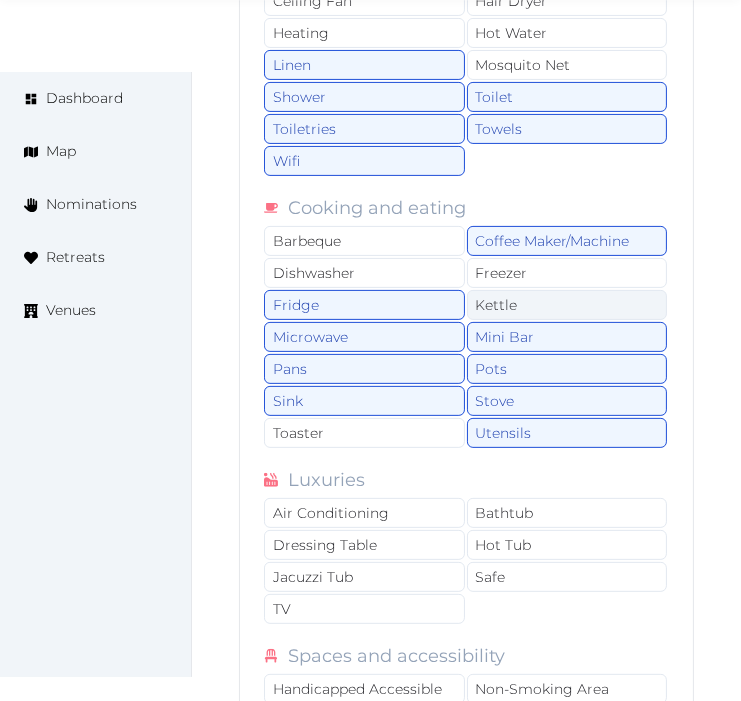 click on "Kettle" at bounding box center [567, 305] 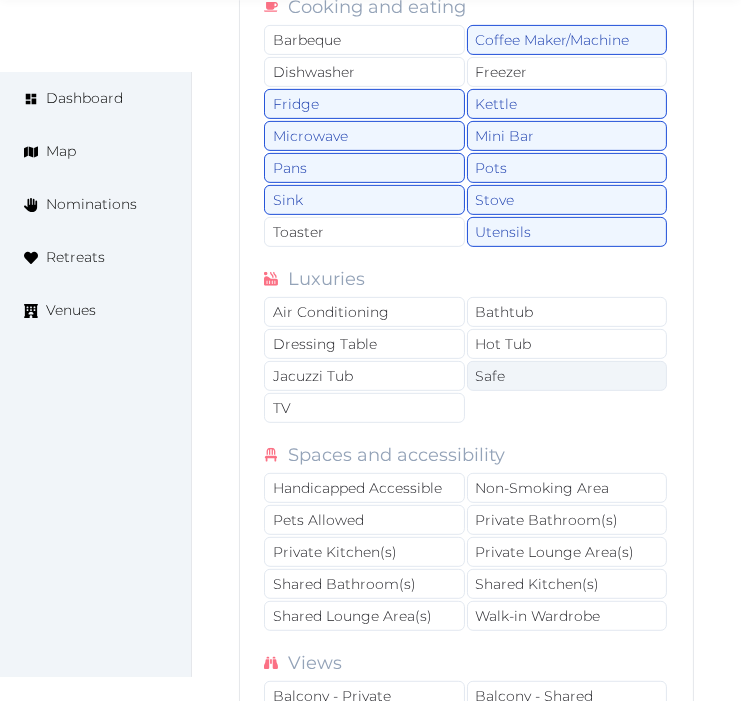scroll, scrollTop: 7354, scrollLeft: 0, axis: vertical 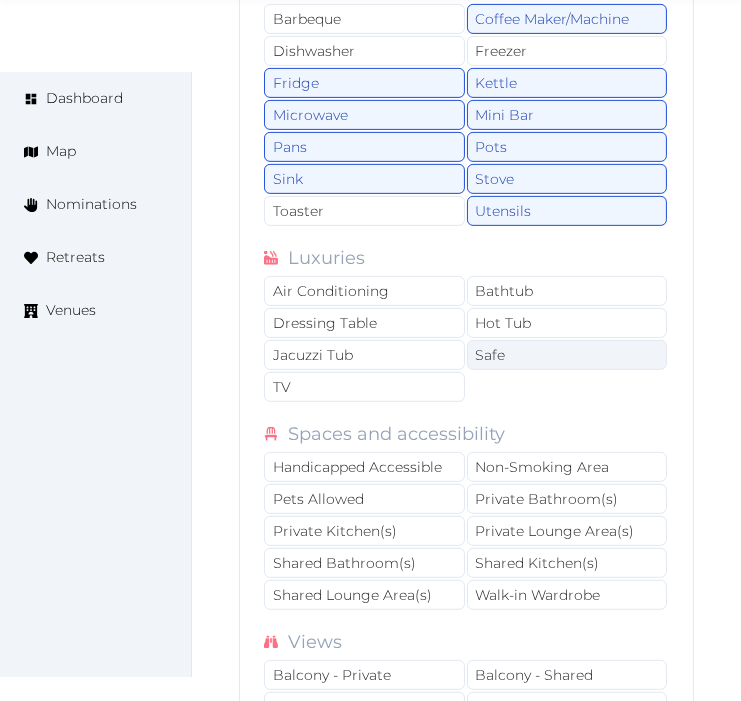 click on "Safe" at bounding box center [567, 355] 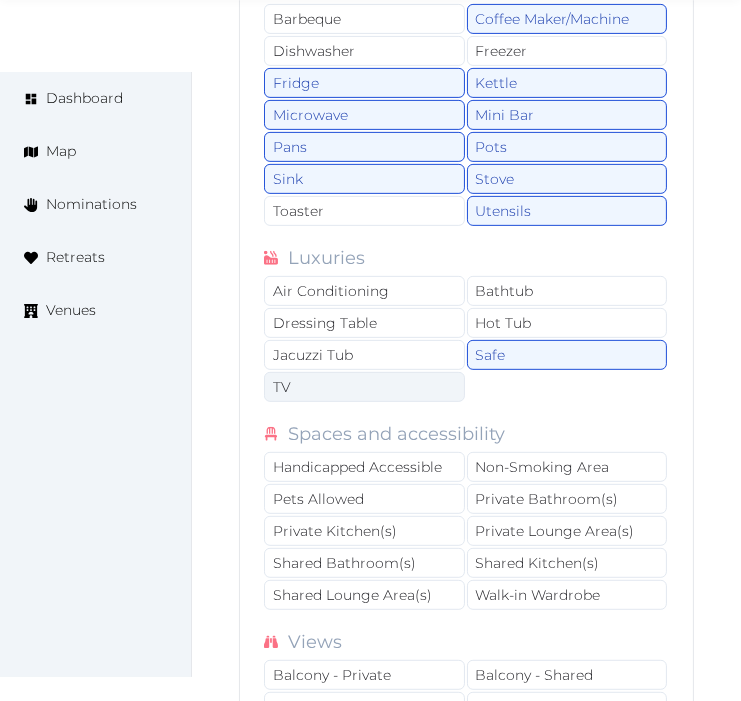 click on "TV" at bounding box center (364, 387) 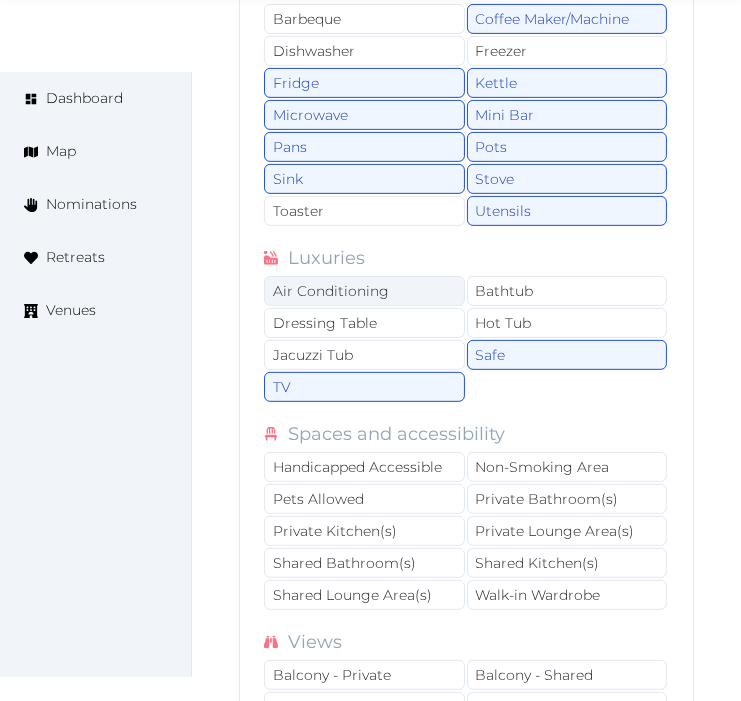 click on "Air Conditioning" at bounding box center (364, 291) 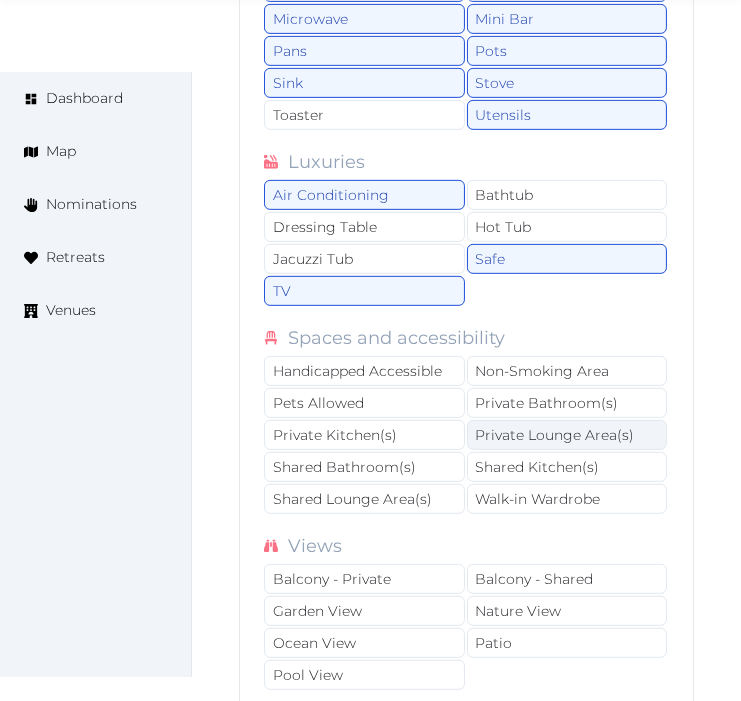 scroll, scrollTop: 7576, scrollLeft: 0, axis: vertical 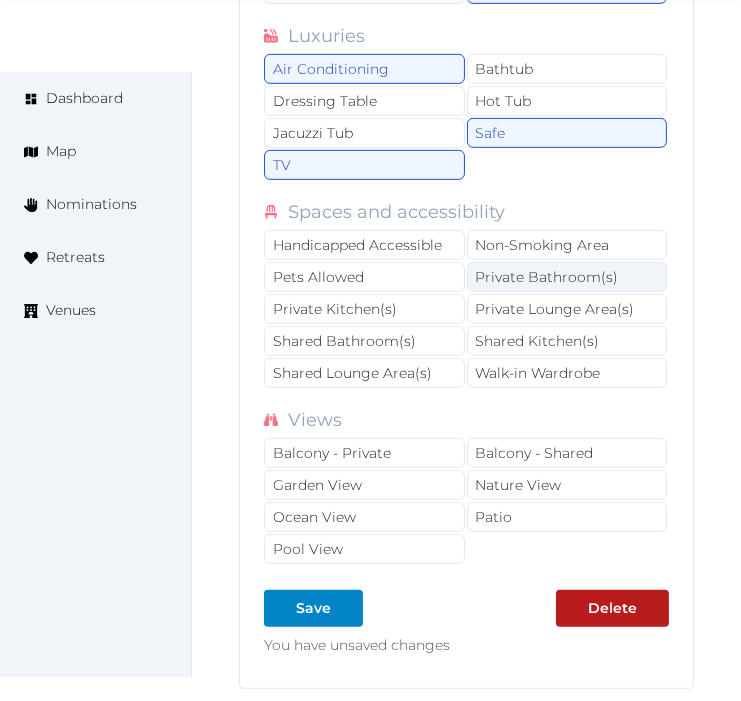 click on "Private Bathroom(s)" at bounding box center [567, 277] 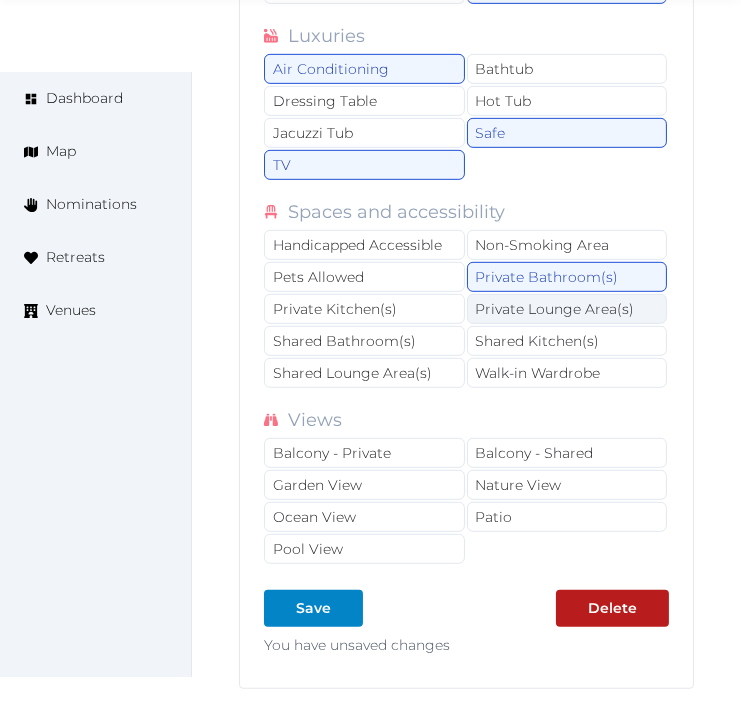 click on "Private Lounge Area(s)" at bounding box center (567, 309) 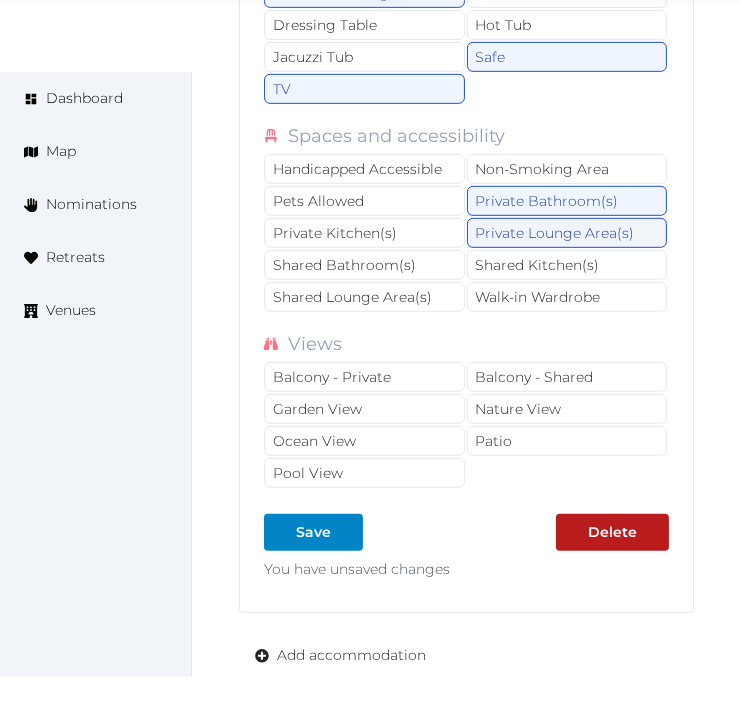 scroll, scrollTop: 7687, scrollLeft: 0, axis: vertical 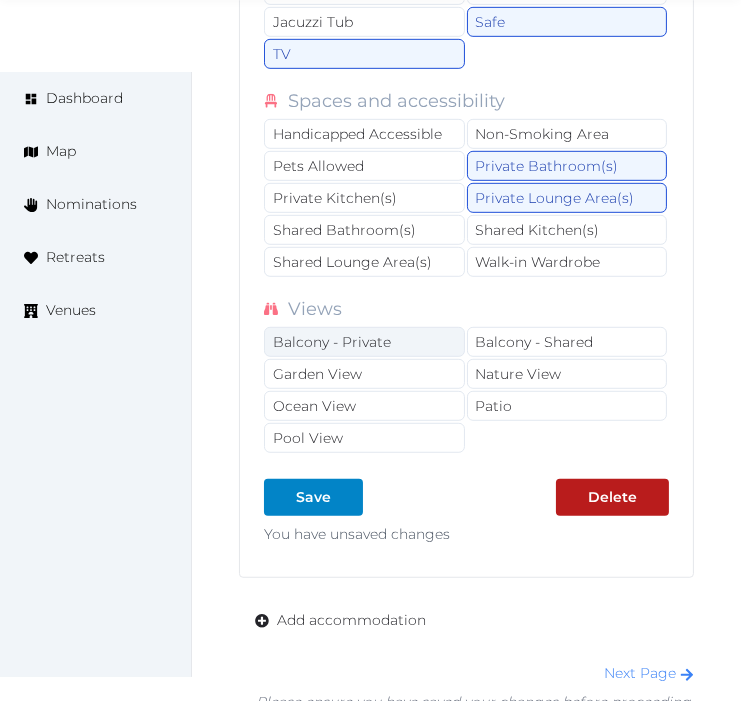 click on "Balcony - Private" at bounding box center [364, 342] 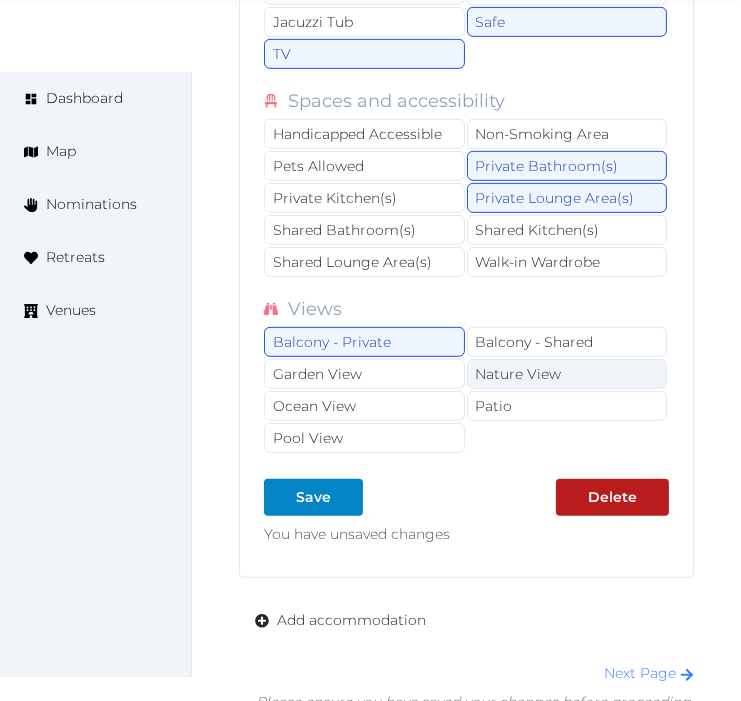 click on "Nature View" at bounding box center (567, 374) 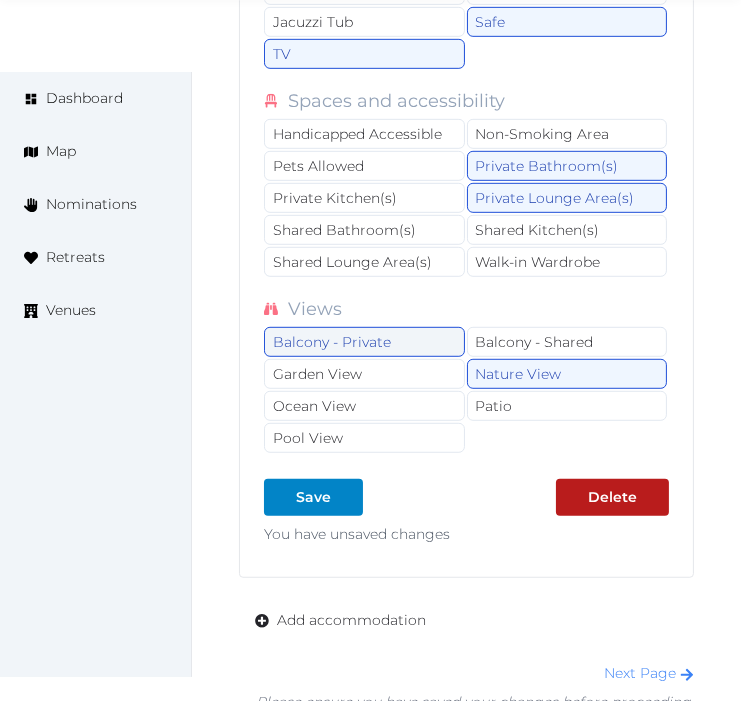 click on "Balcony - Private" at bounding box center (364, 342) 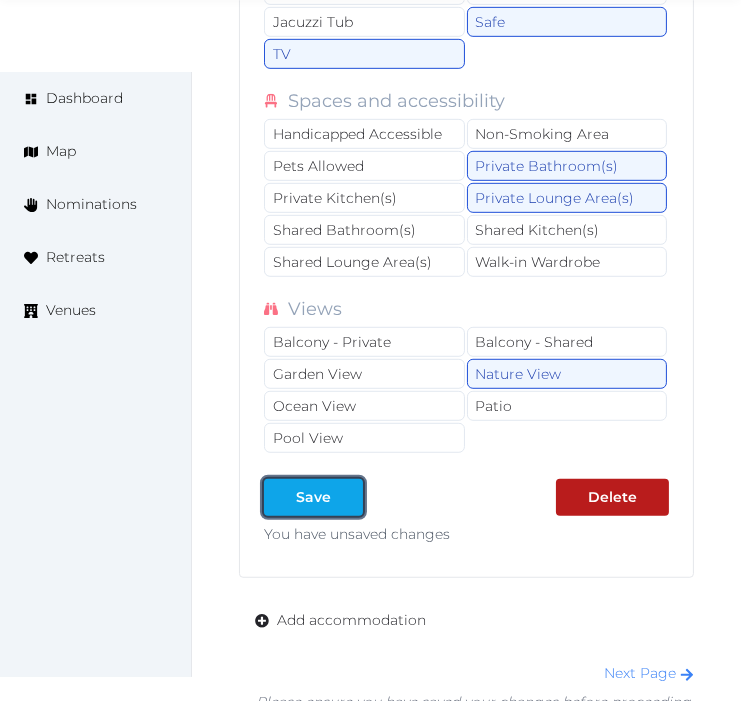 click on "Save" at bounding box center [313, 497] 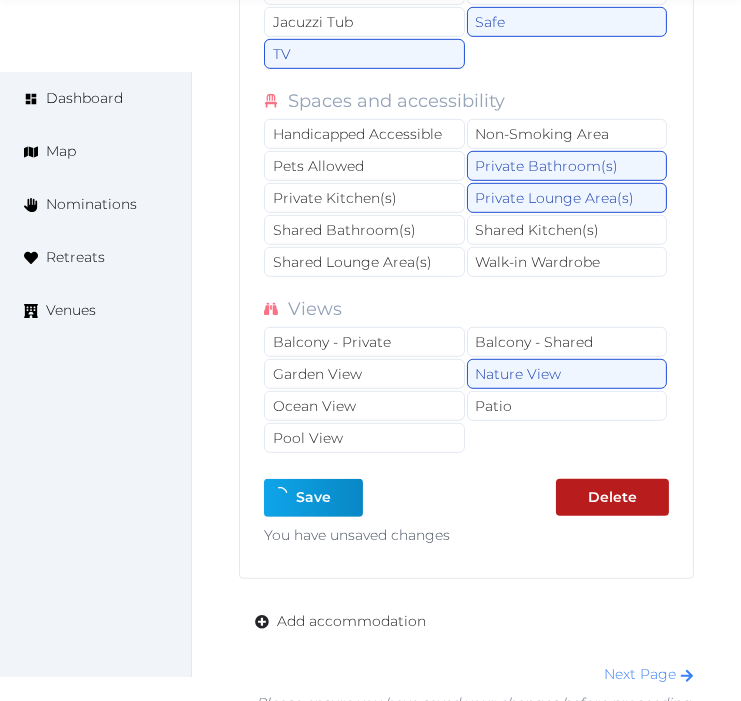 type on "*" 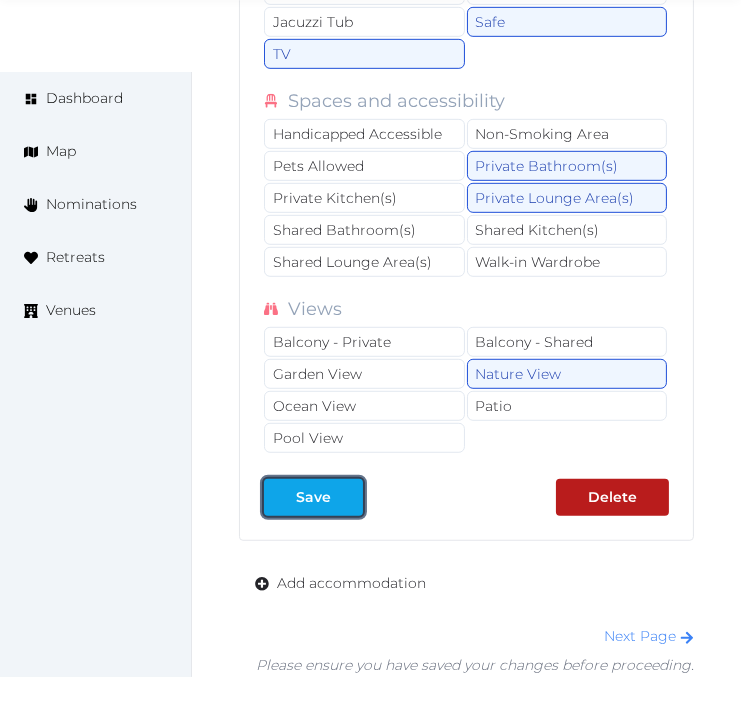 click at bounding box center [347, 497] 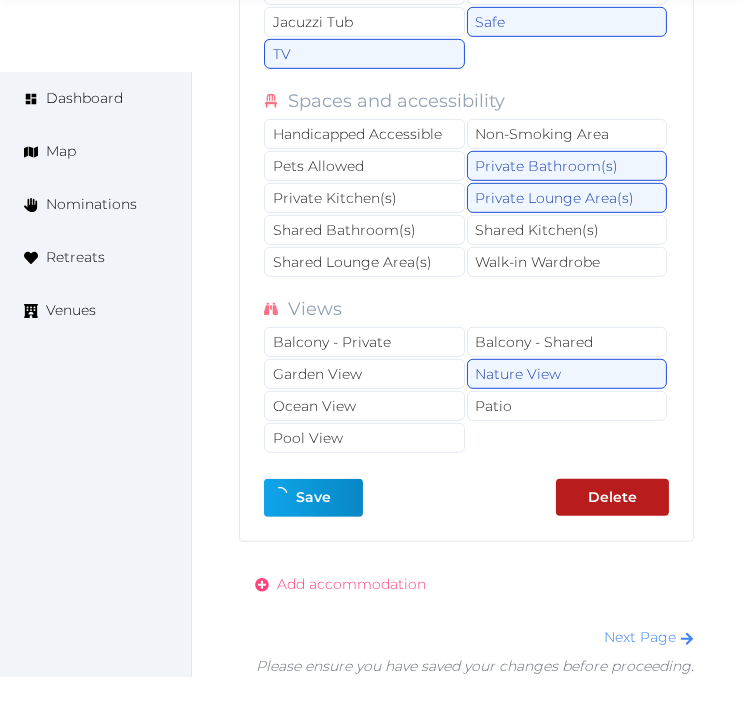 click on "Add accommodation" at bounding box center [351, 584] 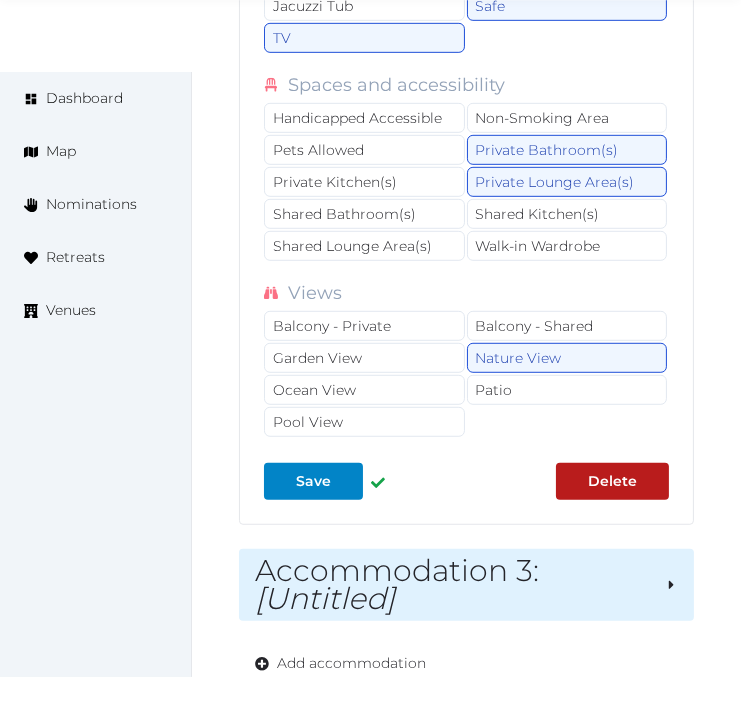 scroll, scrollTop: 8000, scrollLeft: 0, axis: vertical 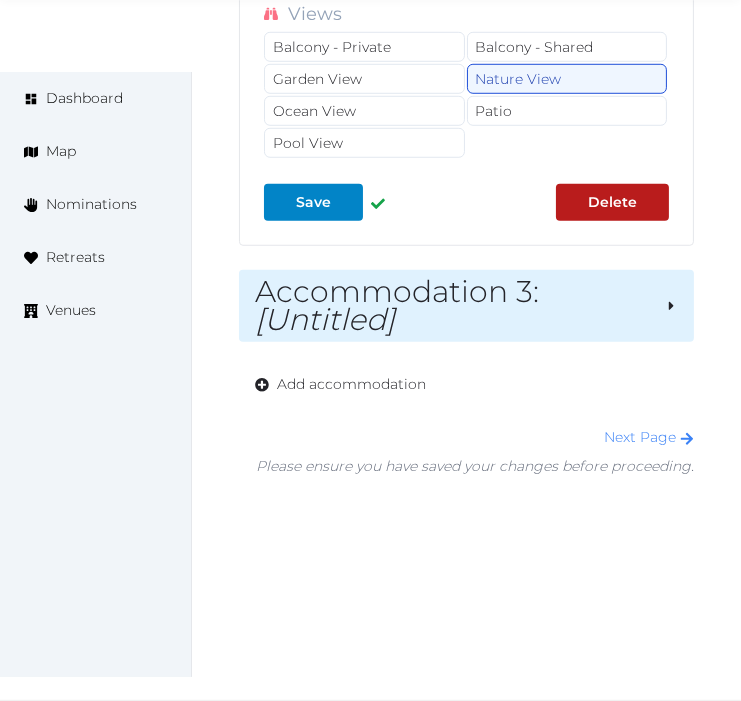 click on "Accommodation 3 :  [Untitled]" at bounding box center (452, 306) 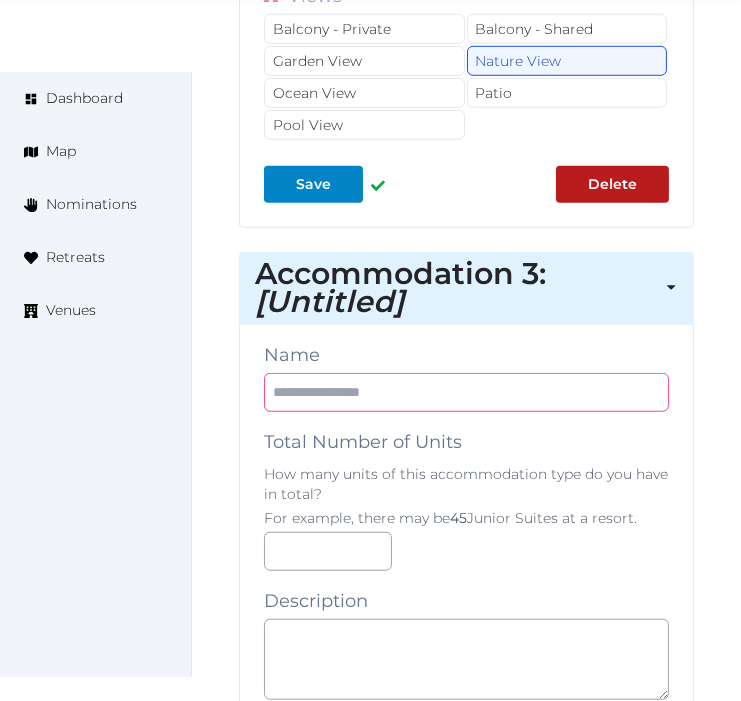 click at bounding box center [466, 392] 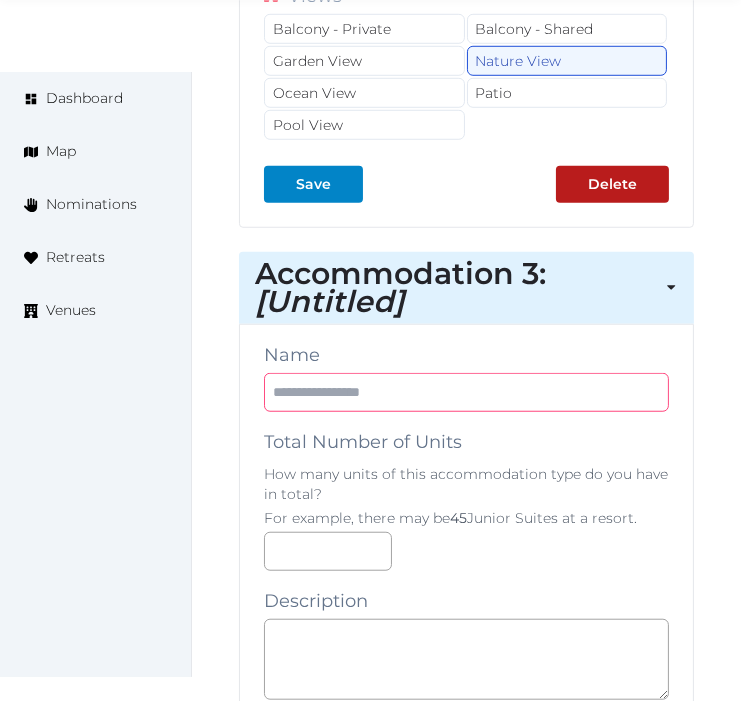 drag, startPoint x: 487, startPoint y: 416, endPoint x: 500, endPoint y: 418, distance: 13.152946 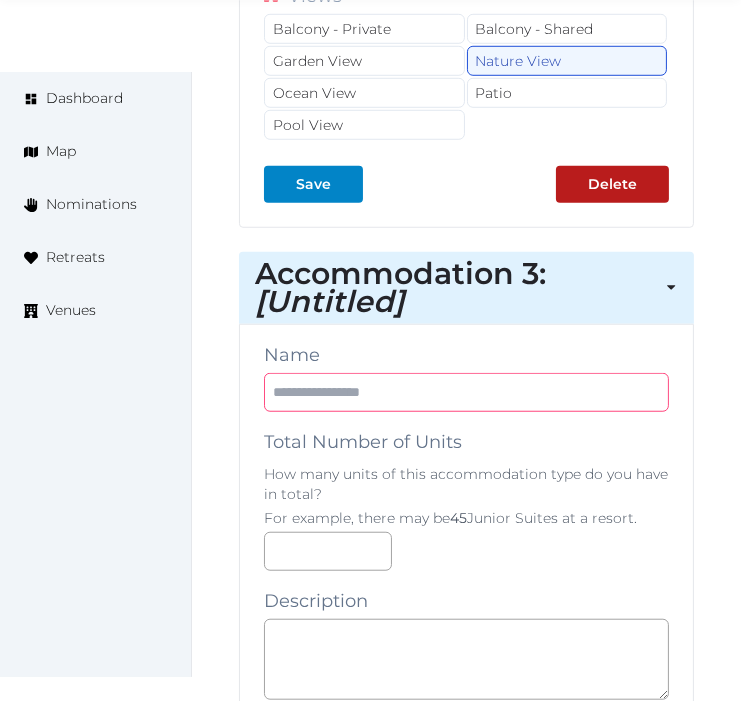 paste on "**********" 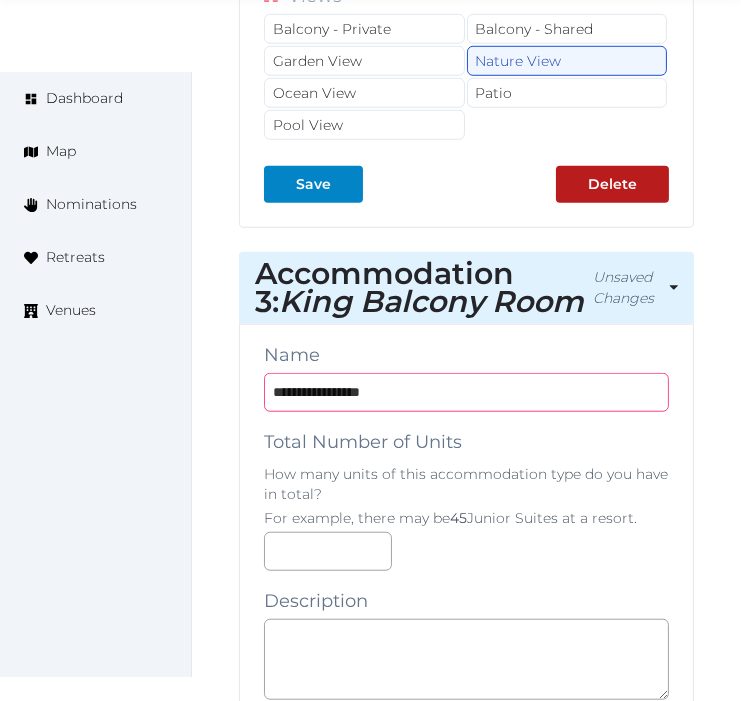 type on "**********" 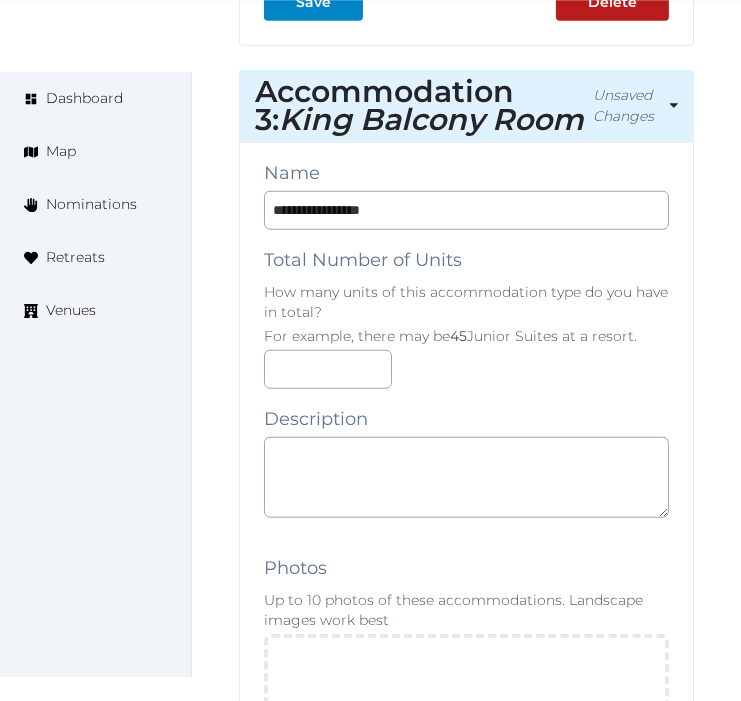 scroll, scrollTop: 8222, scrollLeft: 0, axis: vertical 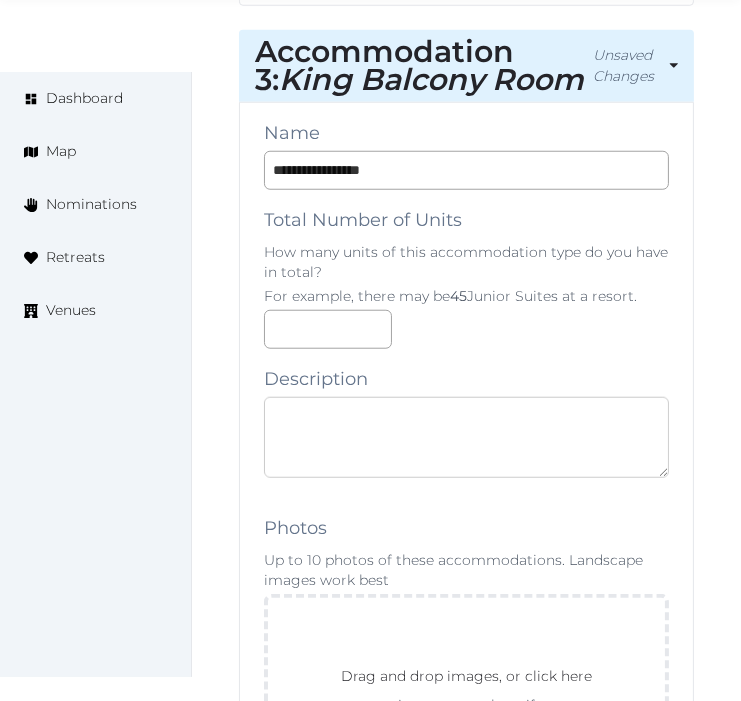 click at bounding box center [466, 437] 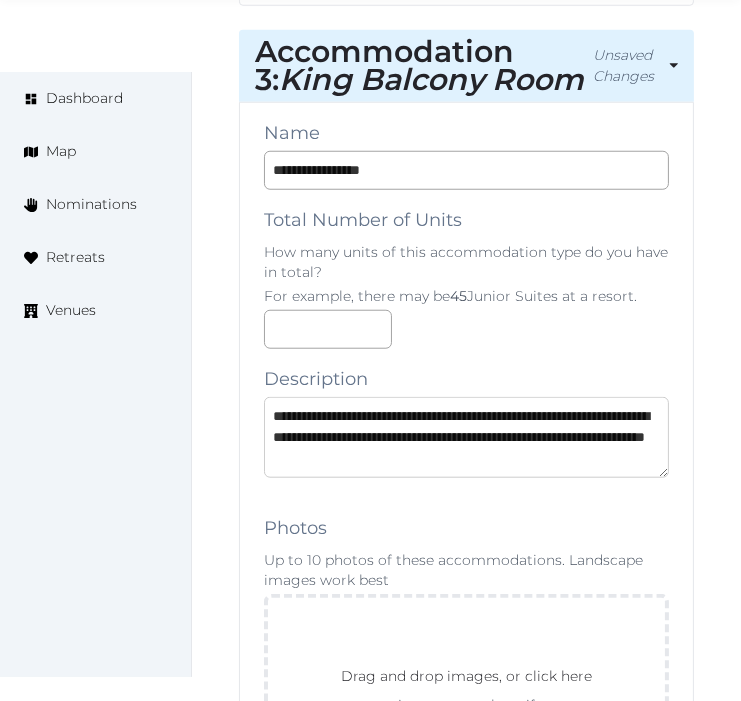 scroll, scrollTop: 31, scrollLeft: 0, axis: vertical 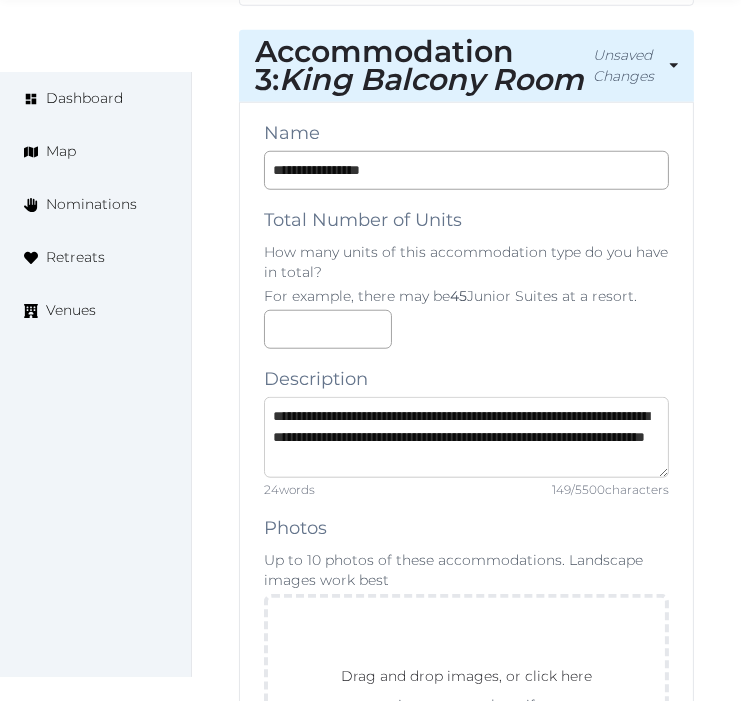 type on "**********" 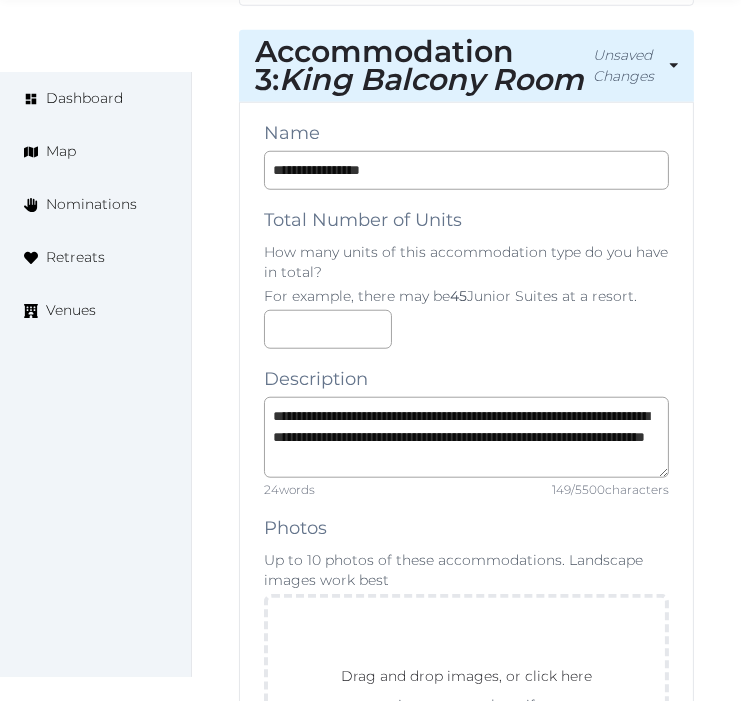 scroll, scrollTop: 41, scrollLeft: 0, axis: vertical 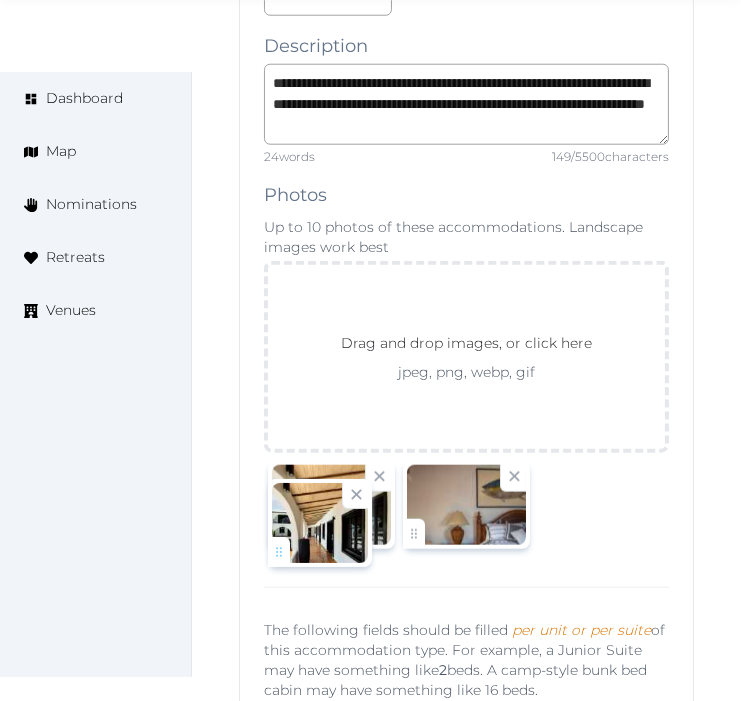 drag, startPoint x: 416, startPoint y: 551, endPoint x: 307, endPoint y: 554, distance: 109.041275 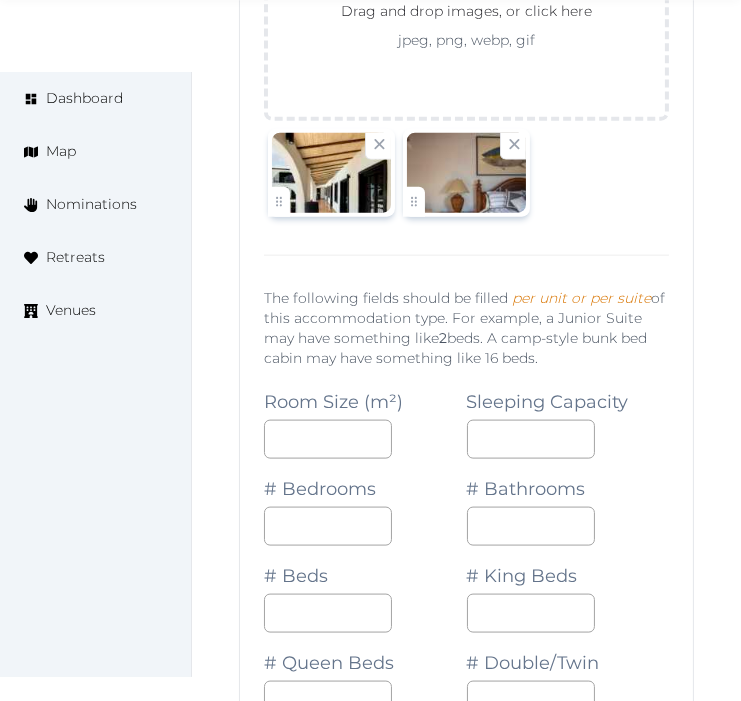 scroll, scrollTop: 8888, scrollLeft: 0, axis: vertical 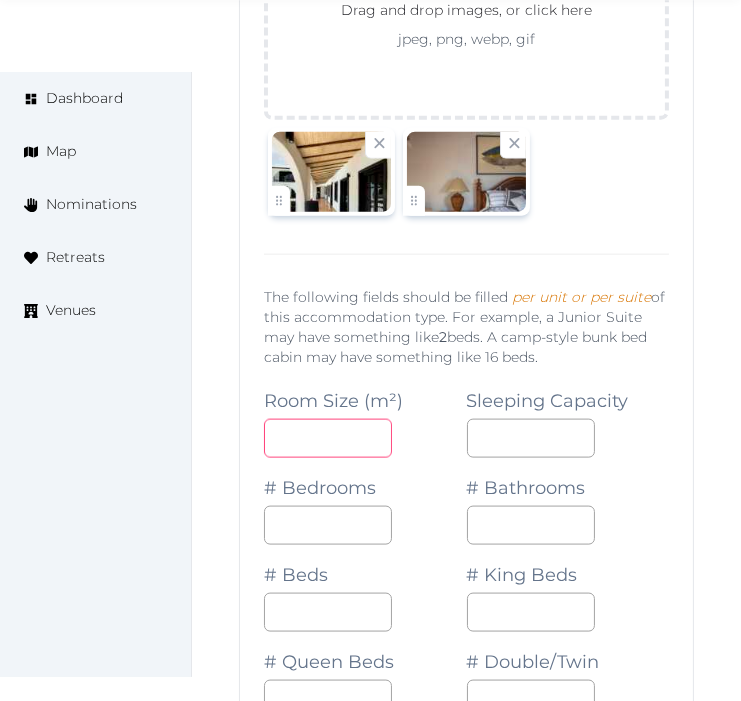 click at bounding box center [328, 438] 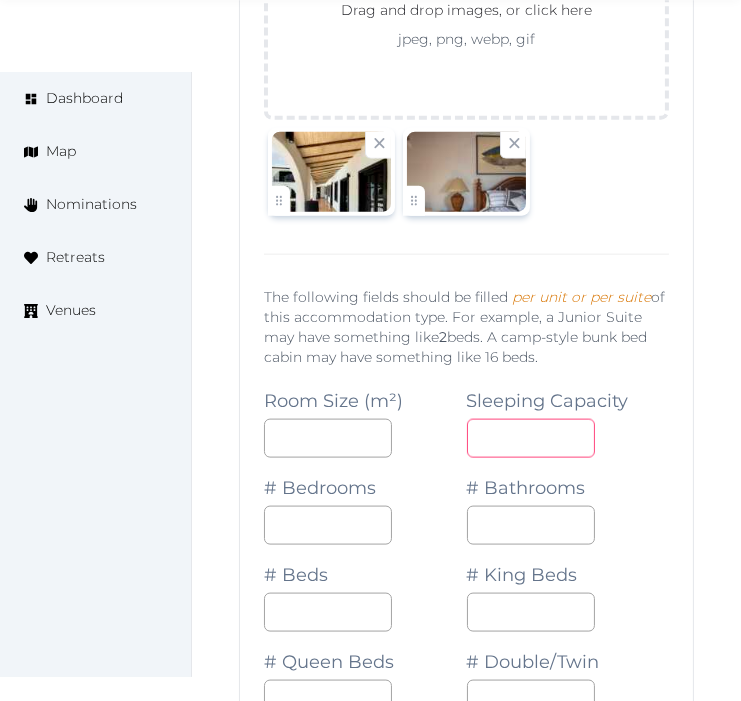 click at bounding box center [531, 438] 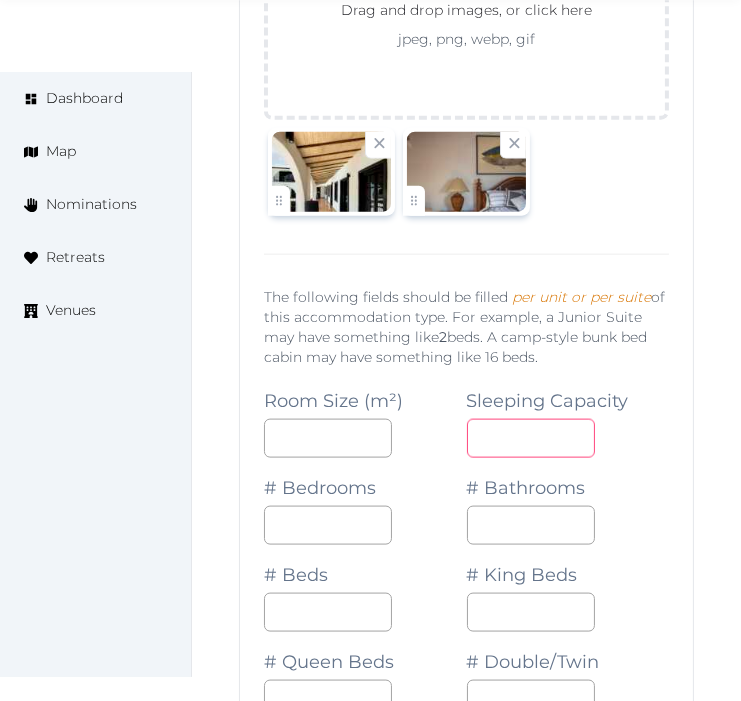 type on "*" 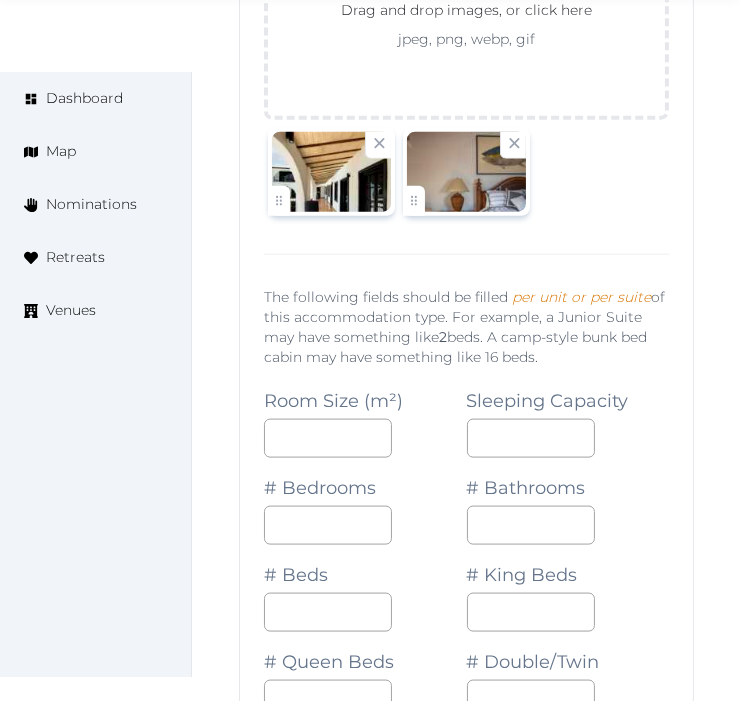 click on "# Beds" at bounding box center [365, 588] 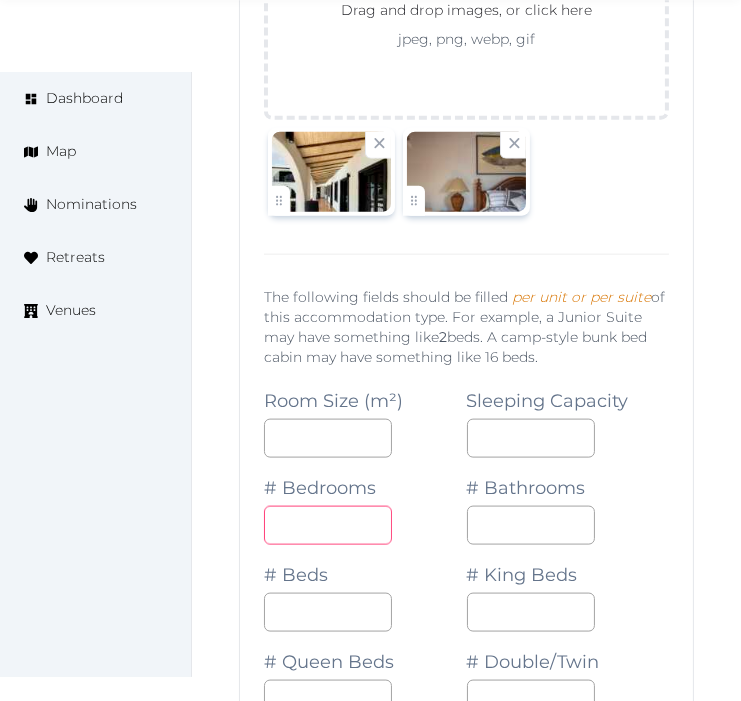 click at bounding box center [328, 525] 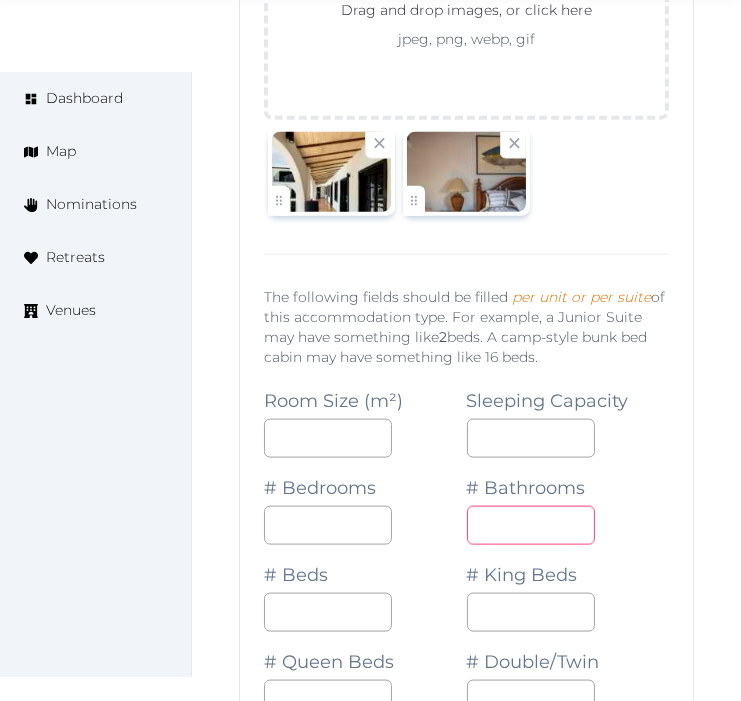 click at bounding box center (531, 525) 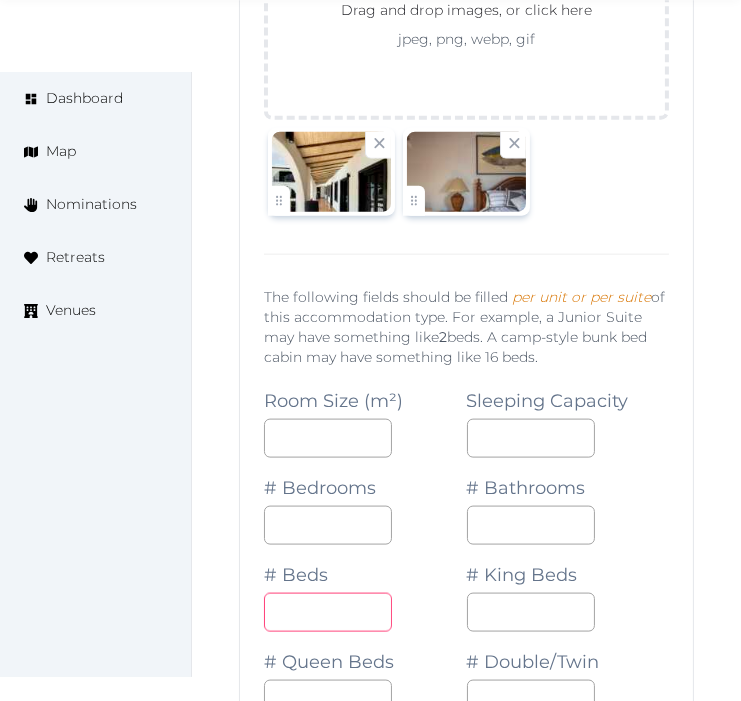 click at bounding box center (328, 612) 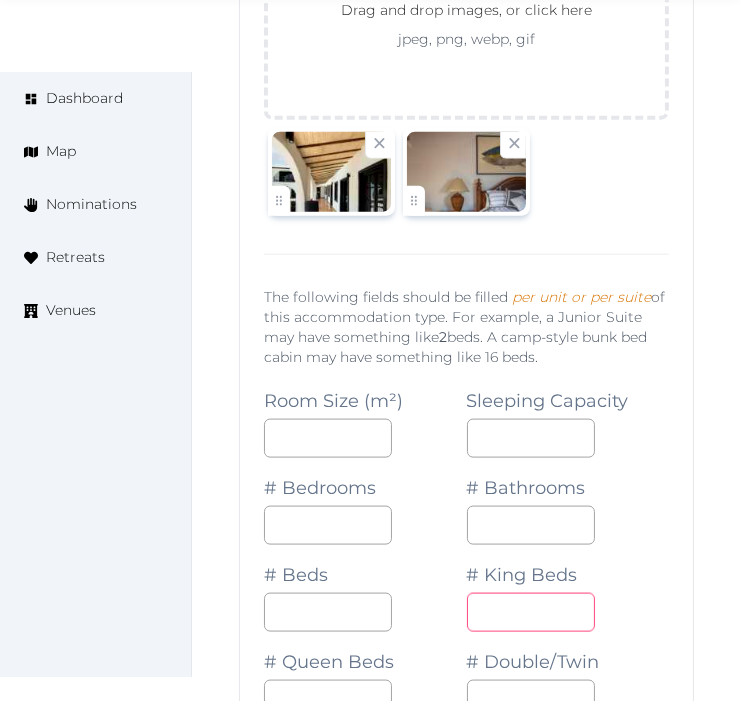click at bounding box center (531, 612) 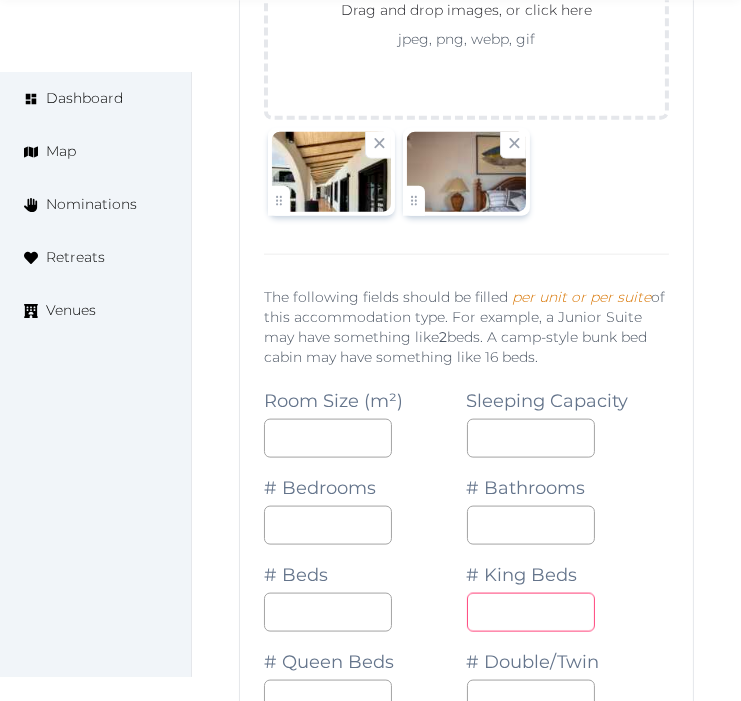 type on "*" 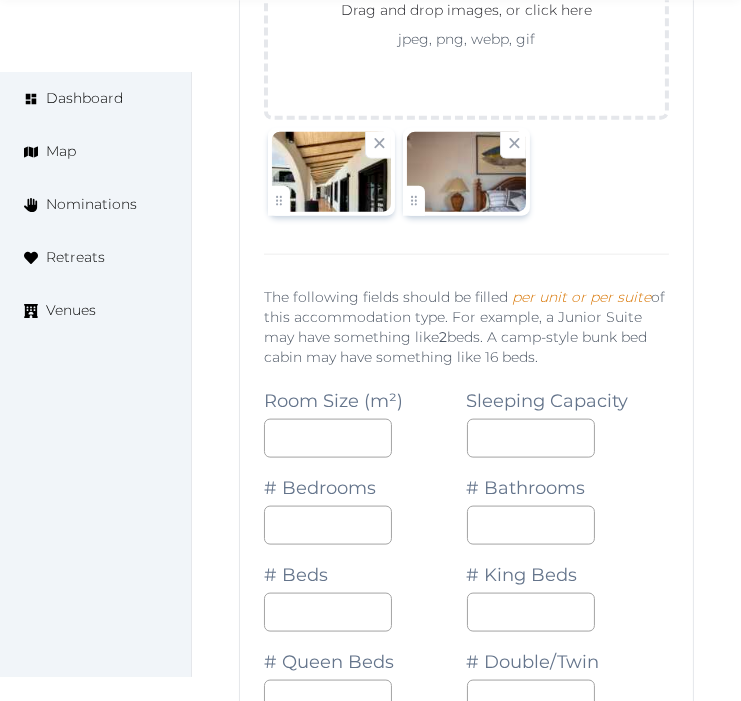 click on "**********" at bounding box center [466, 1030] 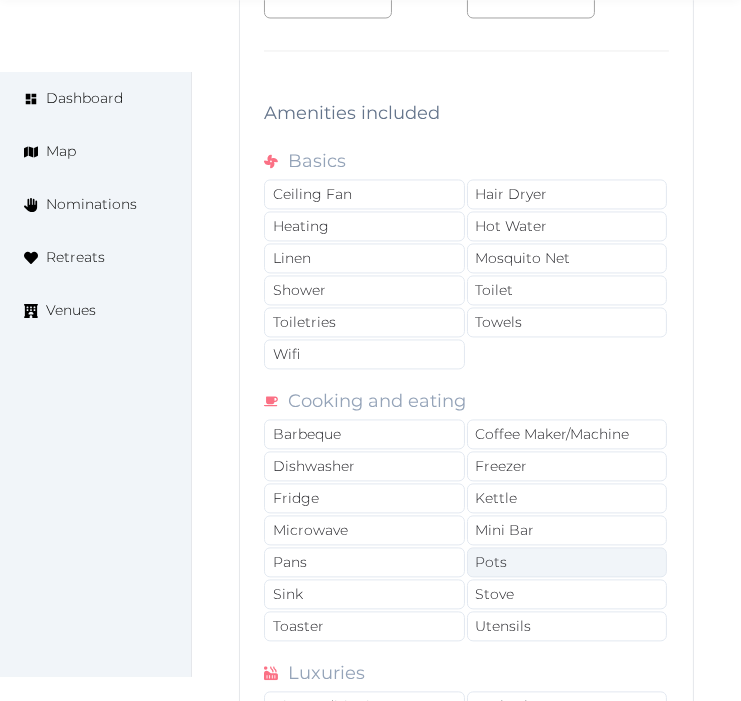 scroll, scrollTop: 10333, scrollLeft: 0, axis: vertical 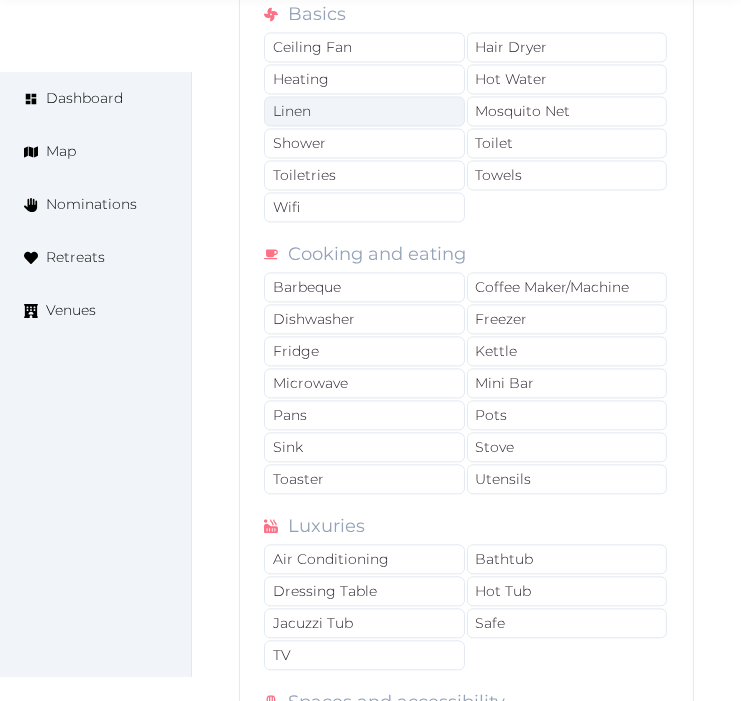 click on "Linen" at bounding box center [364, 111] 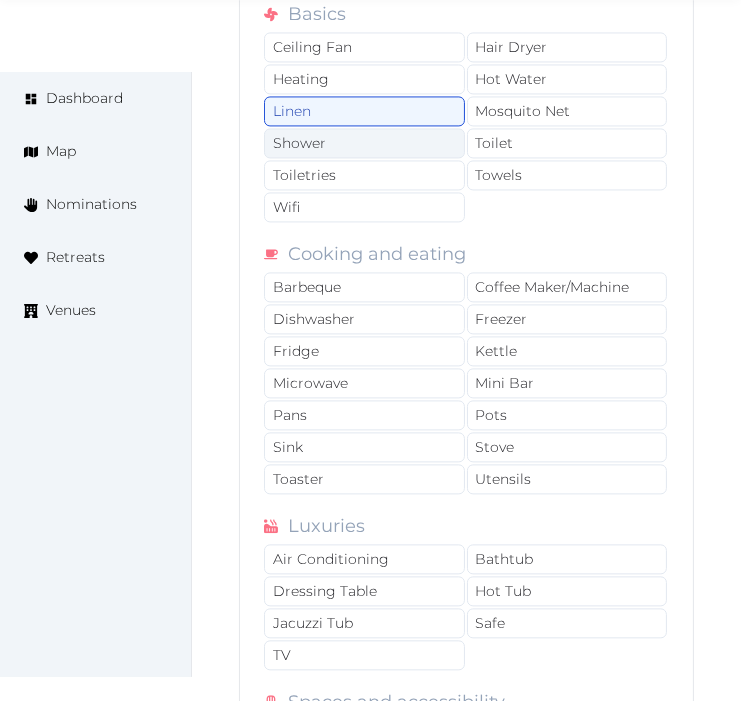 click on "Shower" at bounding box center [364, 143] 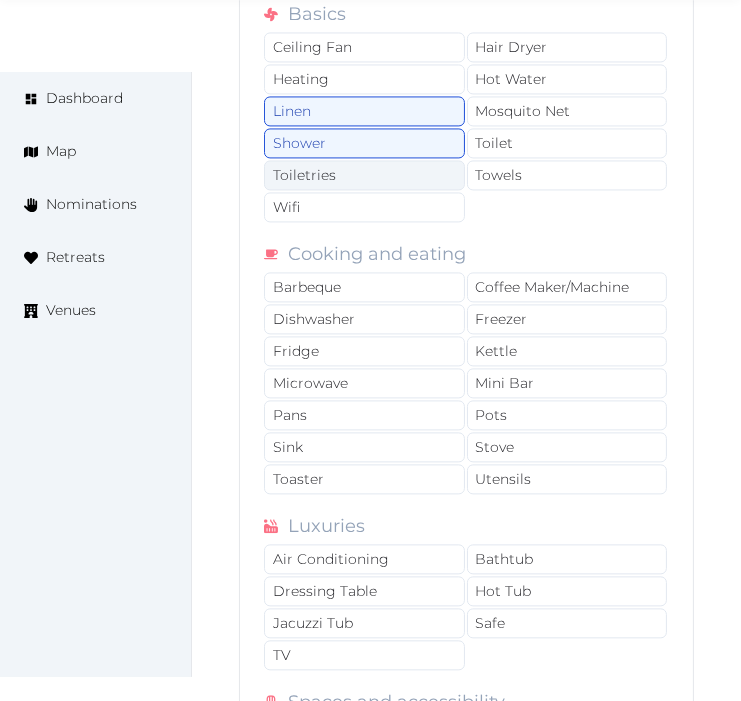click on "Toiletries" at bounding box center [364, 175] 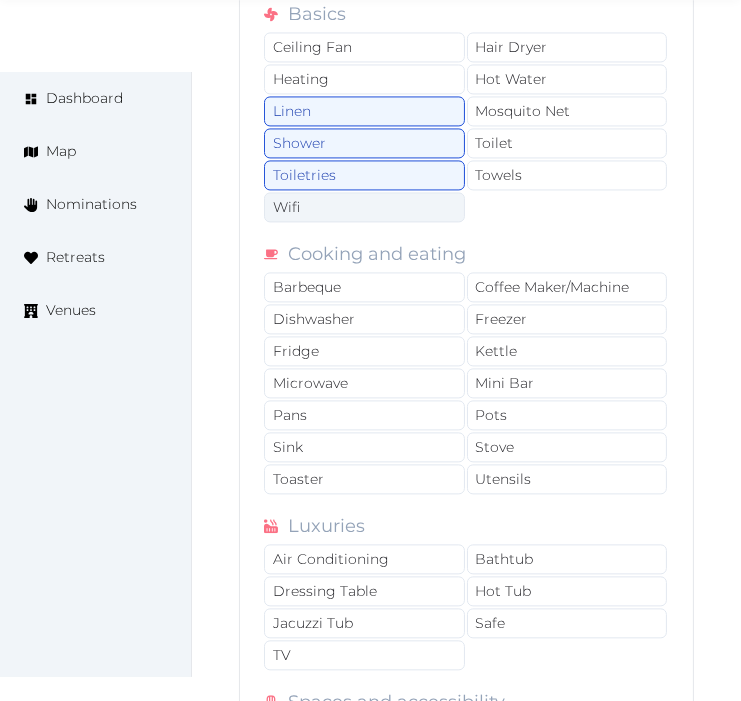 click on "Wifi" at bounding box center (364, 207) 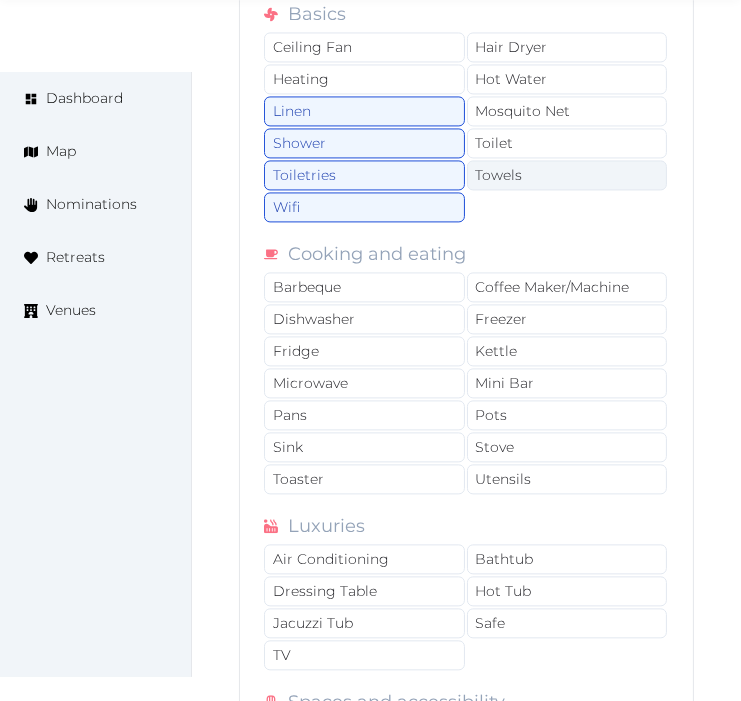 click on "Towels" at bounding box center [567, 175] 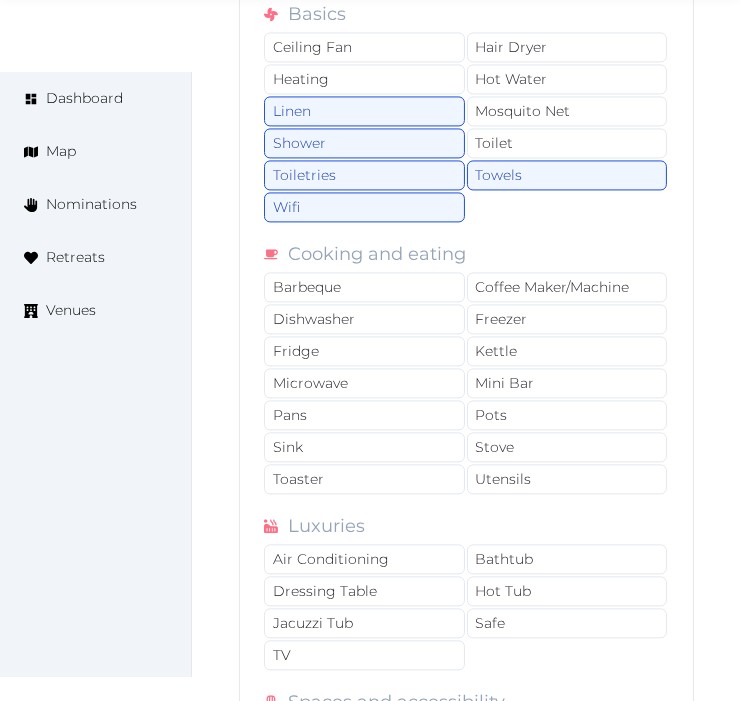 drag, startPoint x: 555, startPoint y: 161, endPoint x: 743, endPoint y: 127, distance: 191.04973 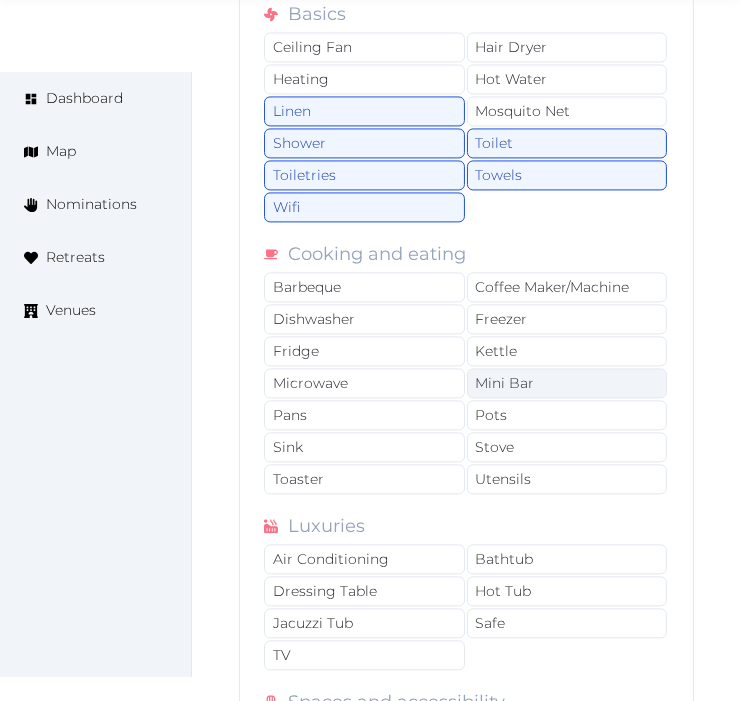 click on "Mini Bar" at bounding box center (567, 383) 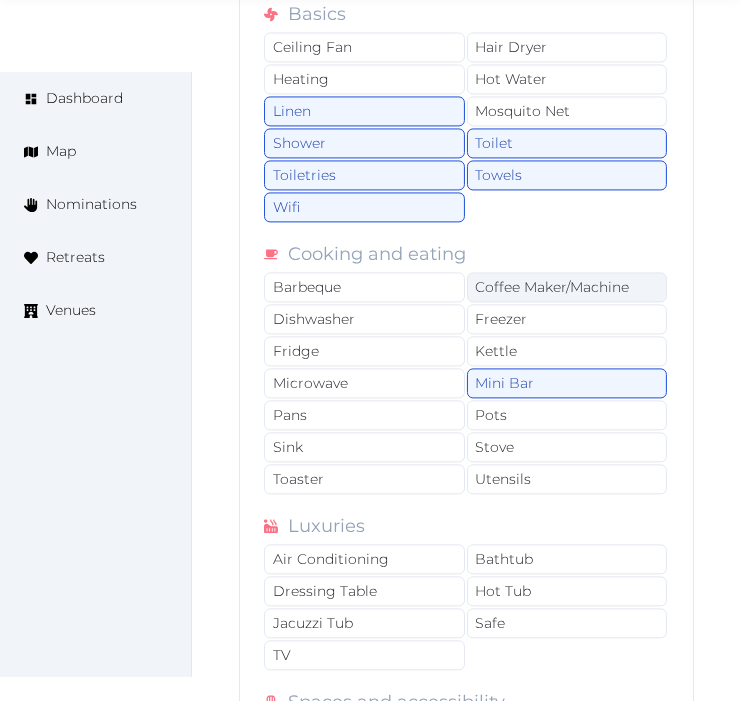click on "Coffee Maker/Machine" at bounding box center [567, 287] 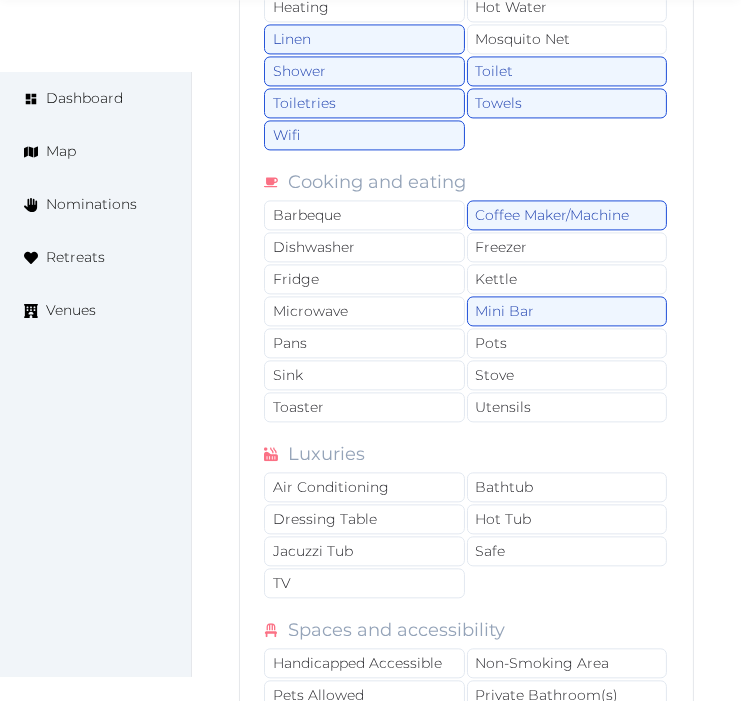 scroll, scrollTop: 10444, scrollLeft: 0, axis: vertical 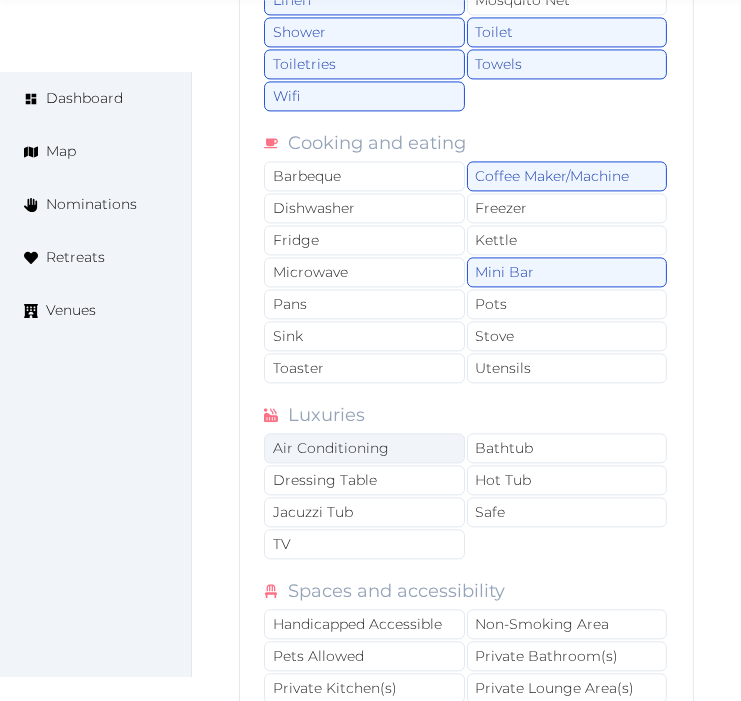 click on "Air Conditioning" at bounding box center [364, 448] 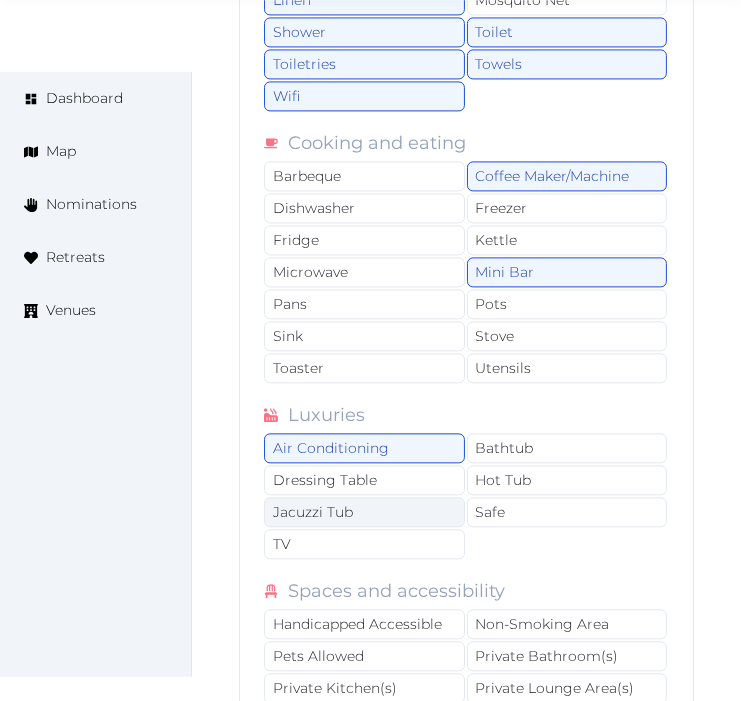 drag, startPoint x: 335, startPoint y: 565, endPoint x: 422, endPoint y: 541, distance: 90.24966 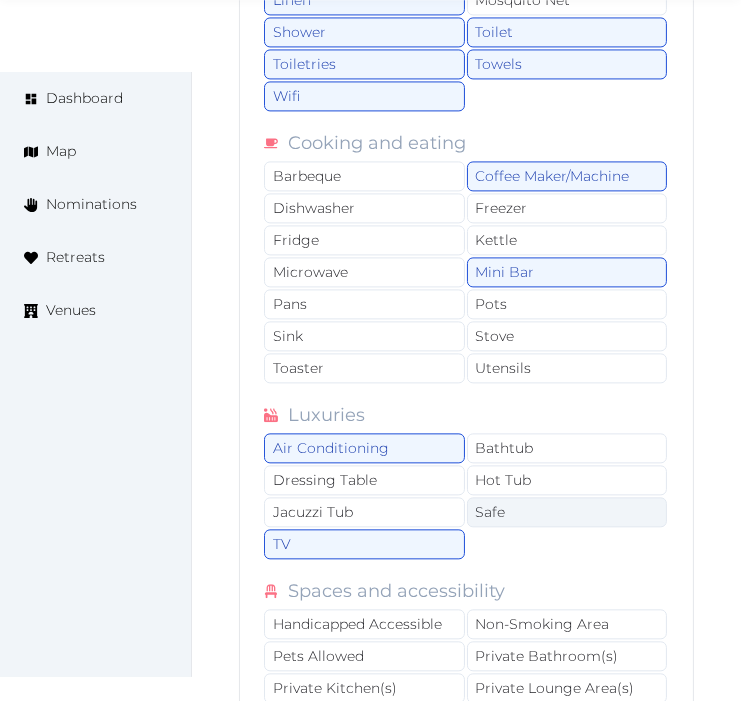click on "Safe" at bounding box center [567, 512] 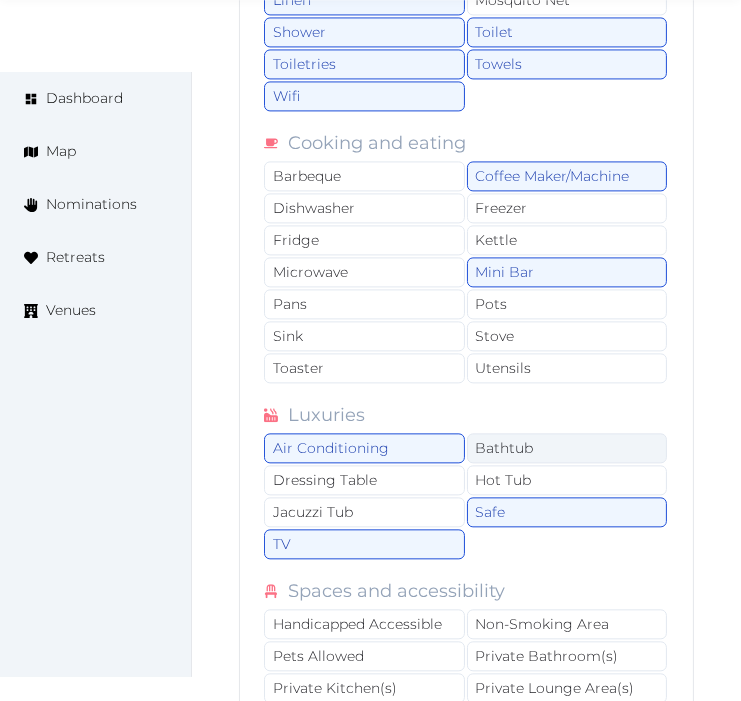 click on "Bathtub" at bounding box center (567, 448) 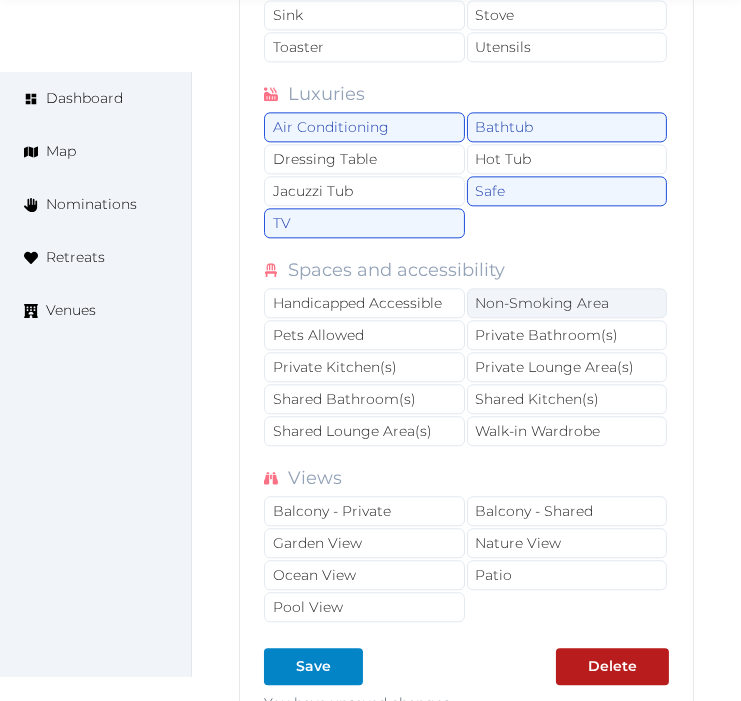 scroll, scrollTop: 10777, scrollLeft: 0, axis: vertical 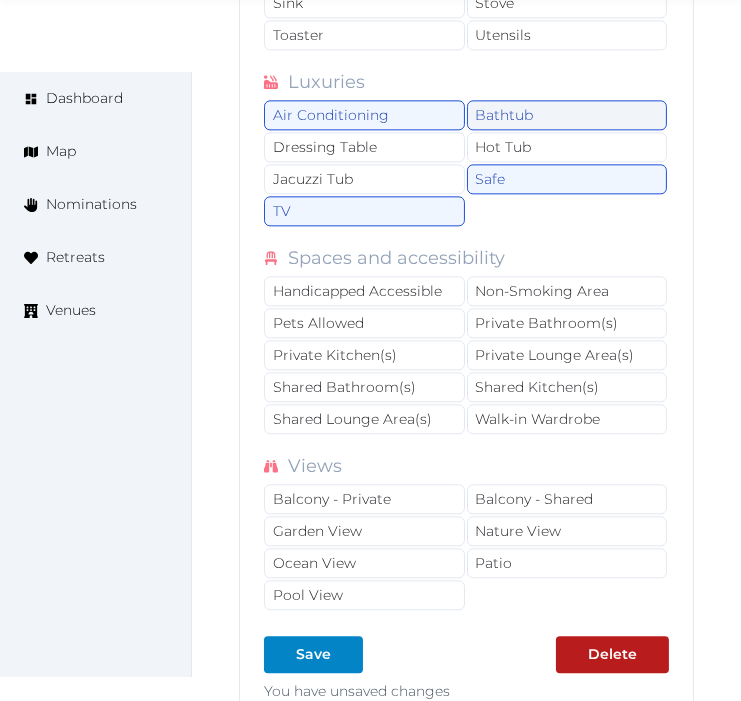 click on "Bathtub" at bounding box center [567, 115] 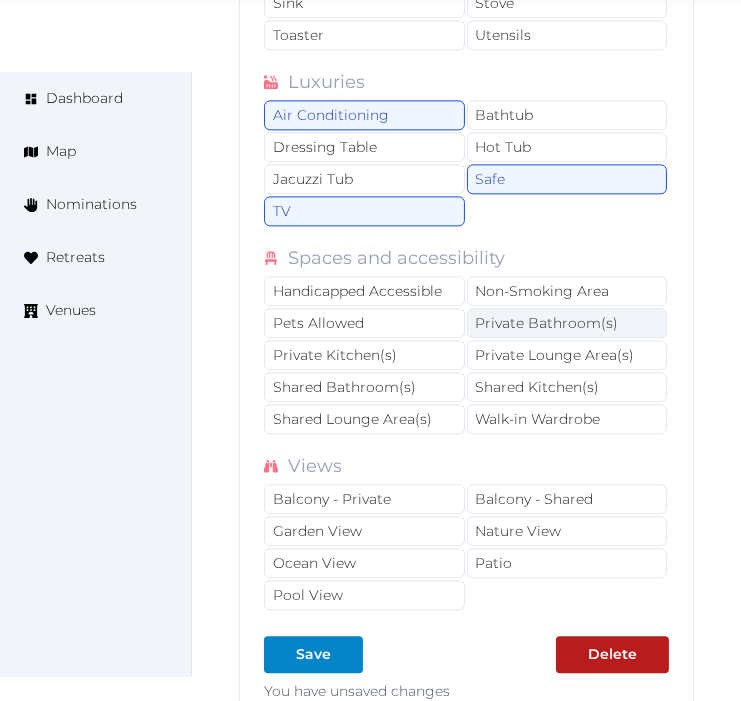 drag, startPoint x: 486, startPoint y: 338, endPoint x: 498, endPoint y: 356, distance: 21.633308 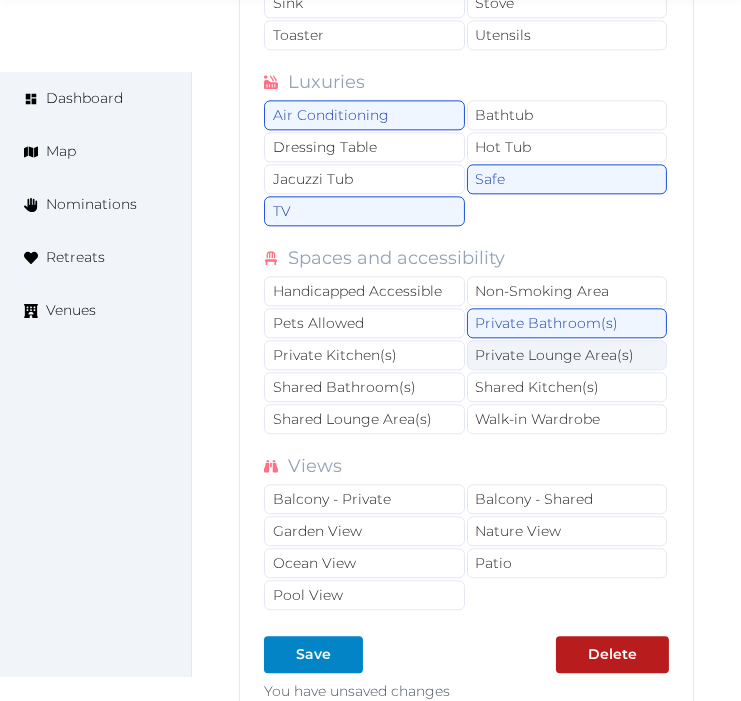 click on "Private Lounge Area(s)" at bounding box center (567, 355) 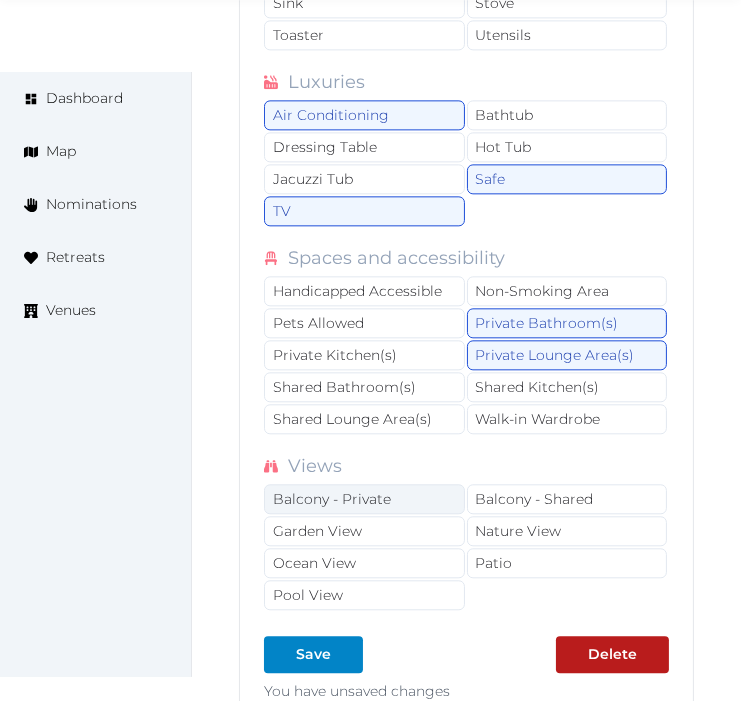 click on "Balcony - Private" at bounding box center [364, 499] 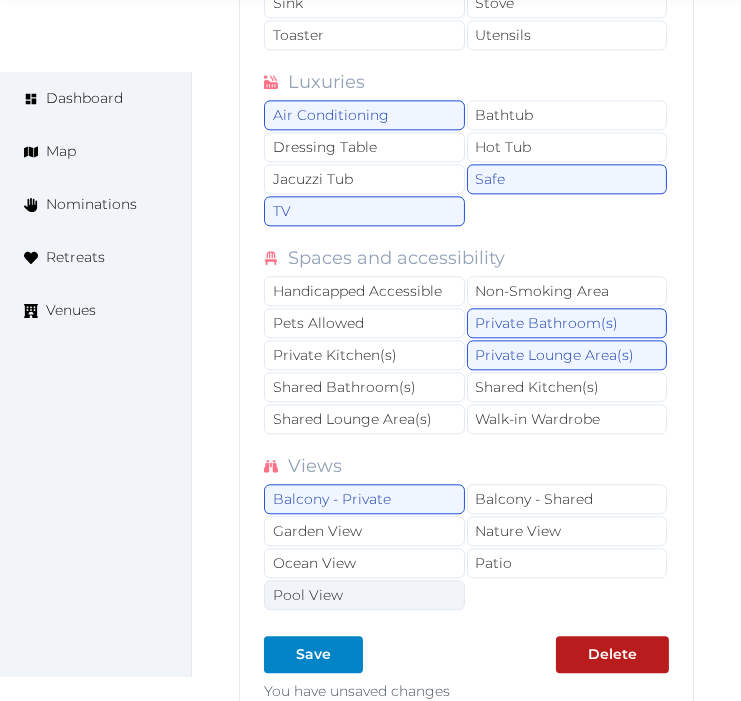 click on "Pool View" at bounding box center [364, 595] 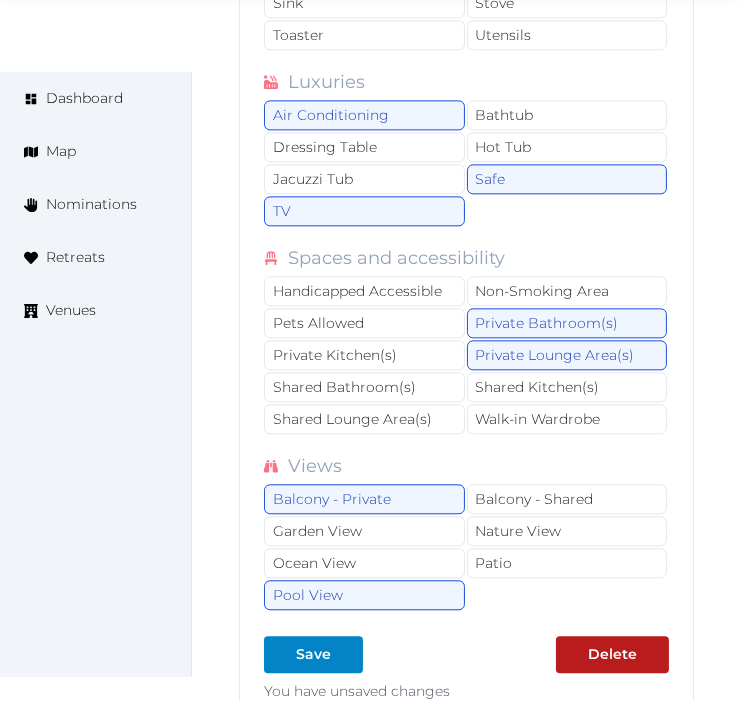drag, startPoint x: 513, startPoint y: 552, endPoint x: 391, endPoint y: 648, distance: 155.24174 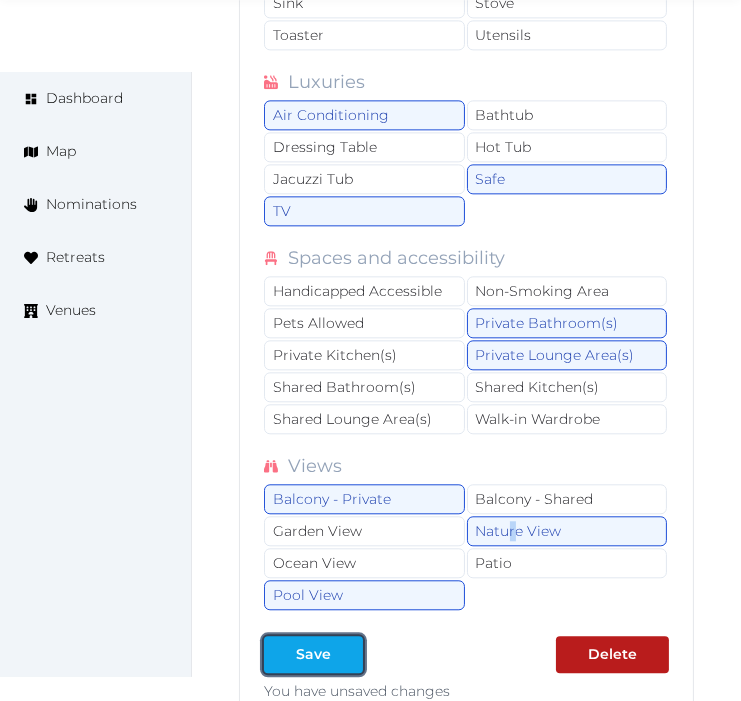 click on "Save" at bounding box center [313, 654] 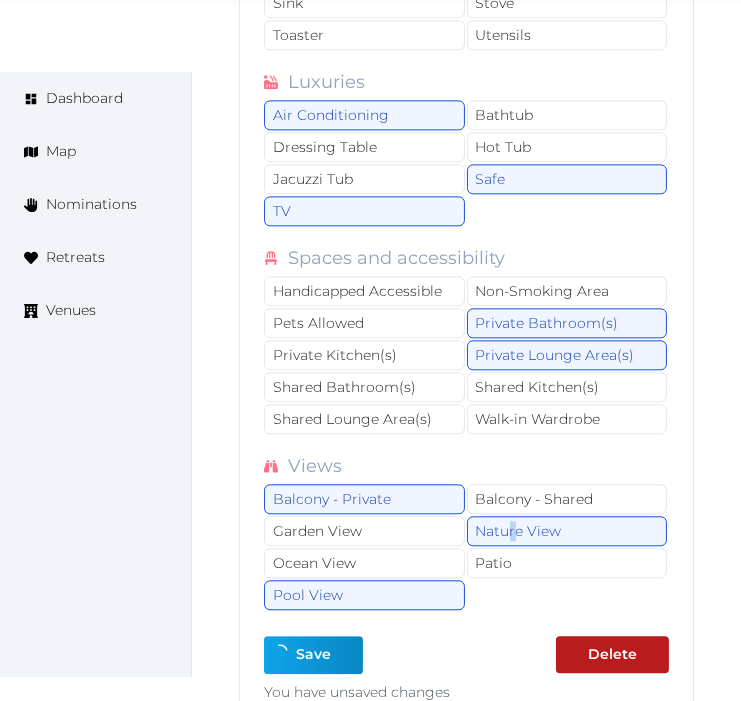 type on "*" 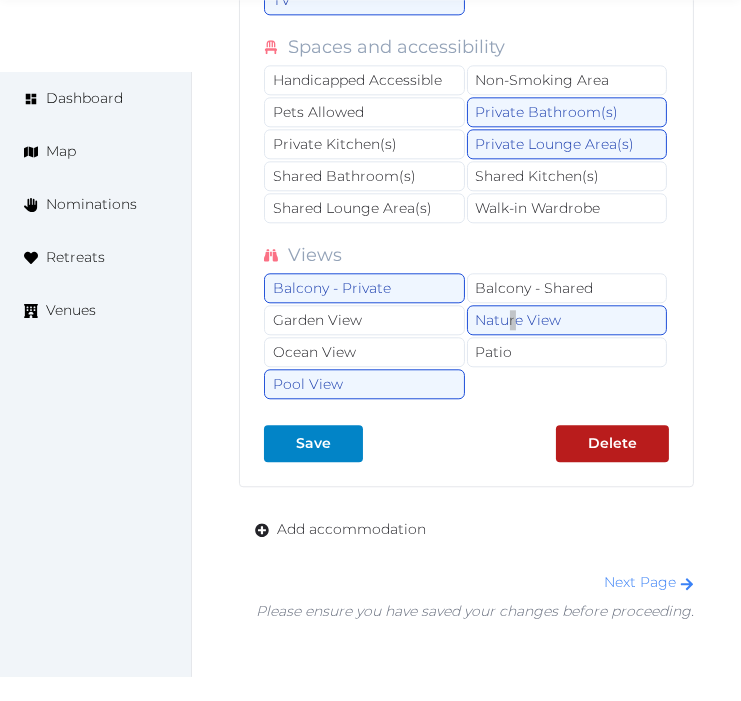 scroll, scrollTop: 11158, scrollLeft: 0, axis: vertical 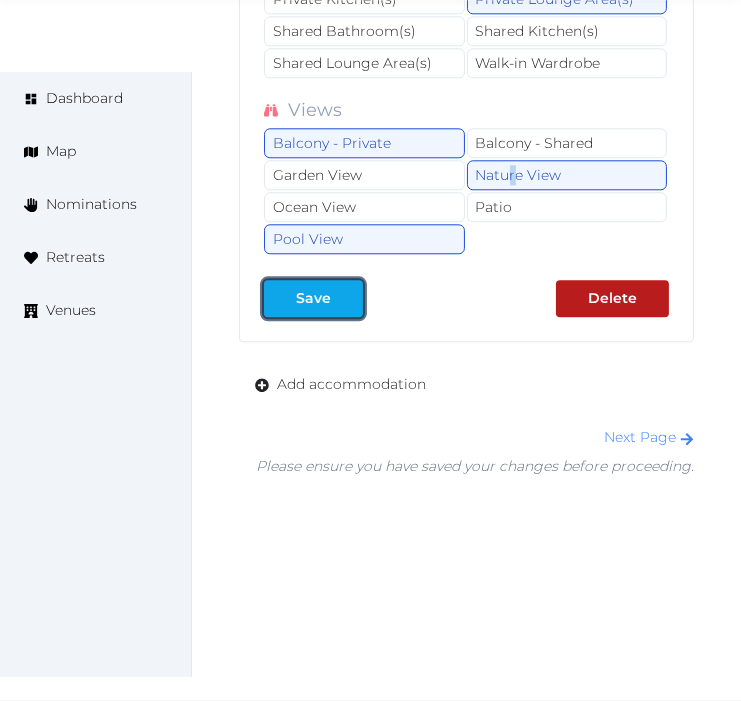 drag, startPoint x: 327, startPoint y: 302, endPoint x: 337, endPoint y: 313, distance: 14.866069 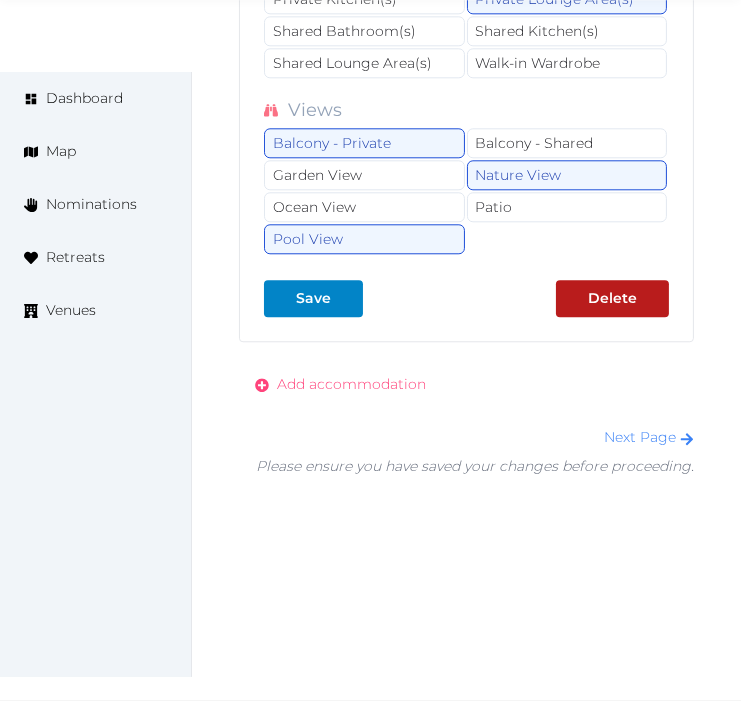 click on "Add accommodation" at bounding box center (351, 384) 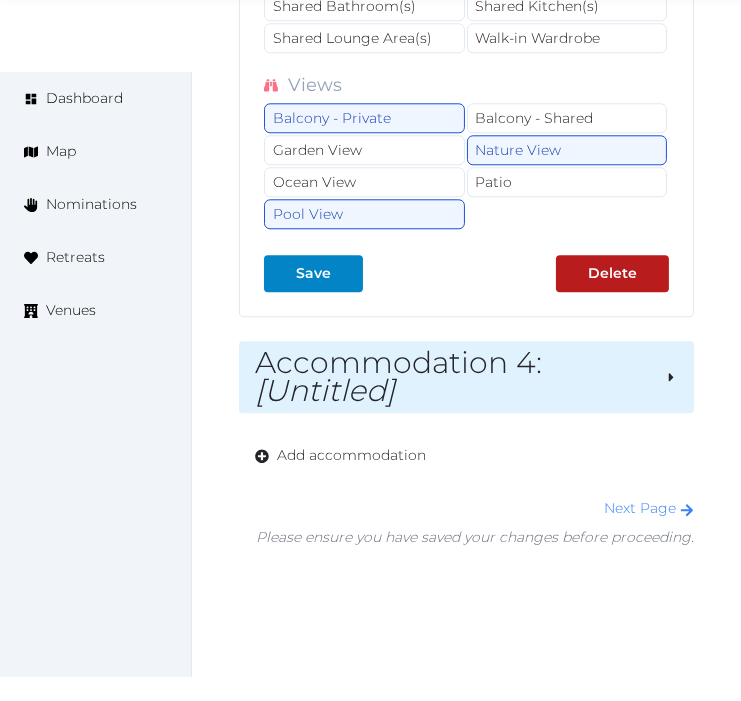 click on "Accommodation 4 :  [Untitled]" at bounding box center [452, 377] 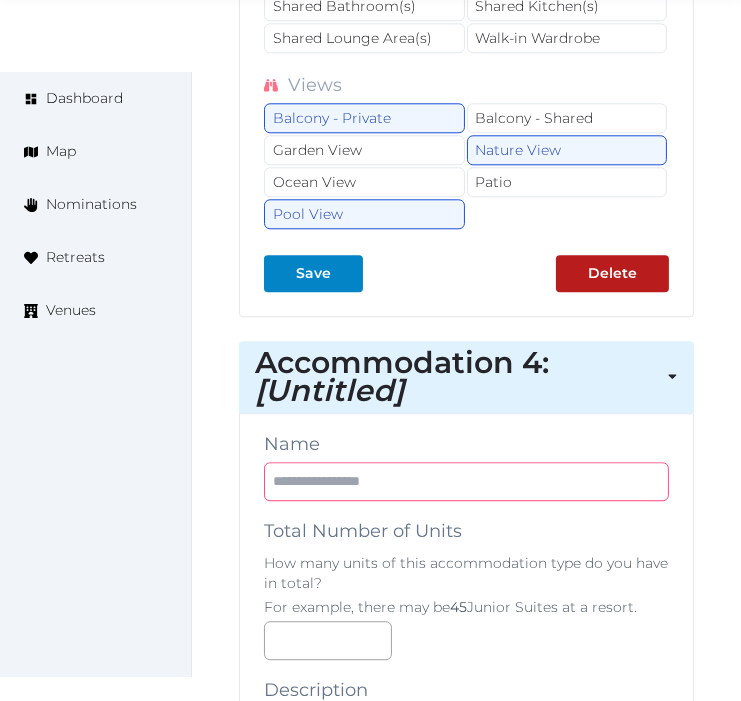 click at bounding box center [466, 481] 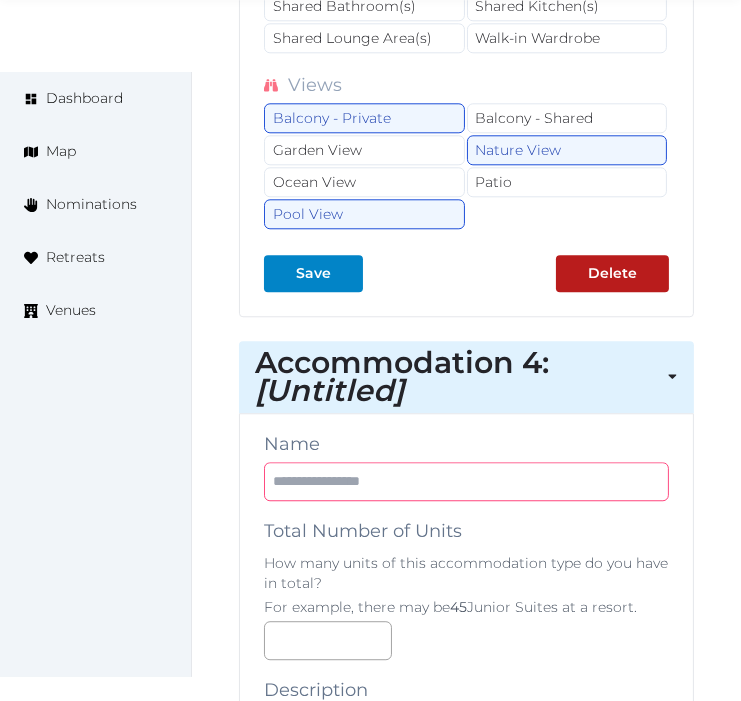paste on "**********" 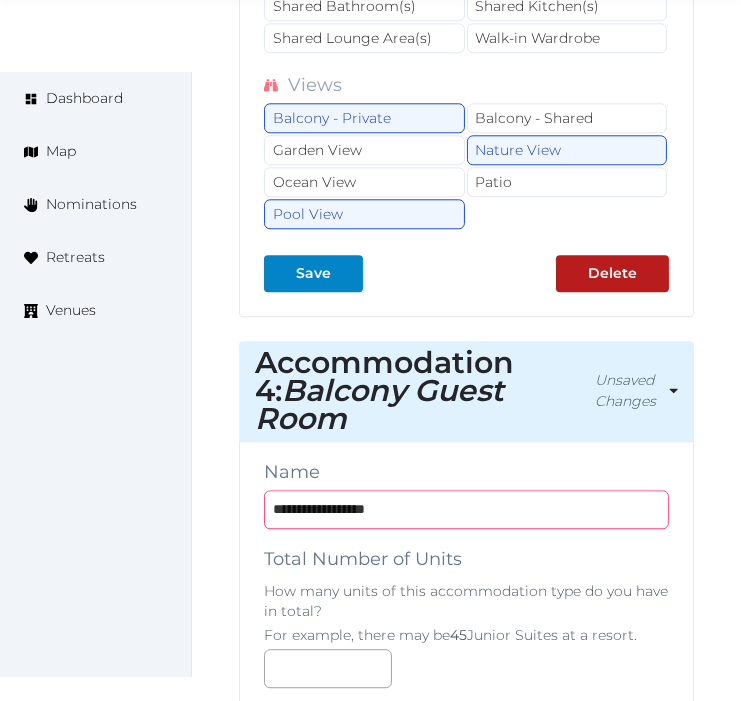 type on "**********" 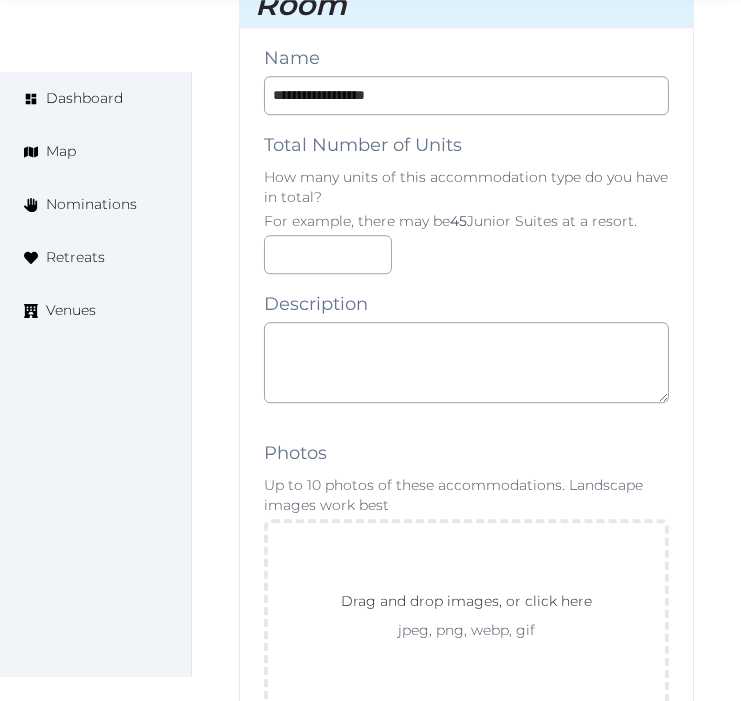scroll, scrollTop: 11603, scrollLeft: 0, axis: vertical 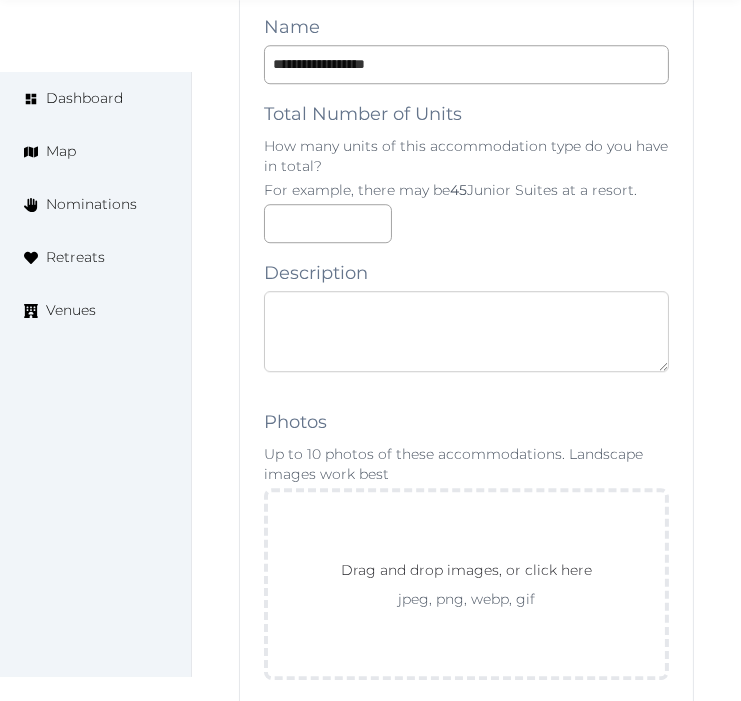click at bounding box center (466, 331) 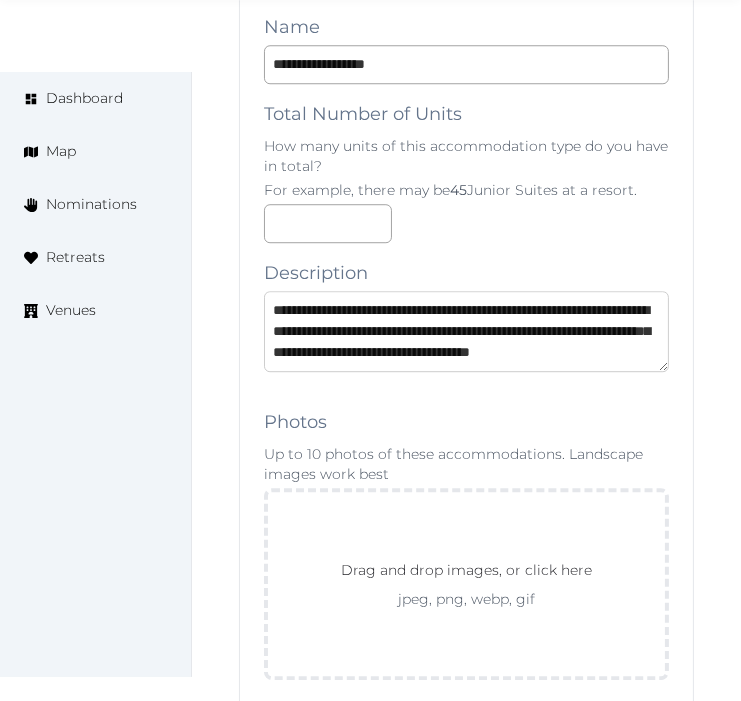 scroll, scrollTop: 52, scrollLeft: 0, axis: vertical 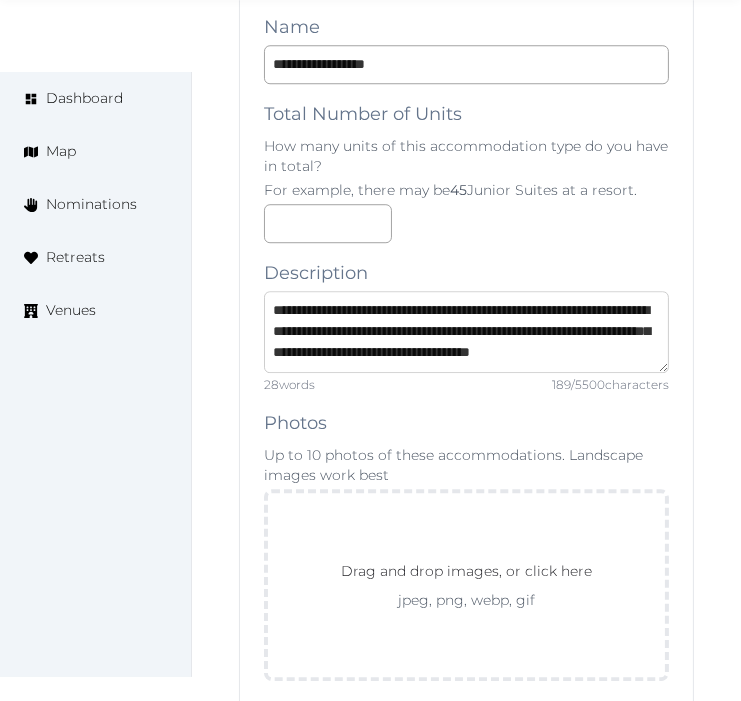 type on "**********" 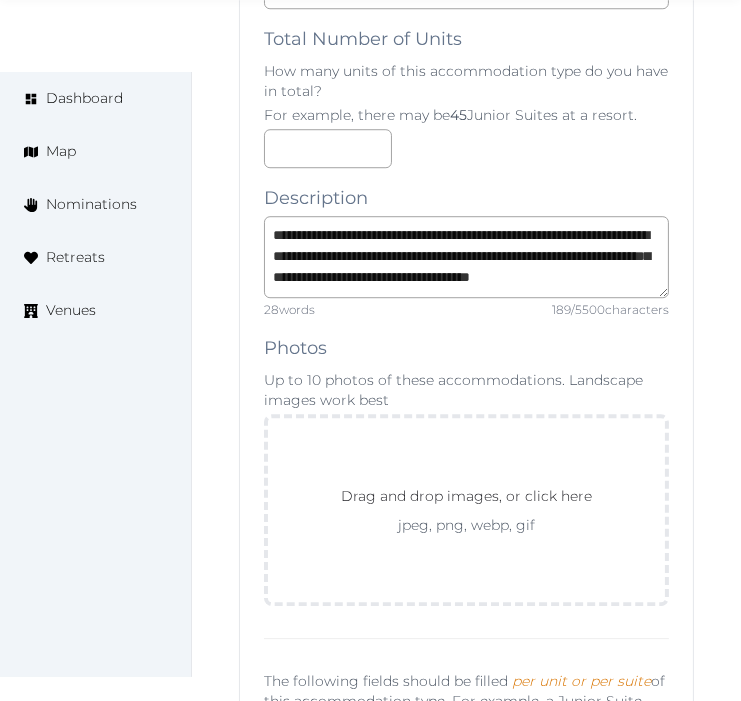 scroll, scrollTop: 11714, scrollLeft: 0, axis: vertical 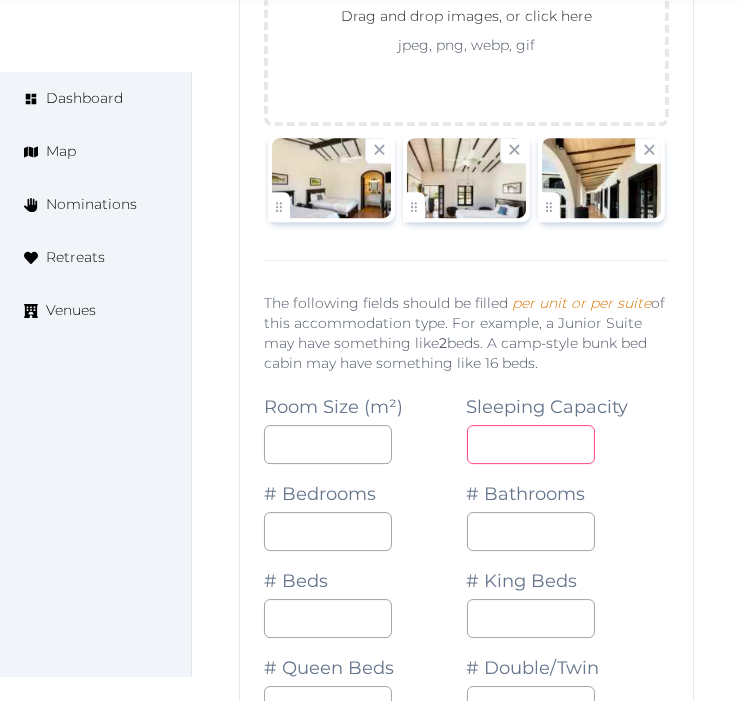 click at bounding box center (531, 444) 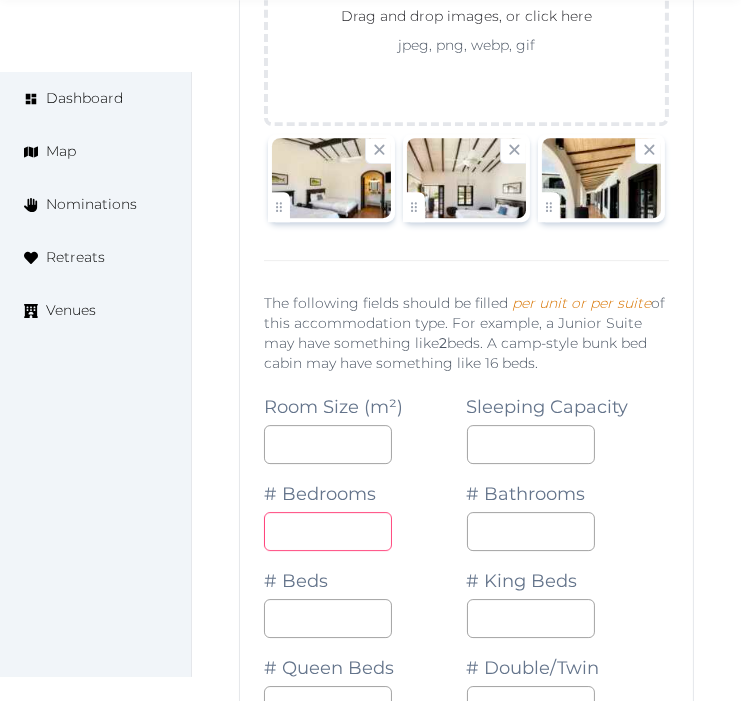 click at bounding box center [328, 531] 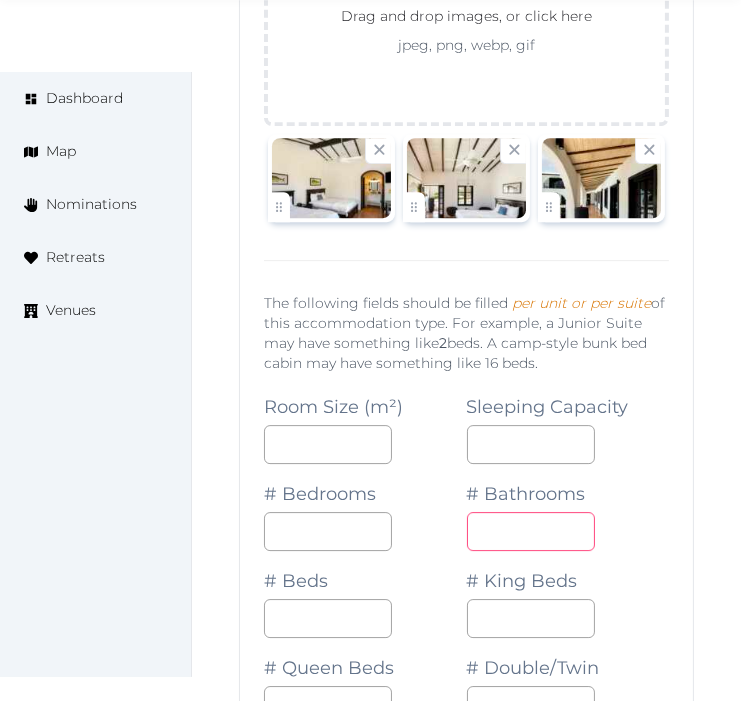 drag, startPoint x: 491, startPoint y: 530, endPoint x: 451, endPoint y: 530, distance: 40 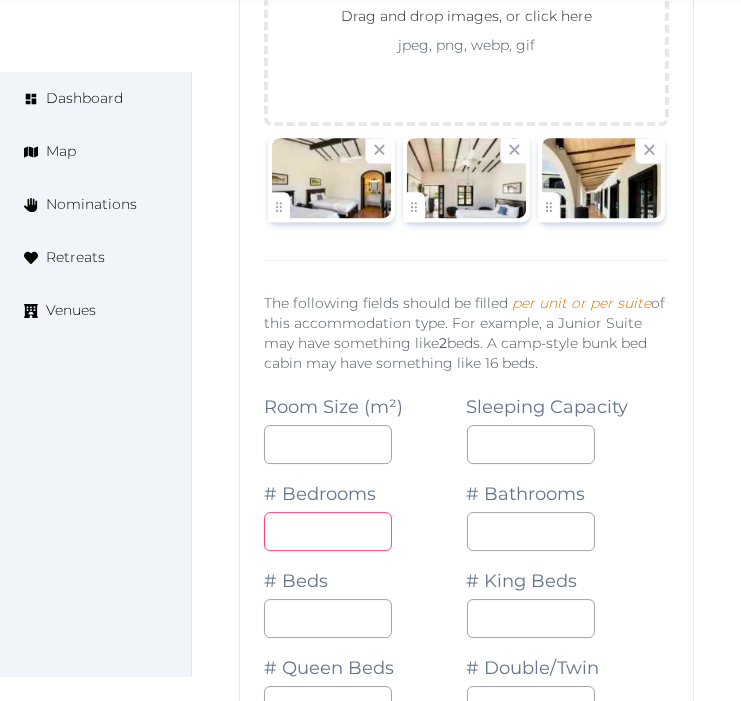 drag, startPoint x: 351, startPoint y: 527, endPoint x: 256, endPoint y: 540, distance: 95.885345 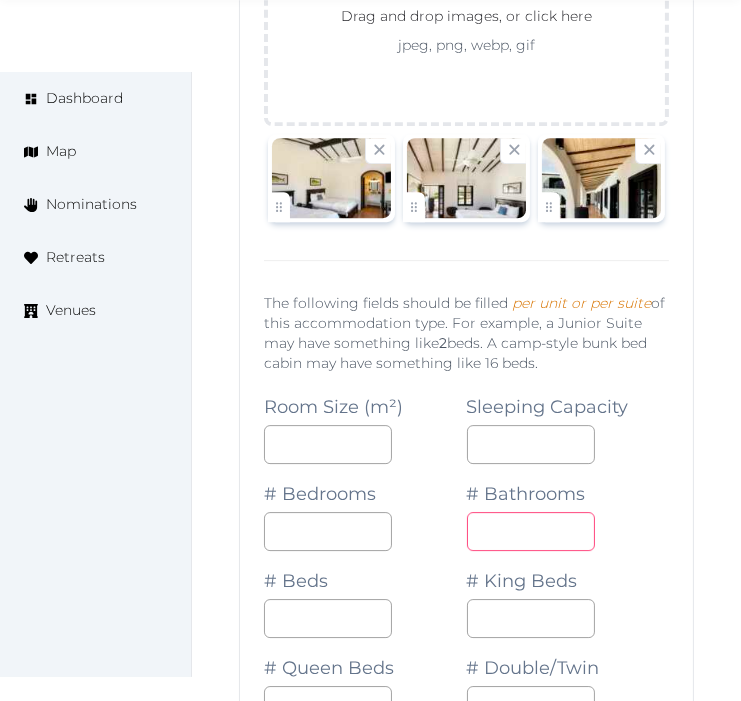 click on "*" at bounding box center (531, 531) 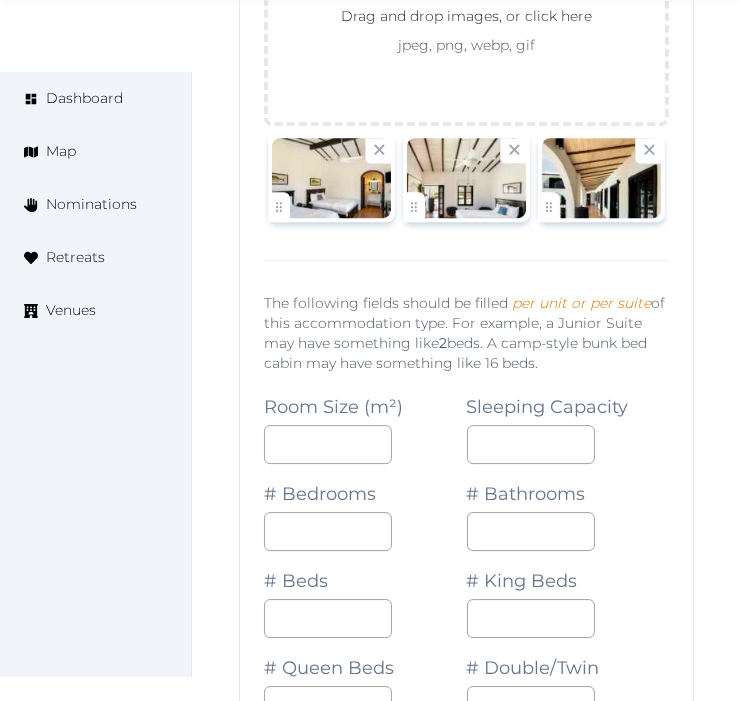 click on "# Queen Beds" at bounding box center (365, 681) 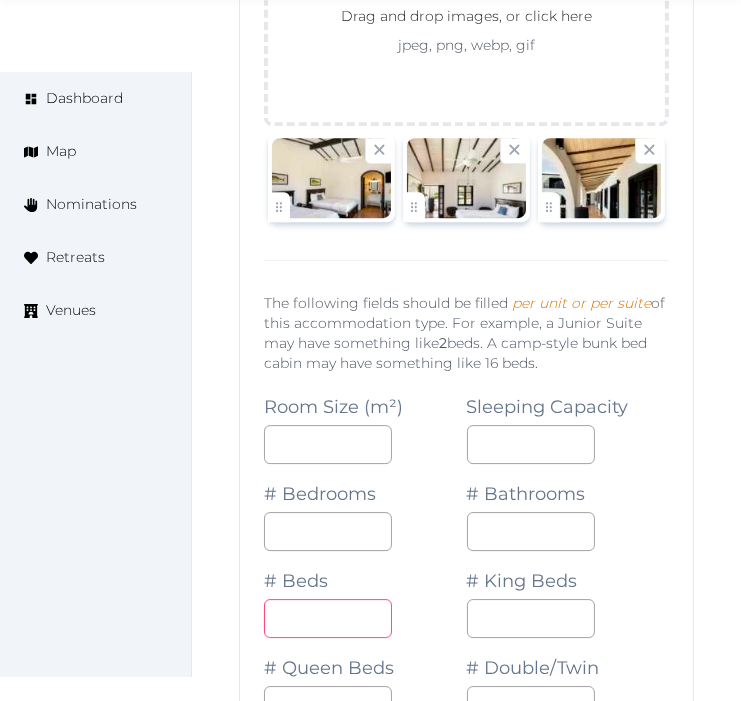 click on "*" at bounding box center (328, 618) 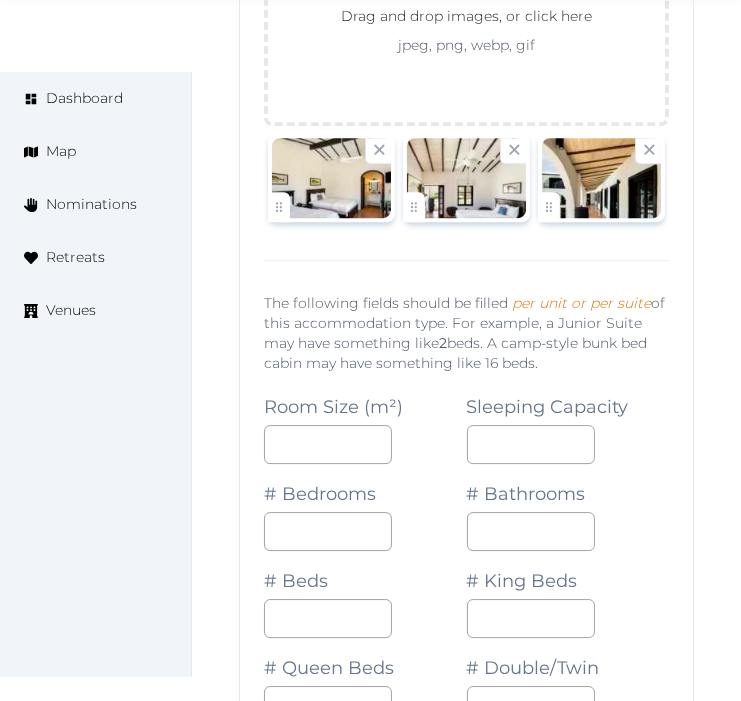 click on "# Queen Beds" at bounding box center [365, 681] 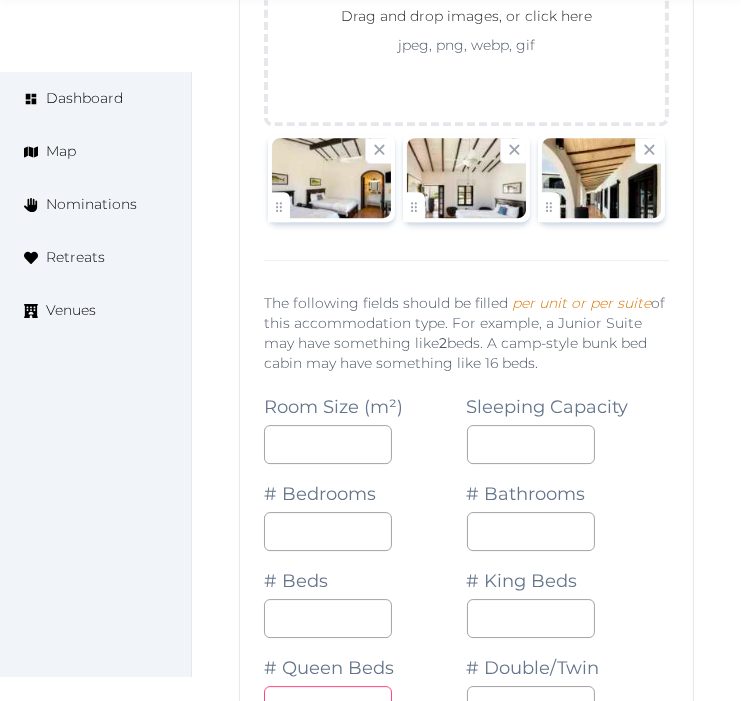 click at bounding box center [328, 705] 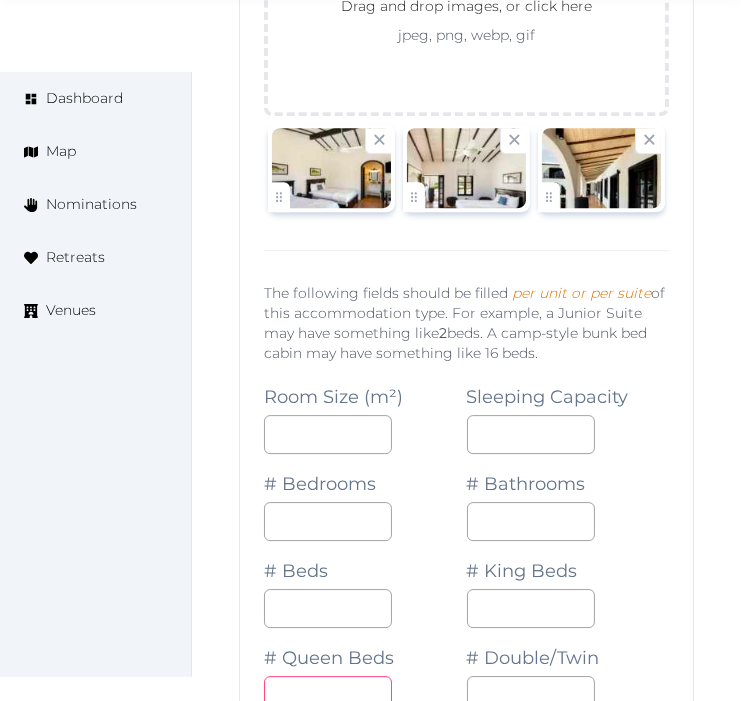 type on "*" 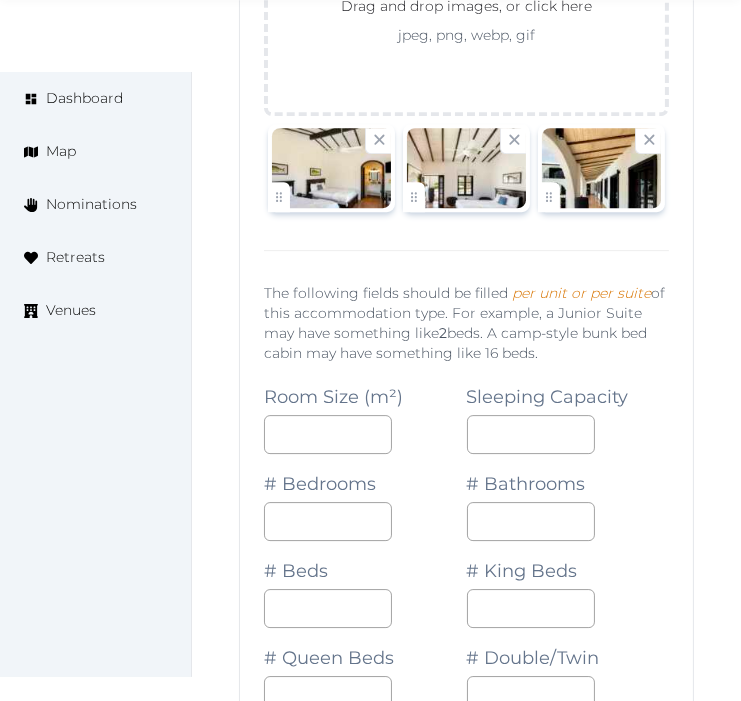 click on "*" at bounding box center (568, 521) 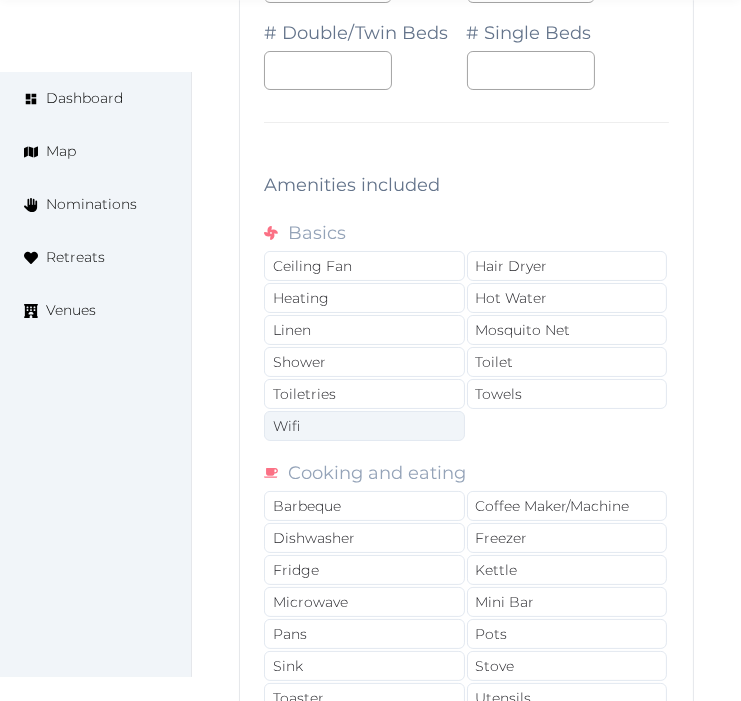 scroll, scrollTop: 13391, scrollLeft: 0, axis: vertical 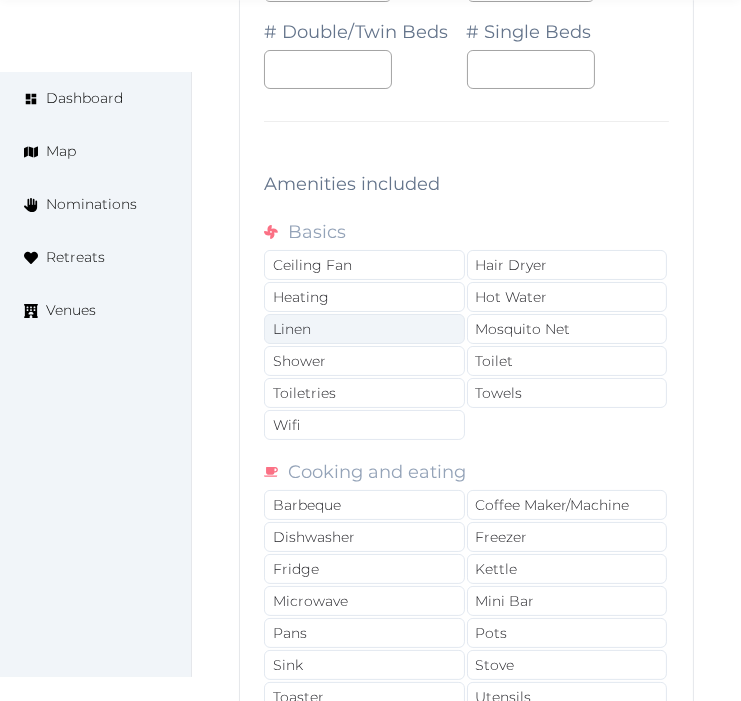 click on "Linen" at bounding box center [364, 329] 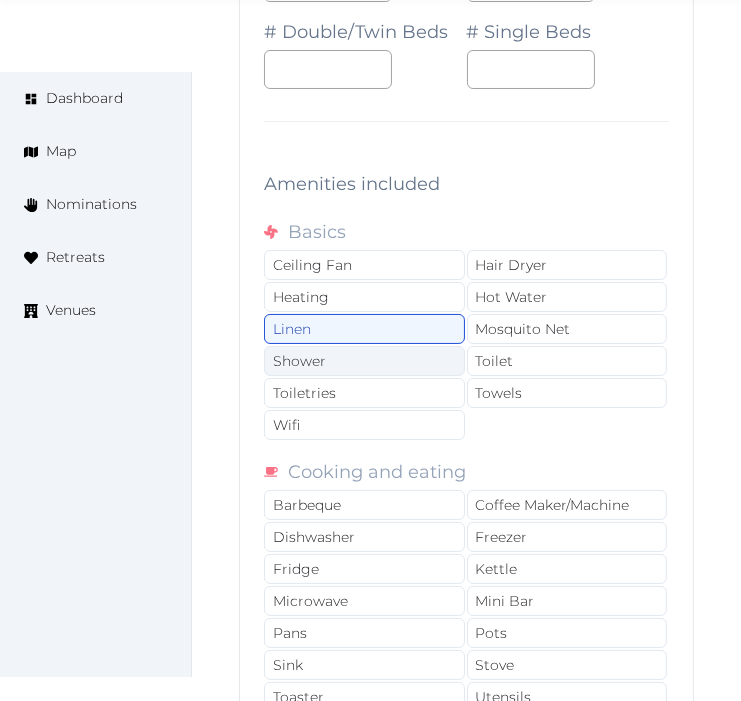drag, startPoint x: 326, startPoint y: 353, endPoint x: 323, endPoint y: 364, distance: 11.401754 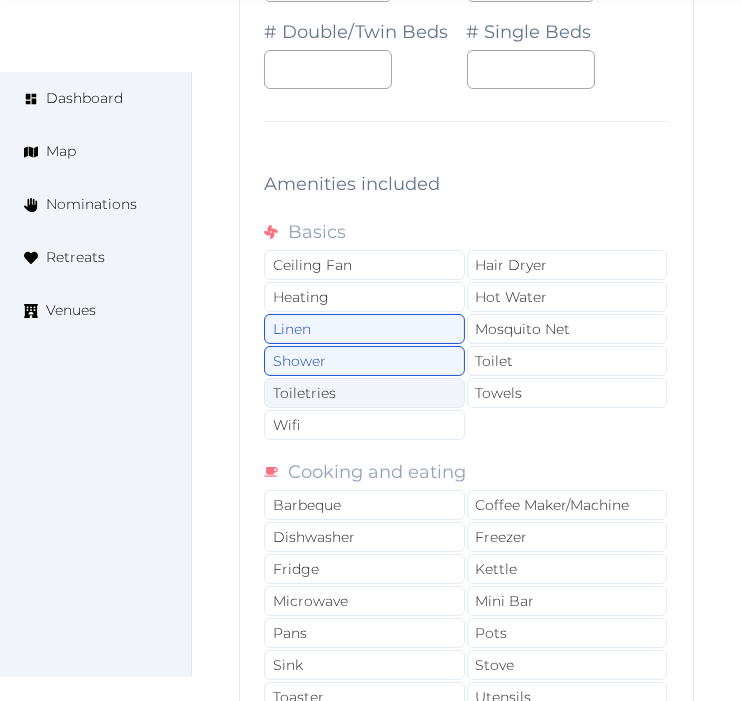 click on "Toiletries" at bounding box center [364, 393] 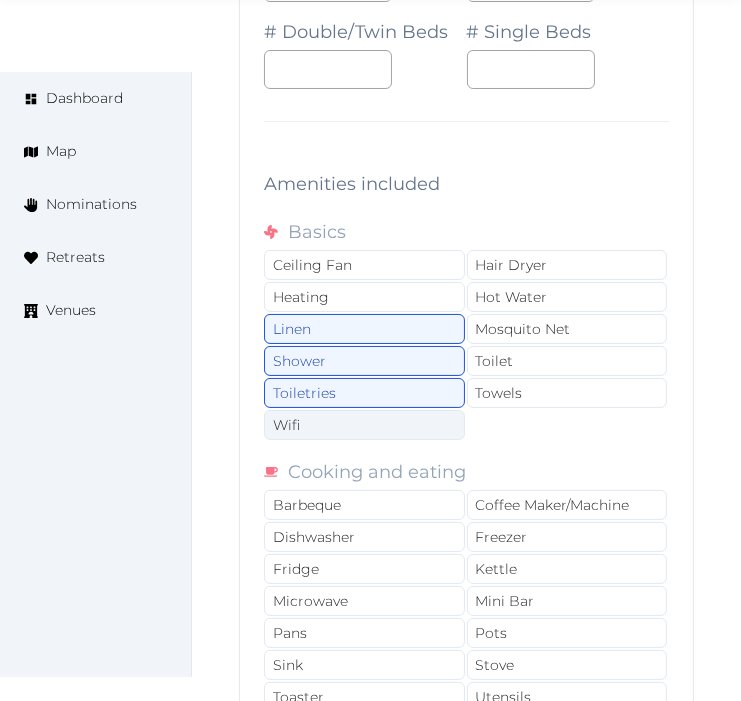 drag, startPoint x: 340, startPoint y: 412, endPoint x: 357, endPoint y: 413, distance: 17.029387 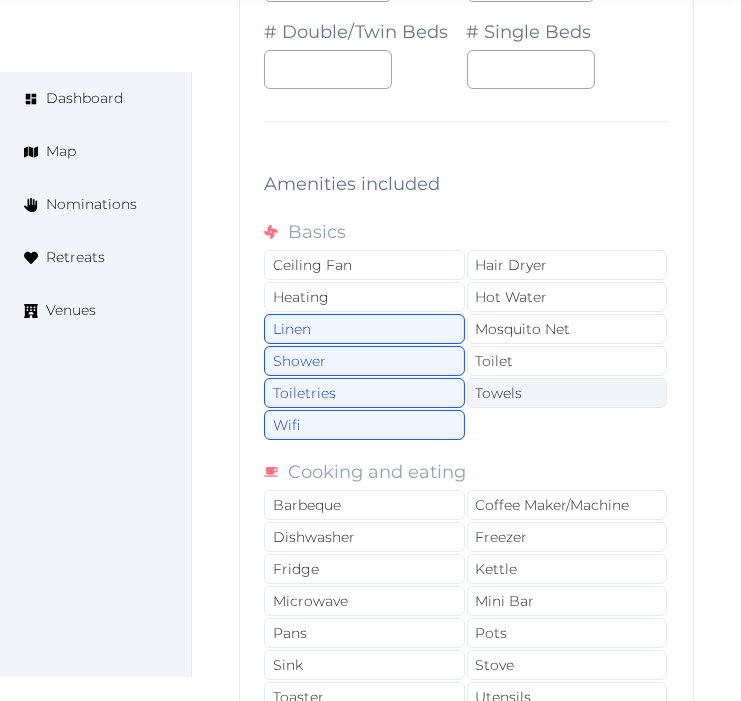click on "Towels" at bounding box center (567, 393) 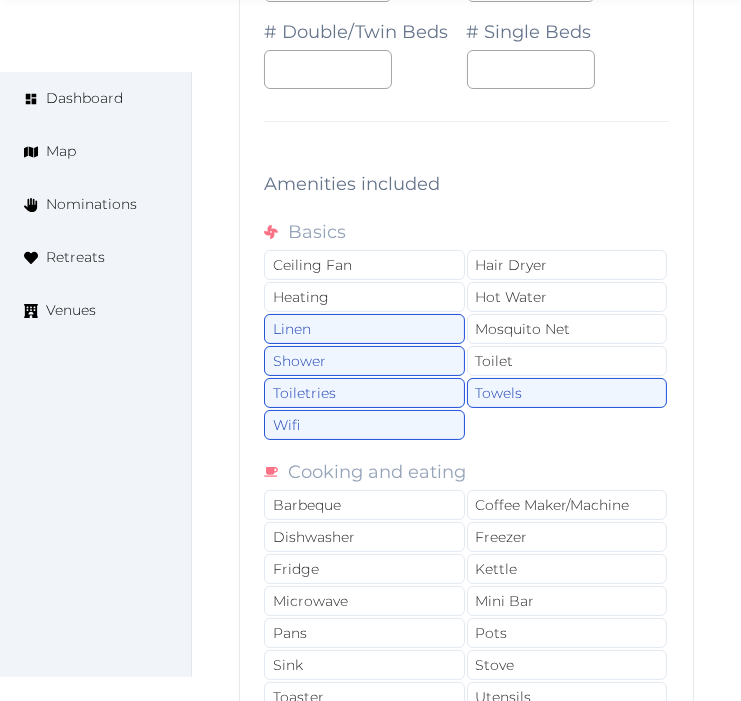 drag, startPoint x: 507, startPoint y: 364, endPoint x: 554, endPoint y: 15, distance: 352.15054 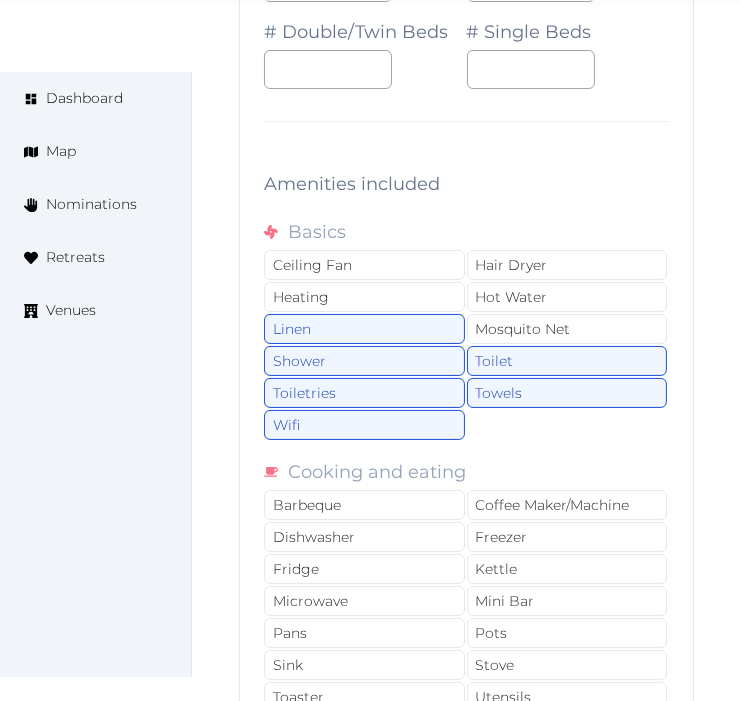 click on "Basics Ceiling Fan Hair Dryer Heating Hot Water Linen Mosquito Net Shower Toilet Toiletries Towels Wifi Cooking and eating Barbeque Coffee Maker/Machine Dishwasher Freezer Fridge Kettle Microwave Mini Bar Pans Pots Sink Stove Toaster Utensils Luxuries Air Conditioning Bathtub Dressing Table Hot Tub Jacuzzi Tub Safe TV Spaces and accessibility Handicapped Accessible Non-Smoking Area Pets Allowed Private Bathroom(s) Private Kitchen(s) Private Lounge Area(s) Shared Bathroom(s) Shared Kitchen(s) Shared Lounge Area(s) Walk-in Wardrobe Views Balcony - Private Balcony - Shared Garden View Nature View Ocean View Patio Pool View" at bounding box center [466, 738] 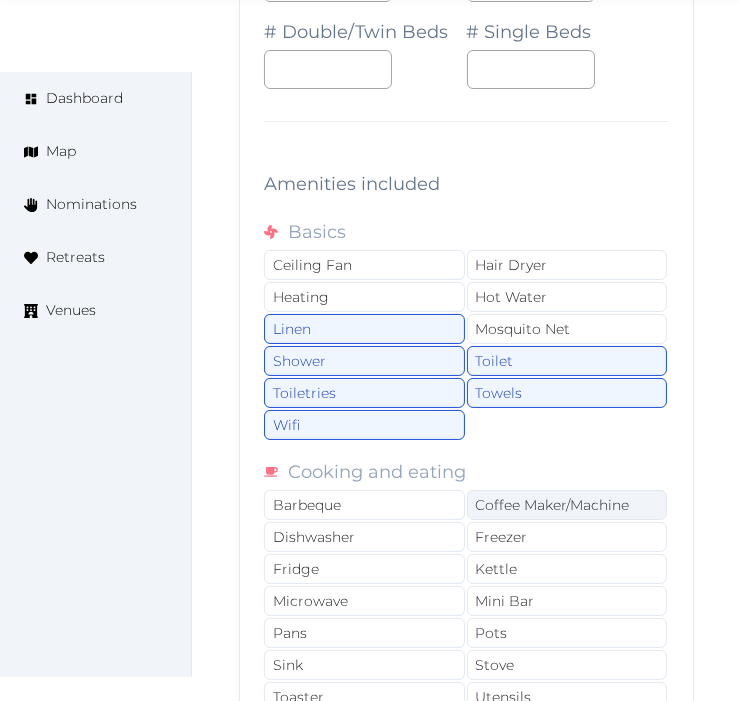 click on "Coffee Maker/Machine" at bounding box center [567, 505] 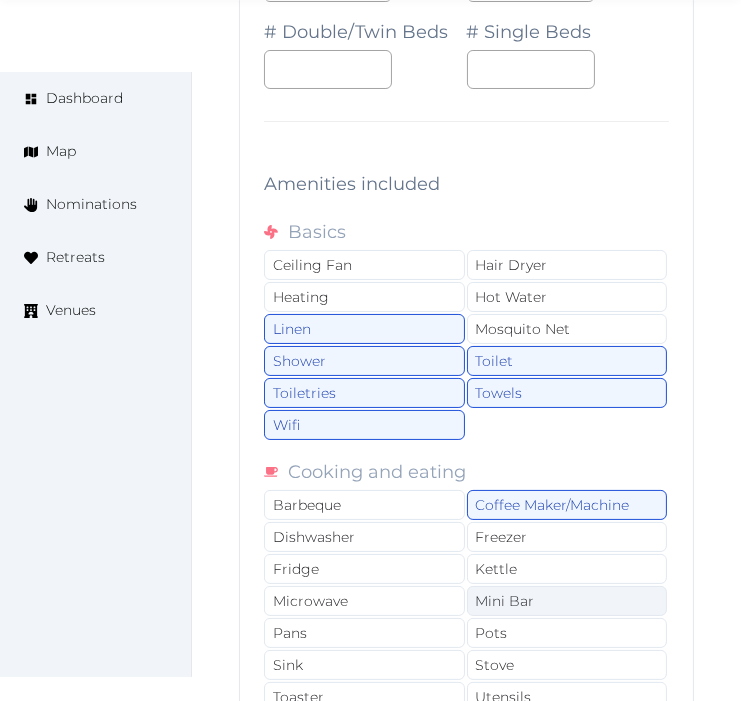 click on "Mini Bar" at bounding box center [567, 601] 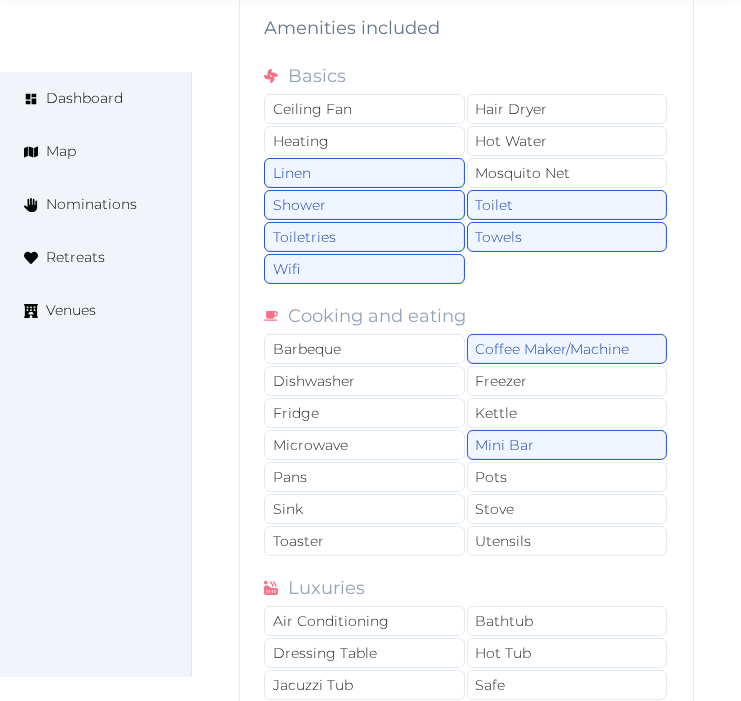 scroll, scrollTop: 13835, scrollLeft: 0, axis: vertical 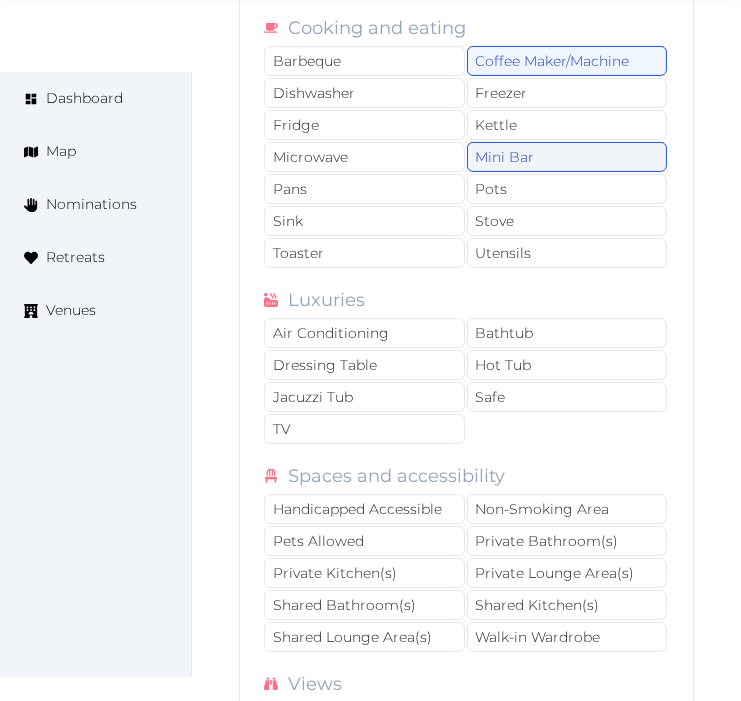 click on "Mini Bar" at bounding box center [567, 157] 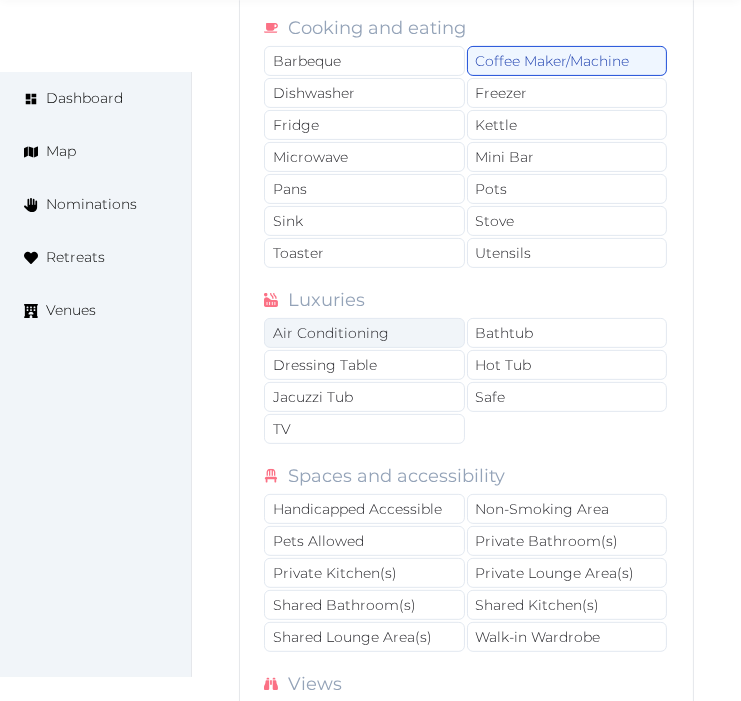 click on "Air Conditioning" at bounding box center (364, 333) 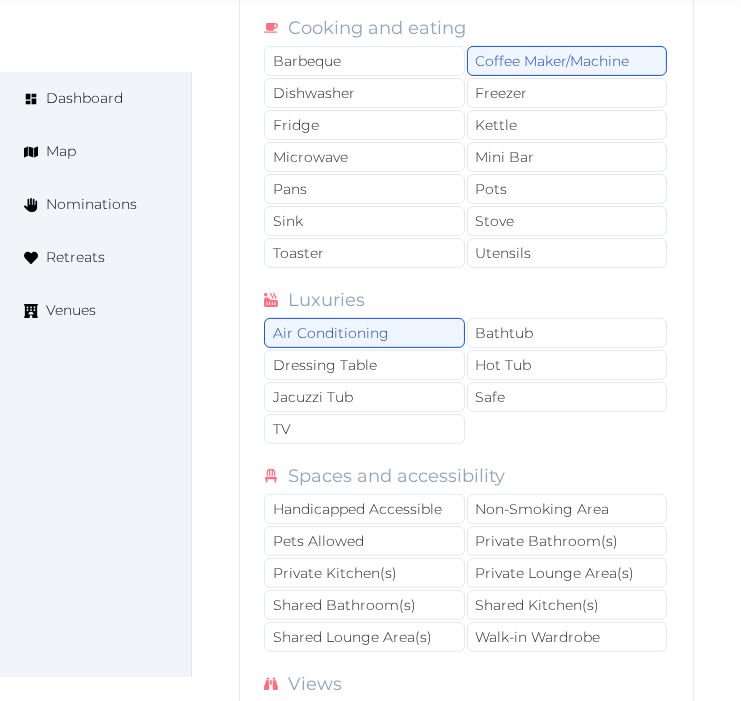 drag, startPoint x: 390, startPoint y: 416, endPoint x: 528, endPoint y: 423, distance: 138.17743 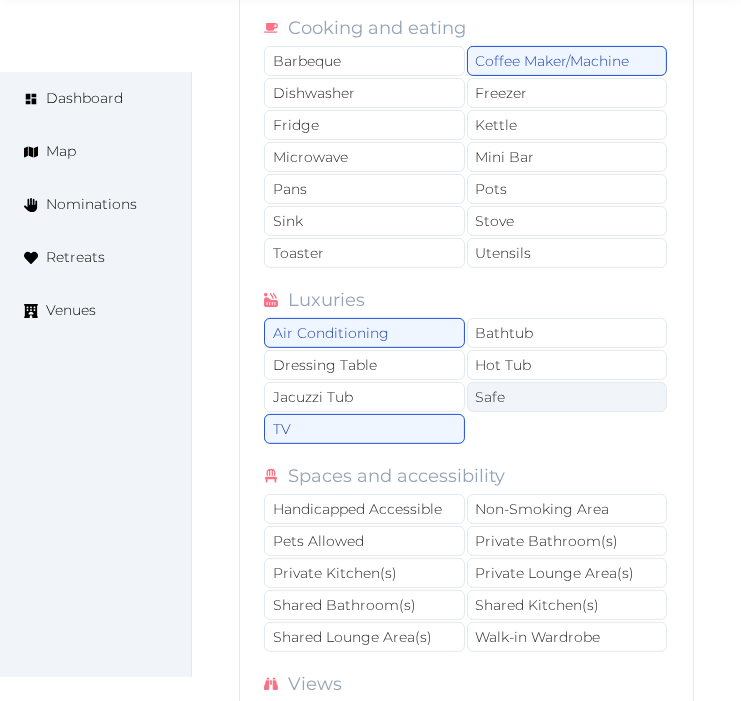 click on "Safe" at bounding box center (567, 397) 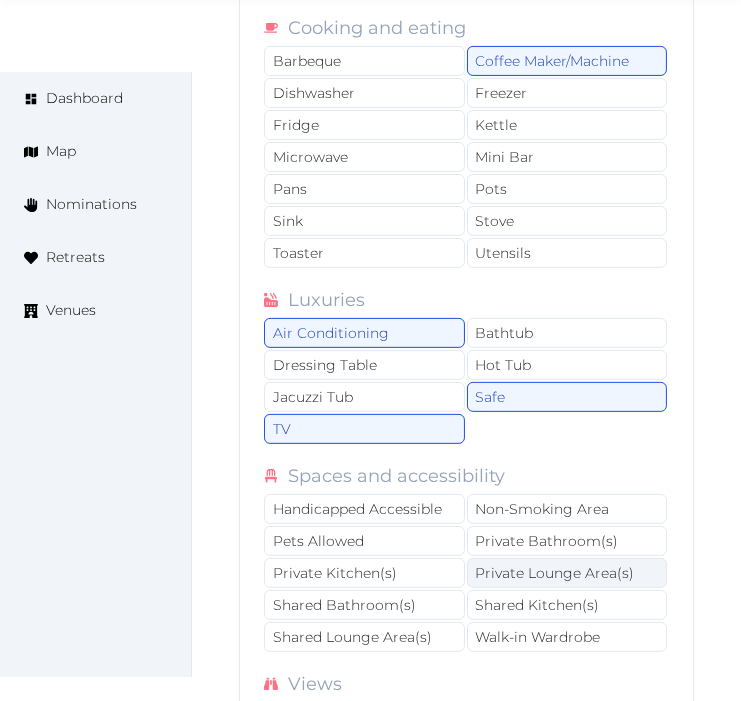 drag, startPoint x: 543, startPoint y: 531, endPoint x: 540, endPoint y: 576, distance: 45.099888 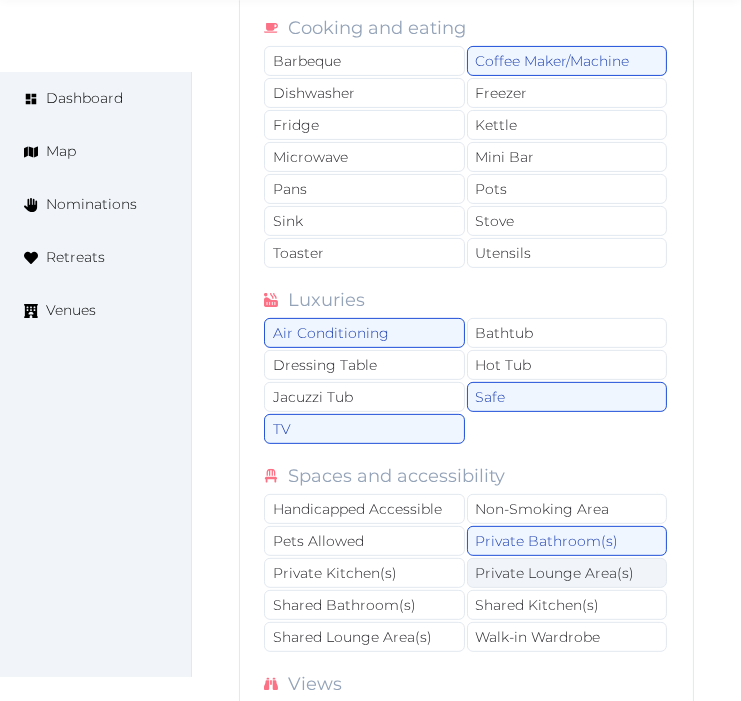 click on "Private Lounge Area(s)" at bounding box center [567, 573] 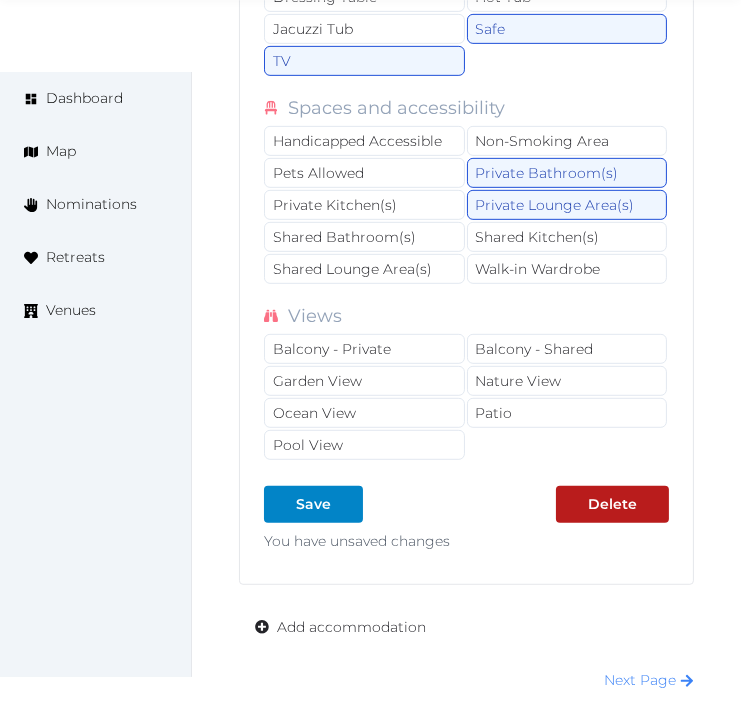 scroll, scrollTop: 14280, scrollLeft: 0, axis: vertical 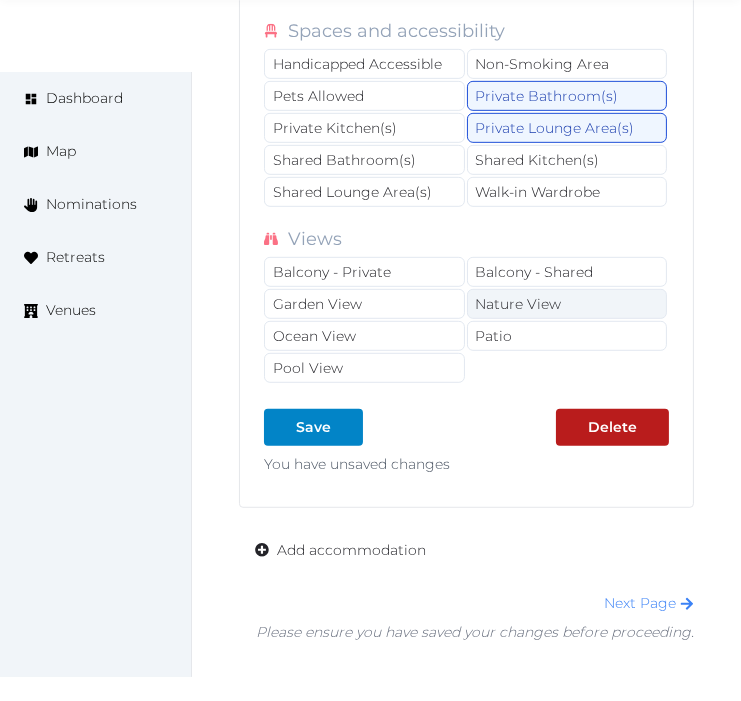 click on "Nature View" at bounding box center (567, 304) 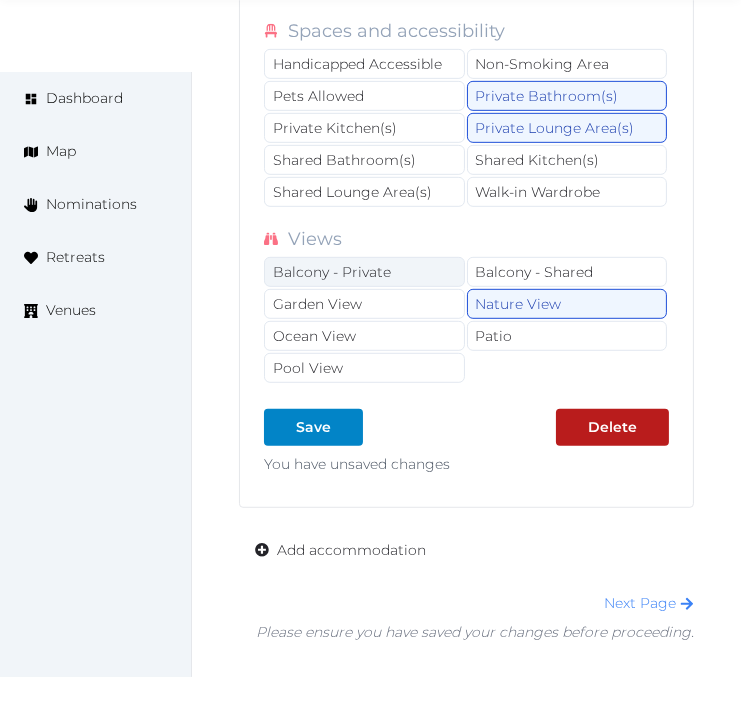 drag, startPoint x: 386, startPoint y: 265, endPoint x: 392, endPoint y: 274, distance: 10.816654 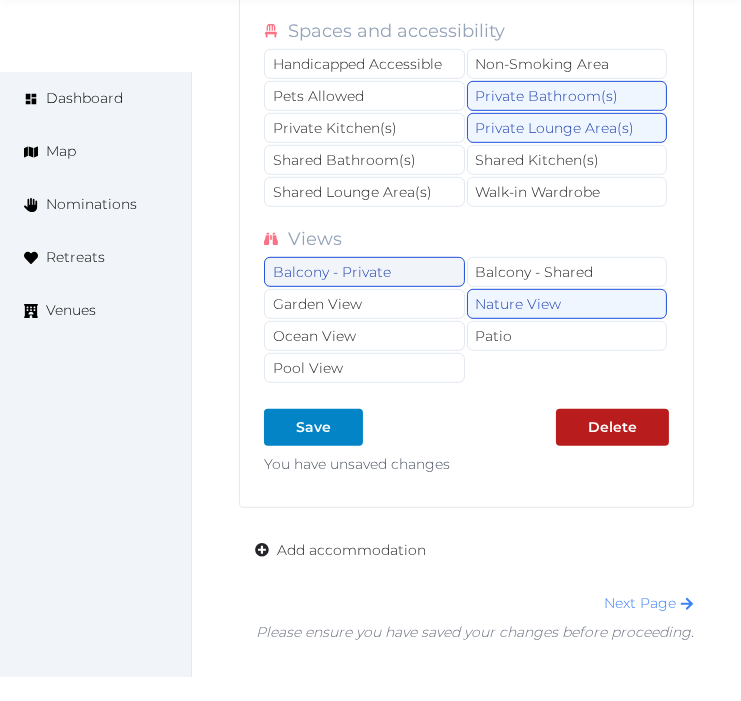 click on "Balcony - Private" at bounding box center [364, 272] 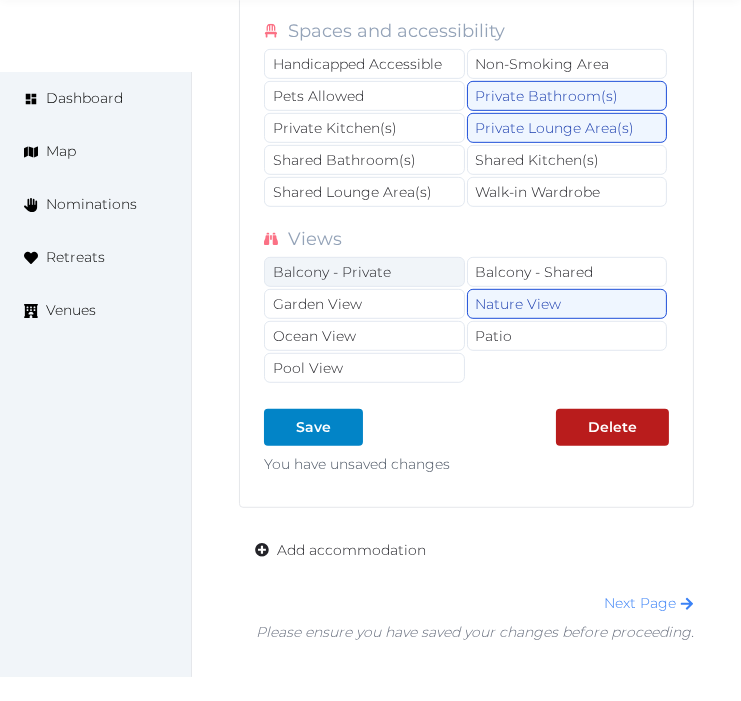 drag, startPoint x: 395, startPoint y: 278, endPoint x: 400, endPoint y: 290, distance: 13 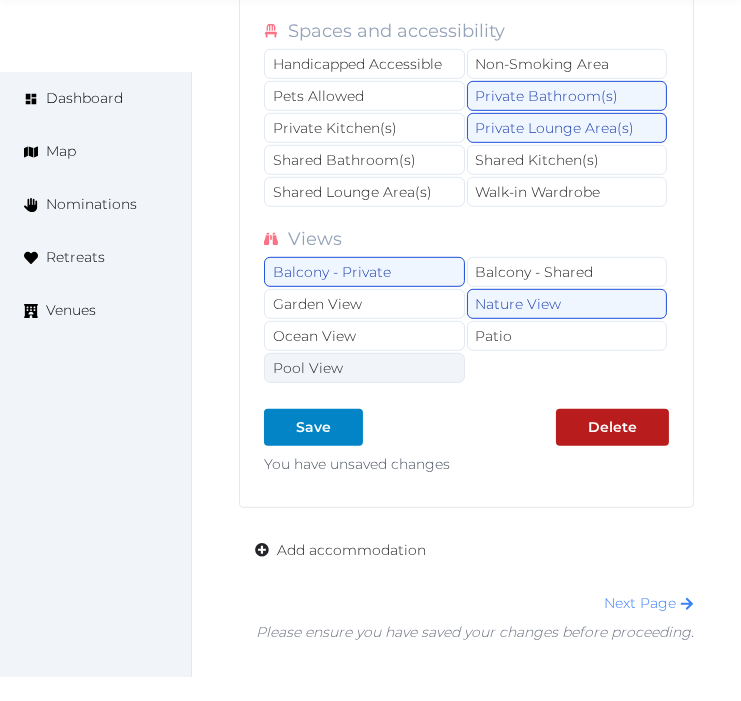 click on "Pool View" at bounding box center (364, 368) 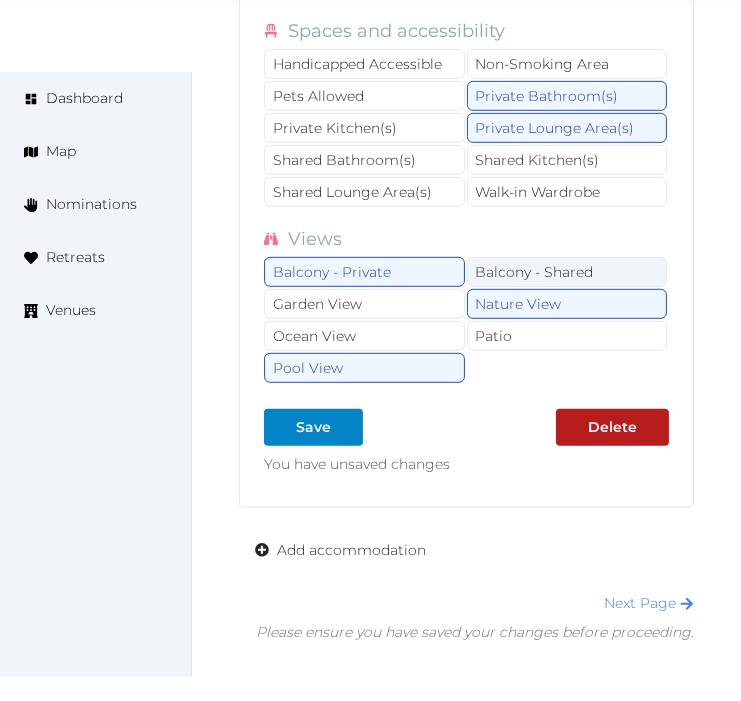 click on "Balcony - Shared" at bounding box center [567, 272] 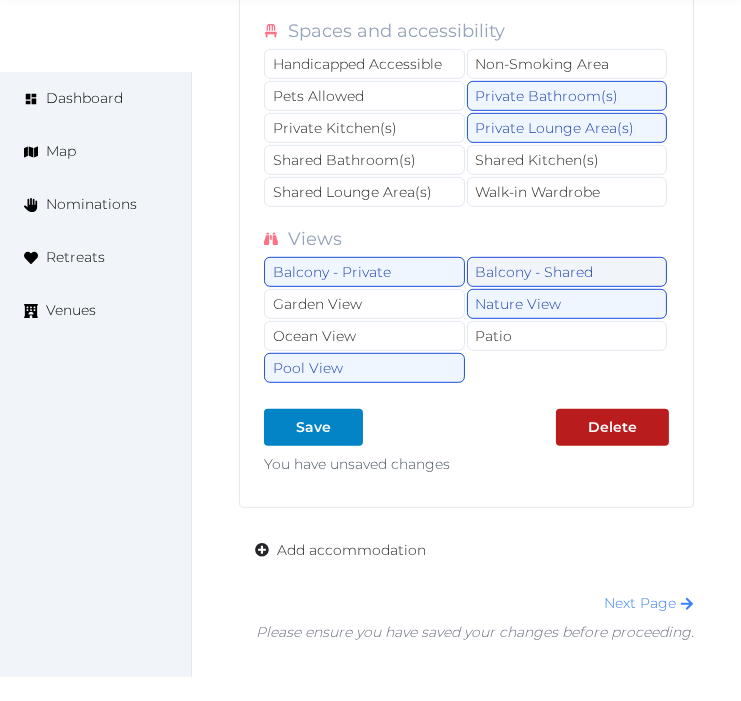 click on "Balcony - Shared" at bounding box center [567, 272] 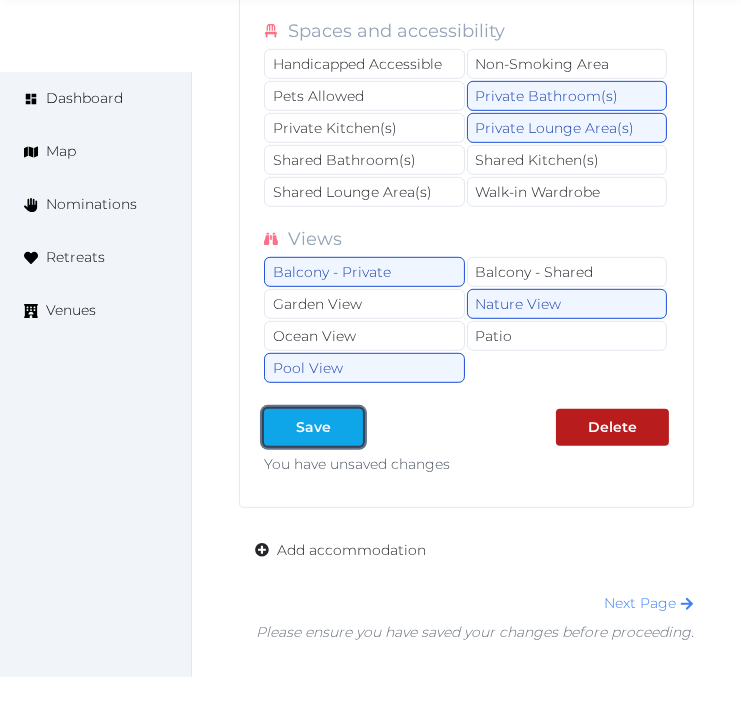click at bounding box center [347, 427] 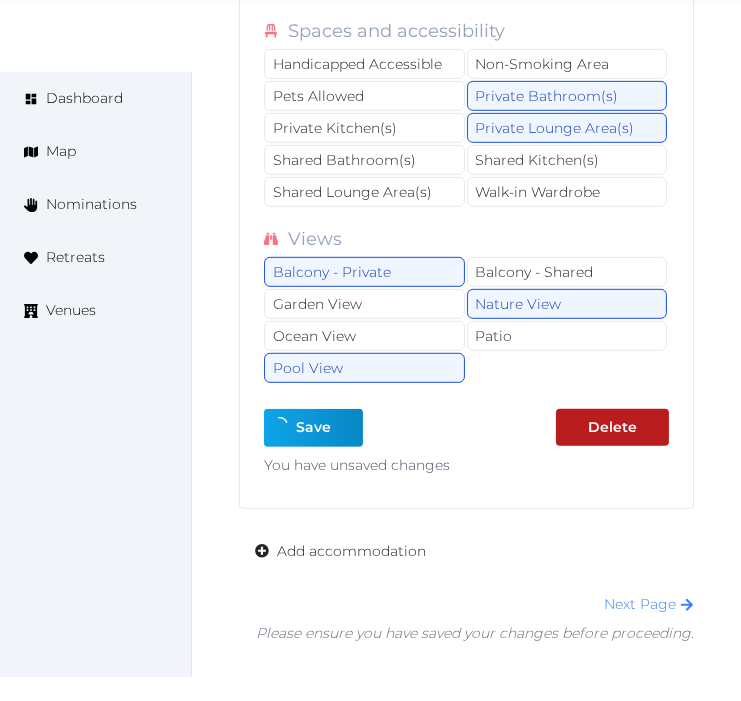 type on "*" 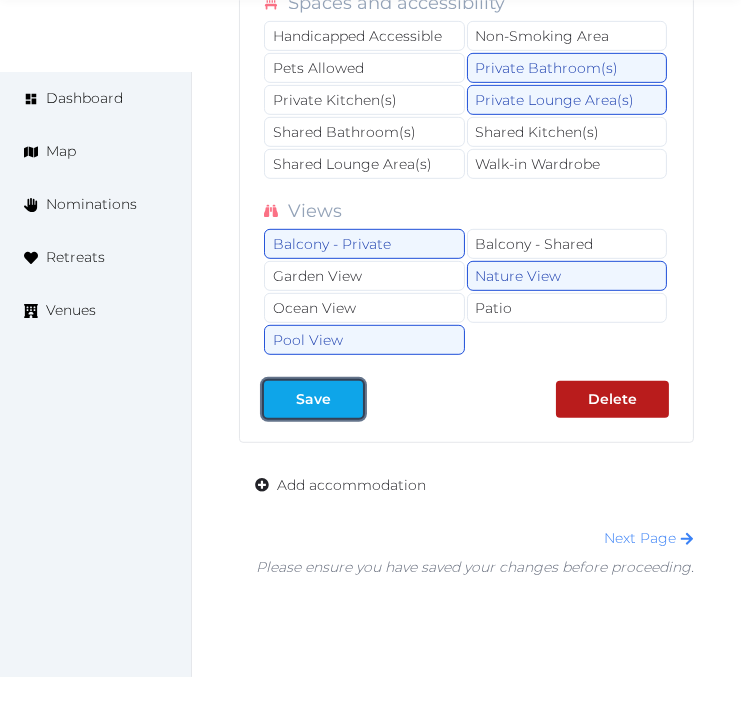 click on "Save" at bounding box center (313, 399) 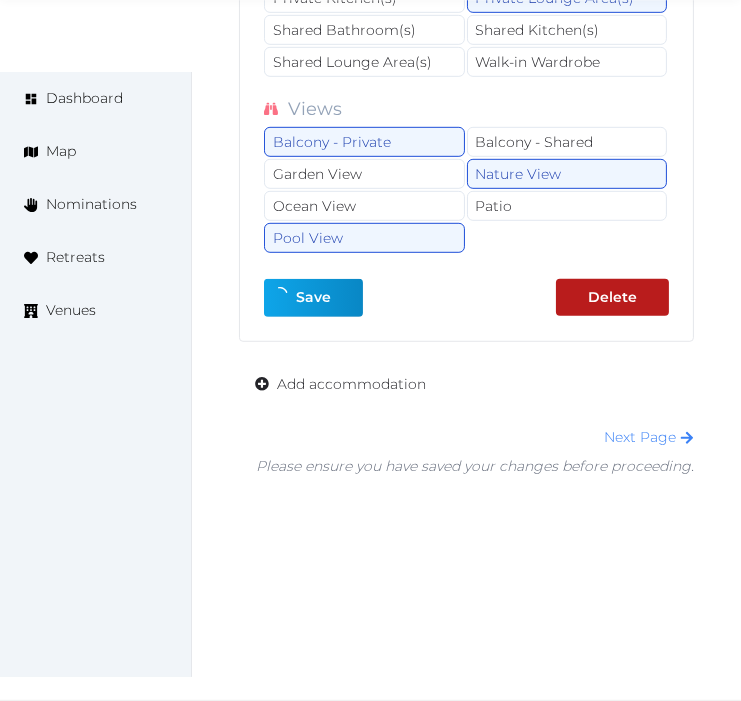 scroll, scrollTop: 14414, scrollLeft: 0, axis: vertical 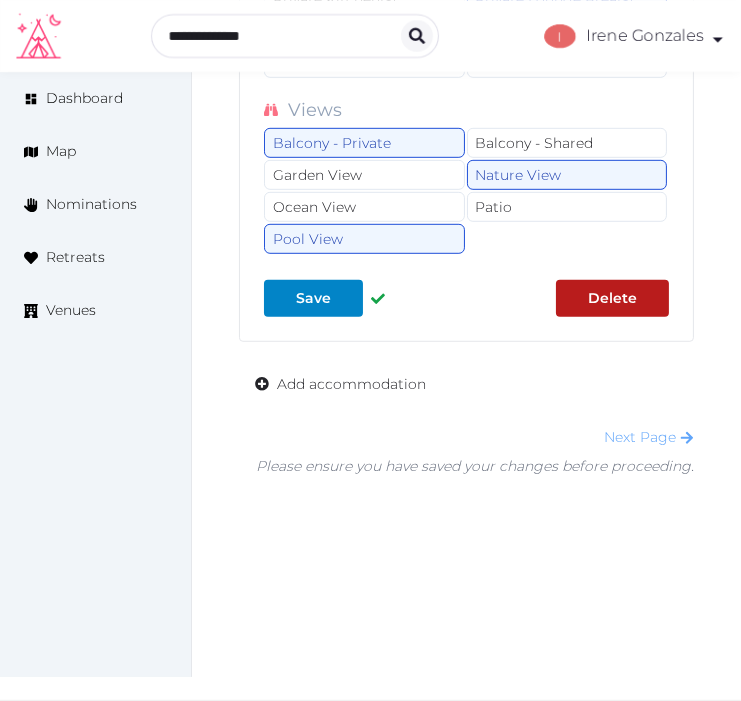 click on "Next Page" at bounding box center (649, 437) 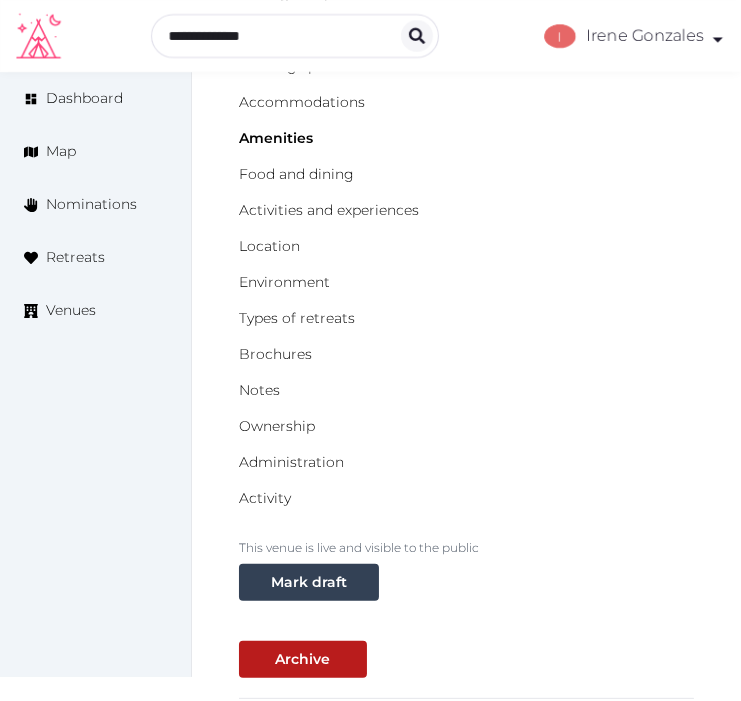 scroll, scrollTop: 333, scrollLeft: 0, axis: vertical 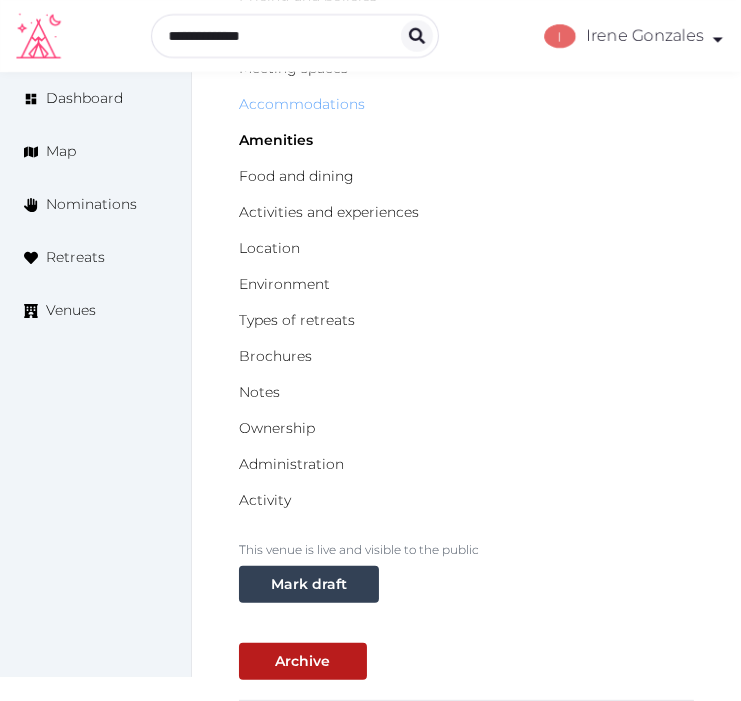 click on "Accommodations" at bounding box center (302, 104) 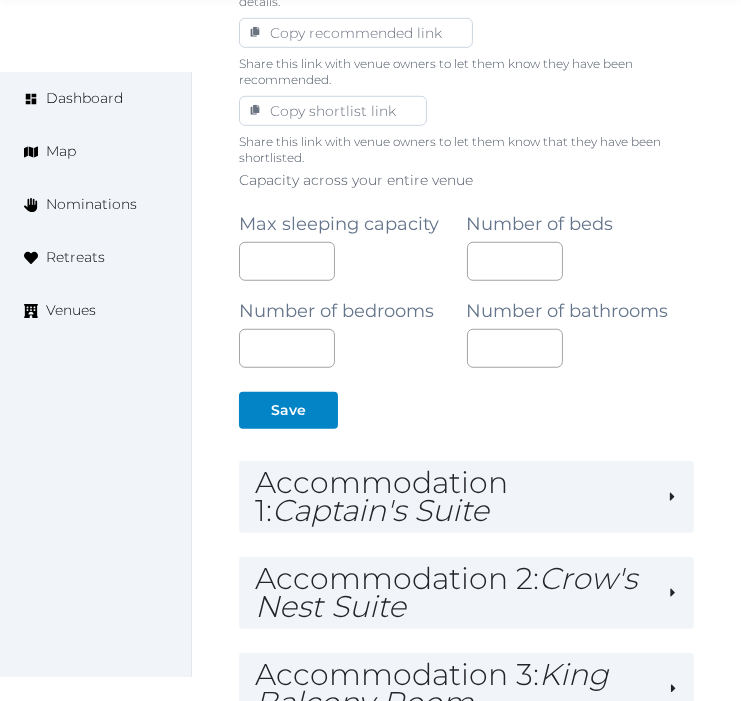 scroll, scrollTop: 1666, scrollLeft: 0, axis: vertical 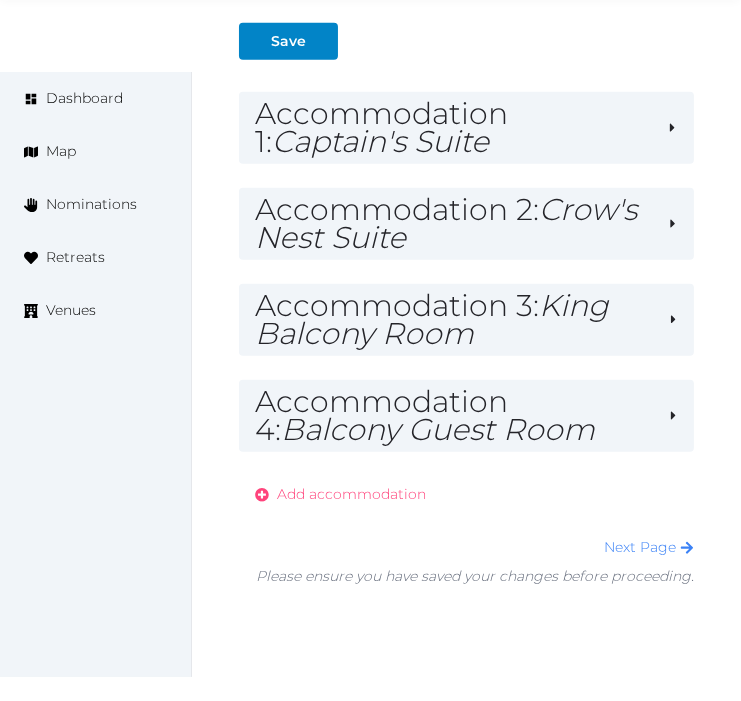 click on "Add accommodation" at bounding box center (340, 494) 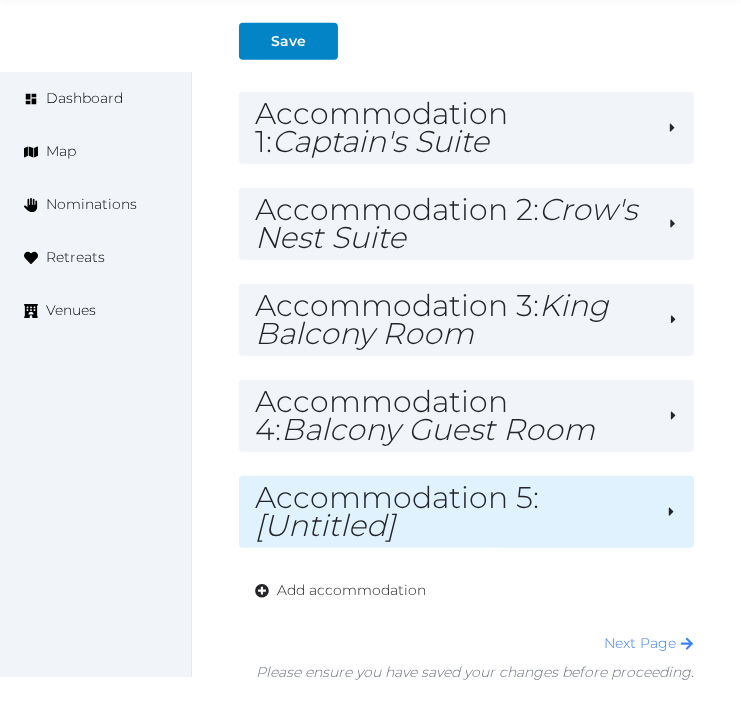 drag, startPoint x: 443, startPoint y: 514, endPoint x: 455, endPoint y: 514, distance: 12 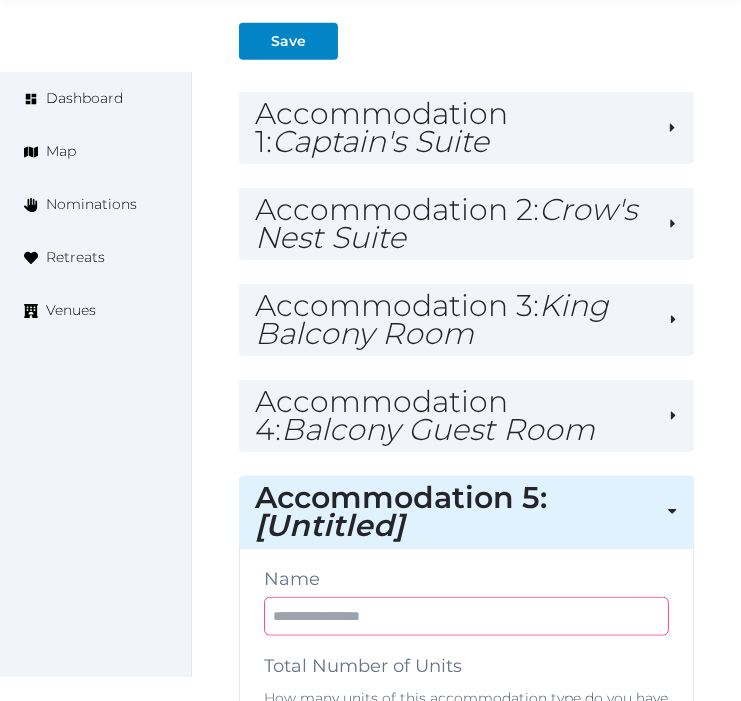 drag, startPoint x: 440, startPoint y: 622, endPoint x: 431, endPoint y: 601, distance: 22.847319 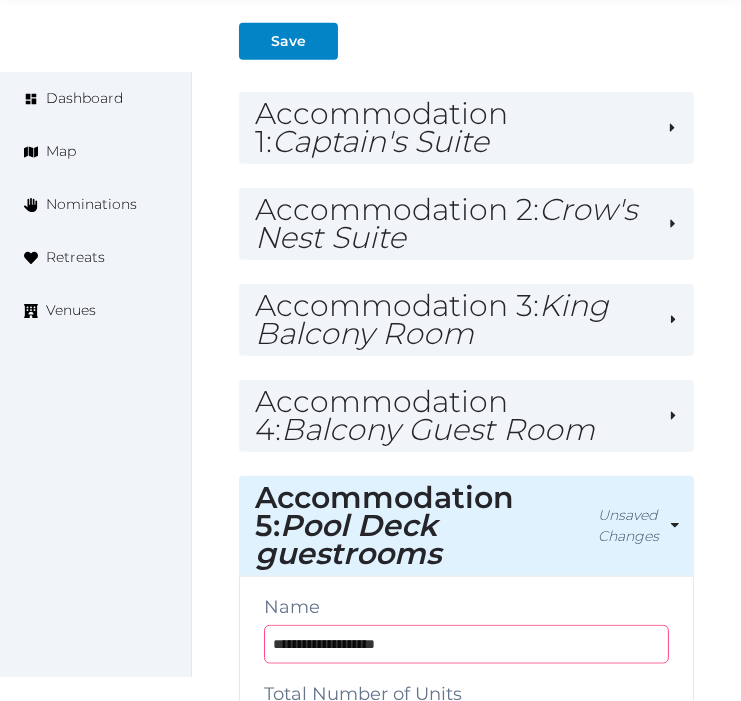 click on "**********" at bounding box center [466, 644] 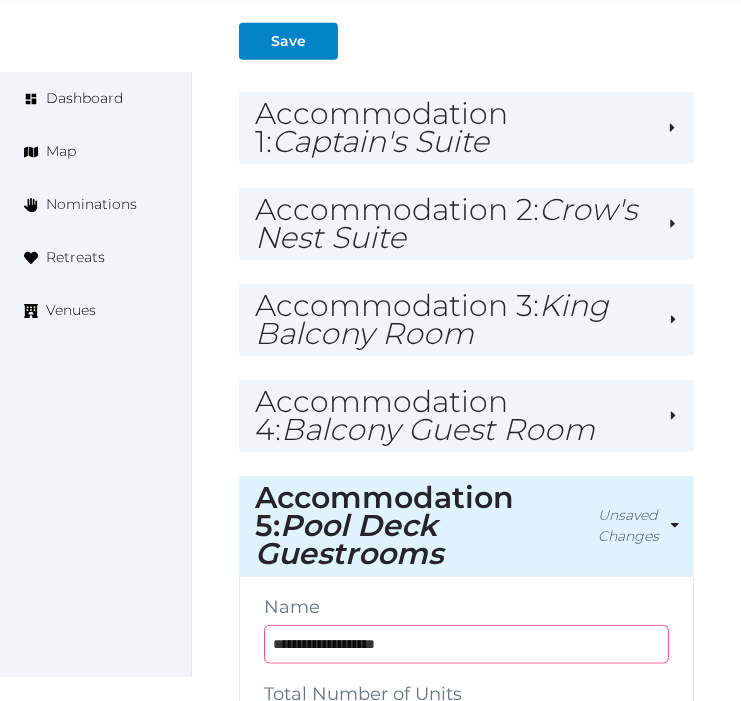 click on "**********" at bounding box center (466, 644) 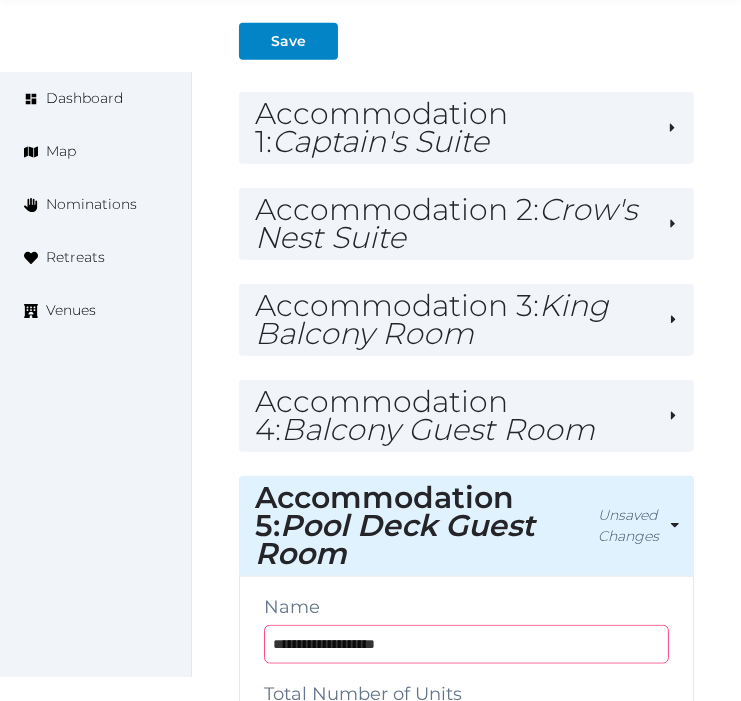 type on "**********" 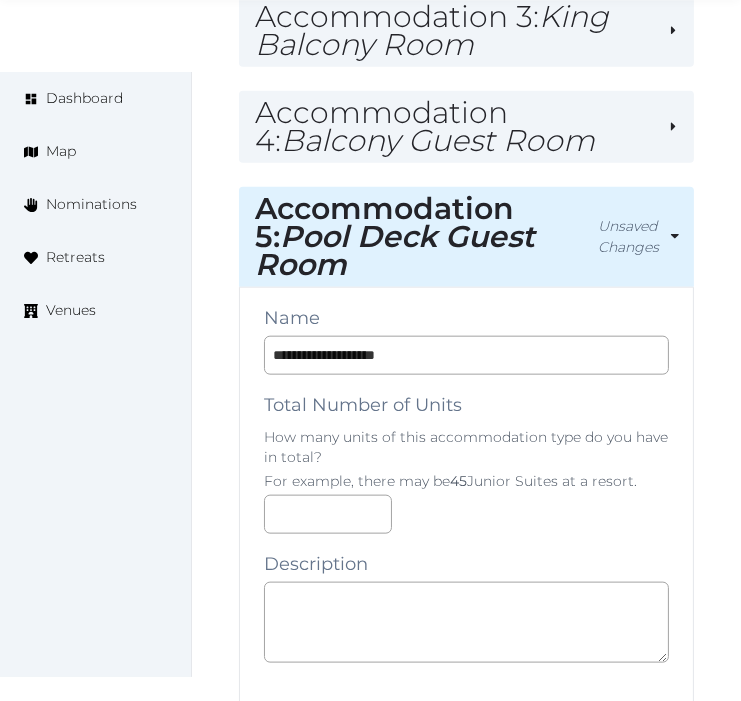 scroll, scrollTop: 2000, scrollLeft: 0, axis: vertical 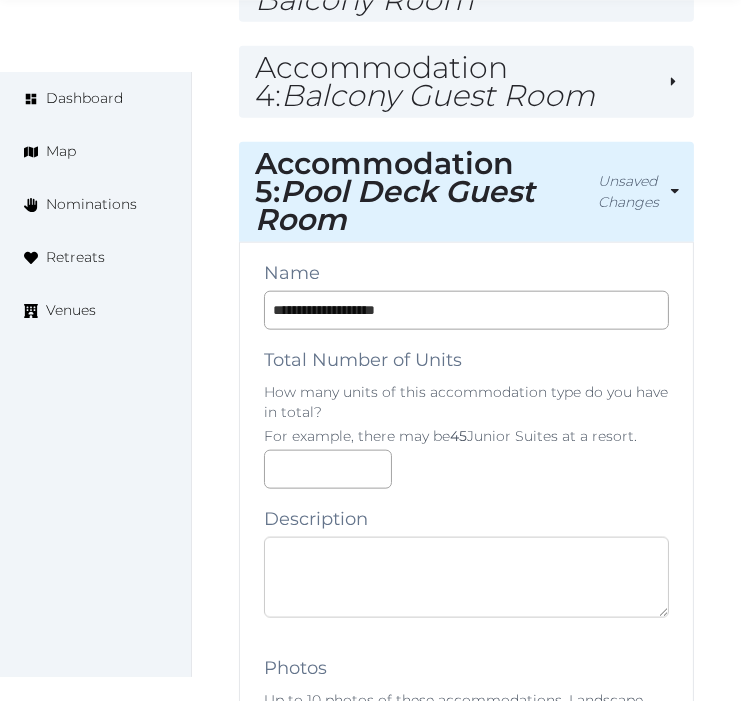 click at bounding box center (466, 577) 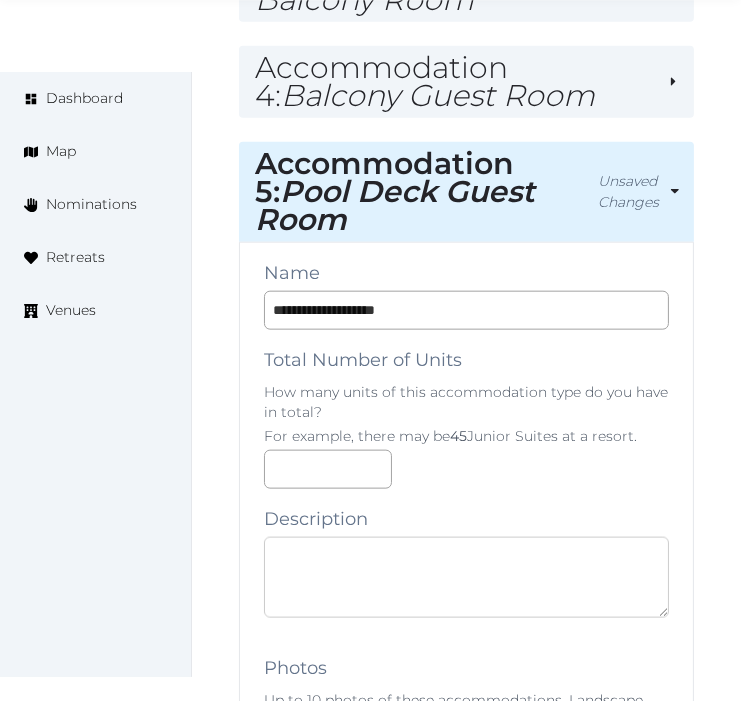 paste on "**********" 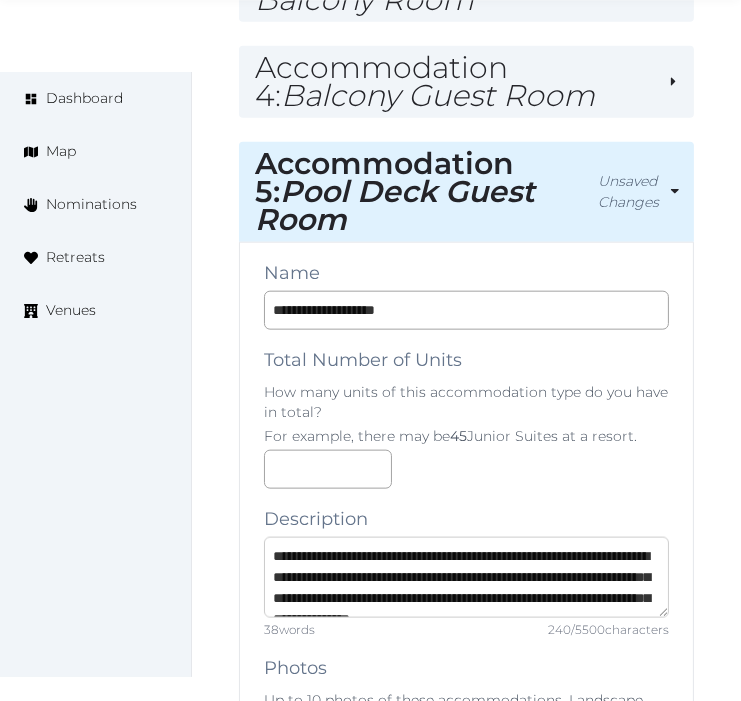scroll, scrollTop: 73, scrollLeft: 0, axis: vertical 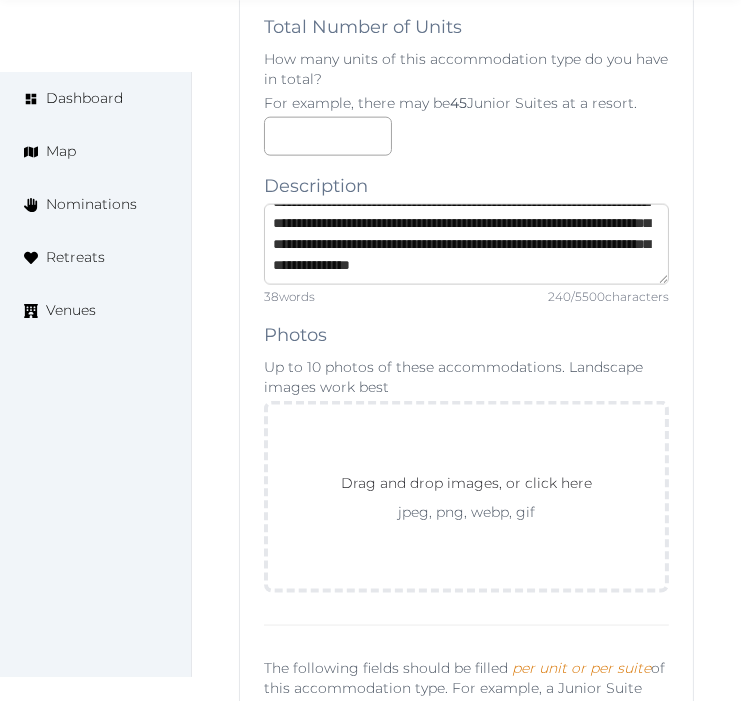 type on "**********" 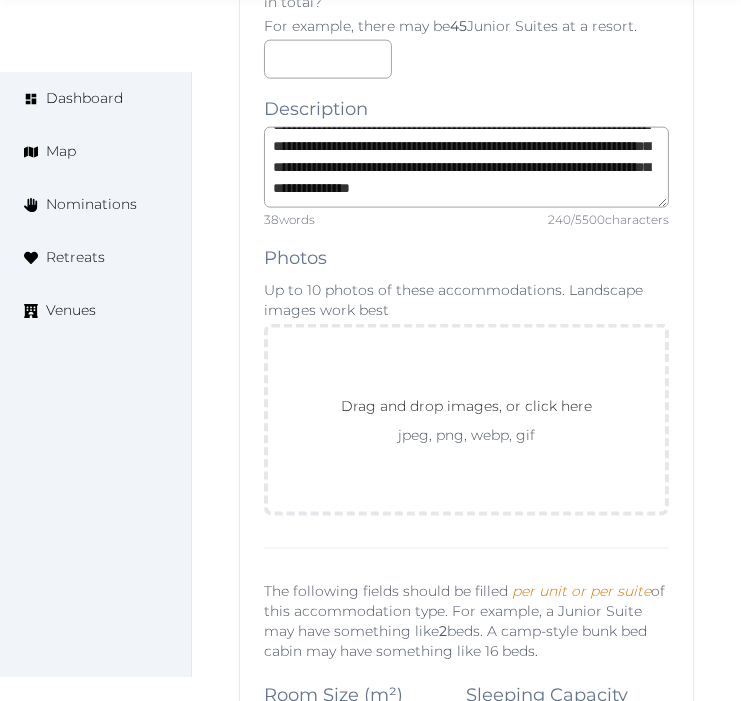 scroll, scrollTop: 2444, scrollLeft: 0, axis: vertical 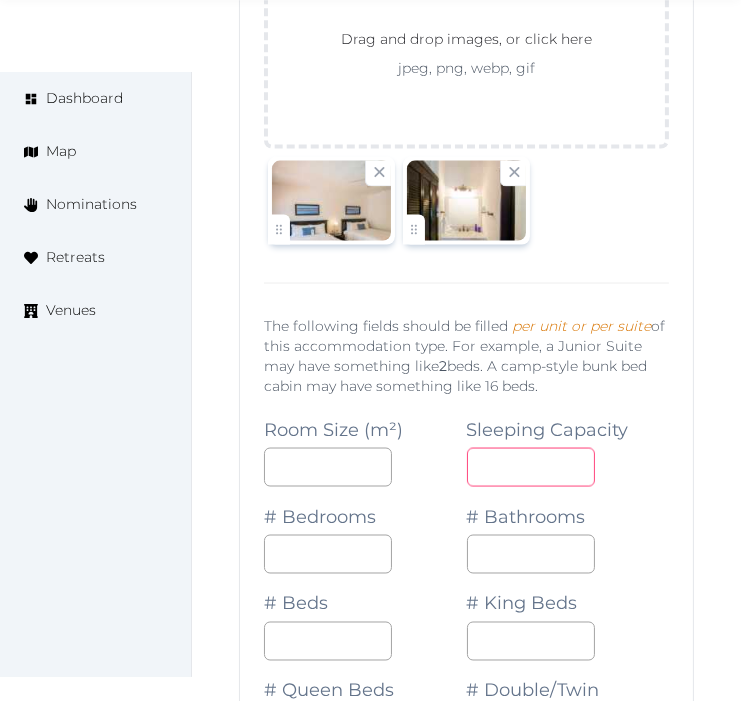 click at bounding box center (531, 467) 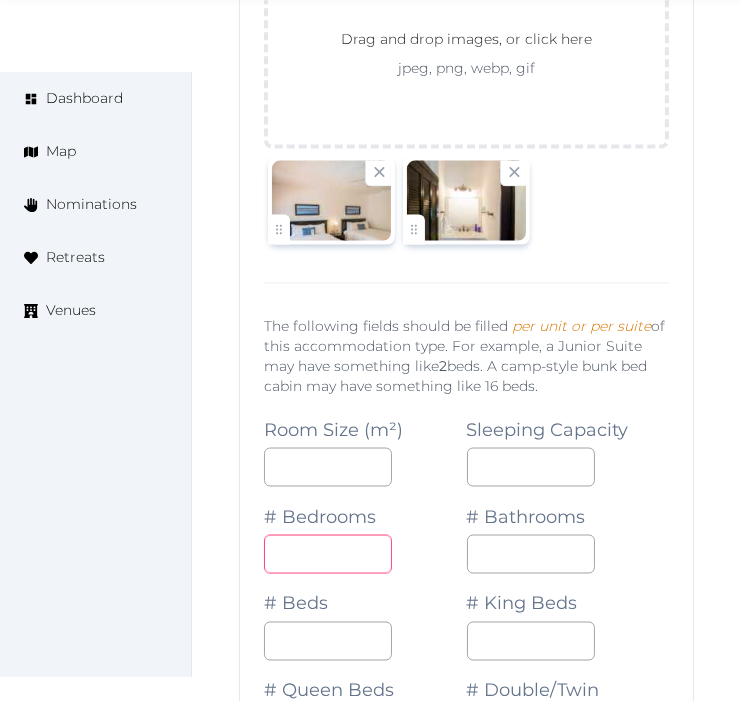click at bounding box center [328, 554] 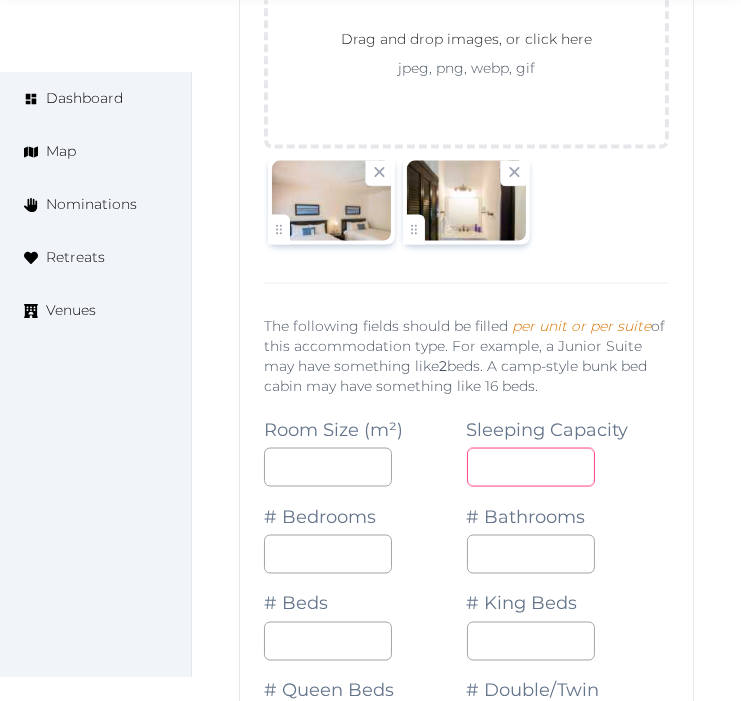 drag, startPoint x: 501, startPoint y: 473, endPoint x: 432, endPoint y: 461, distance: 70.035706 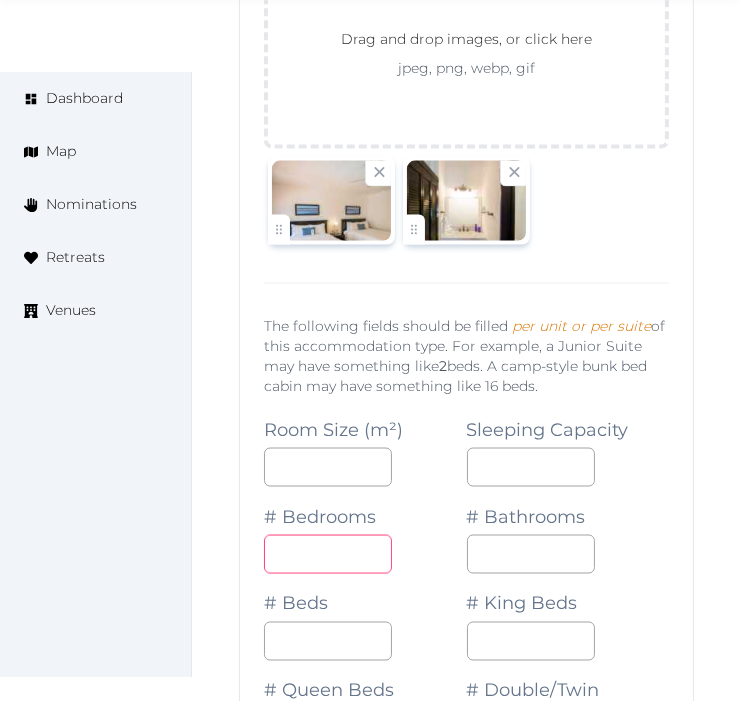 click at bounding box center [328, 554] 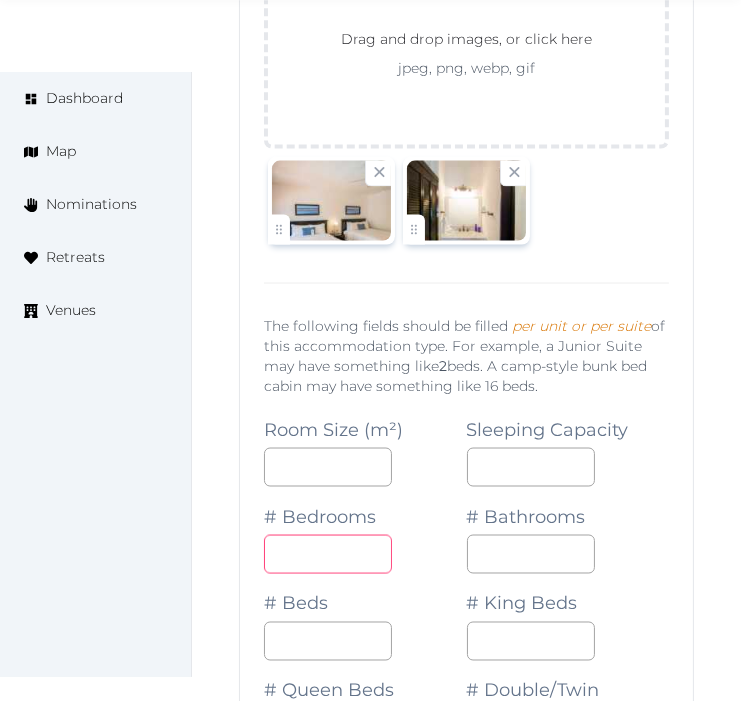 type on "*" 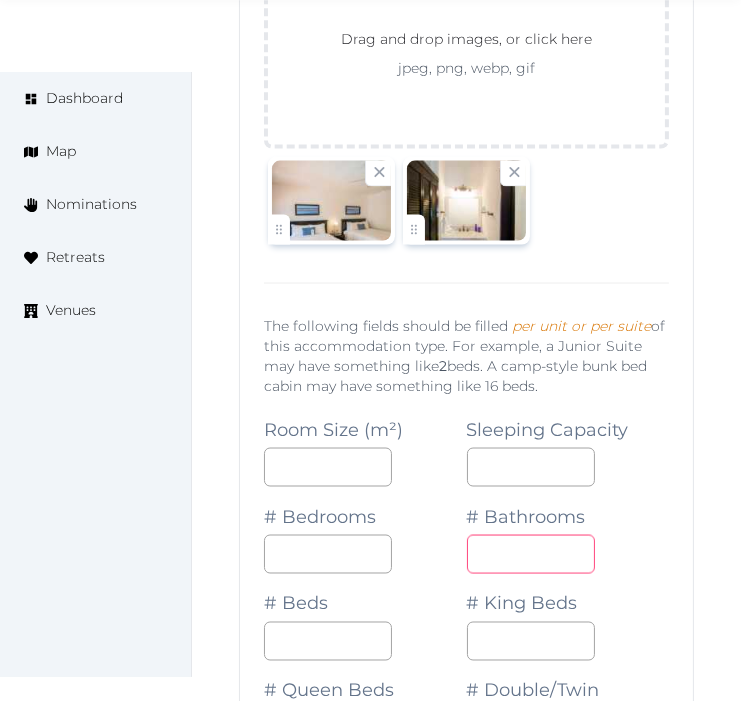 click on "*" at bounding box center [531, 554] 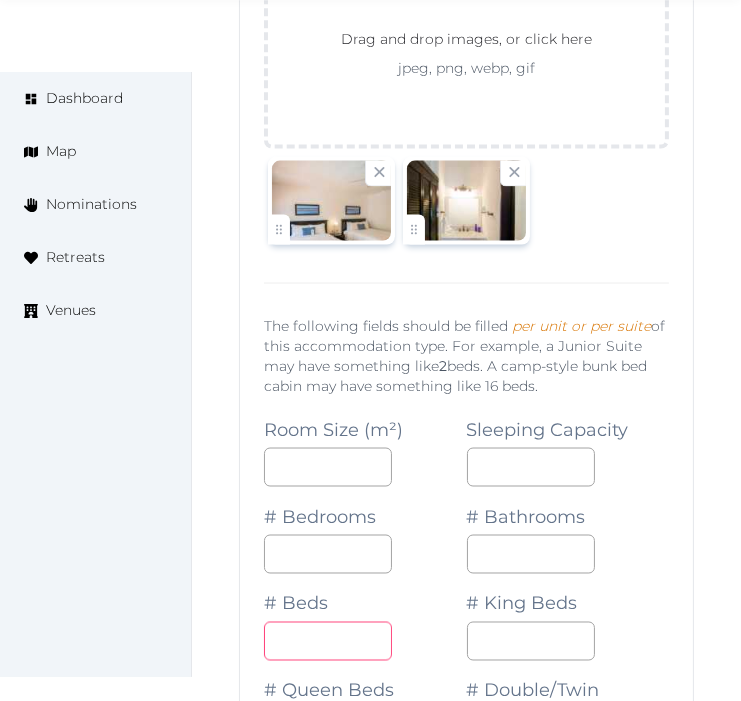 click on "*" at bounding box center (328, 641) 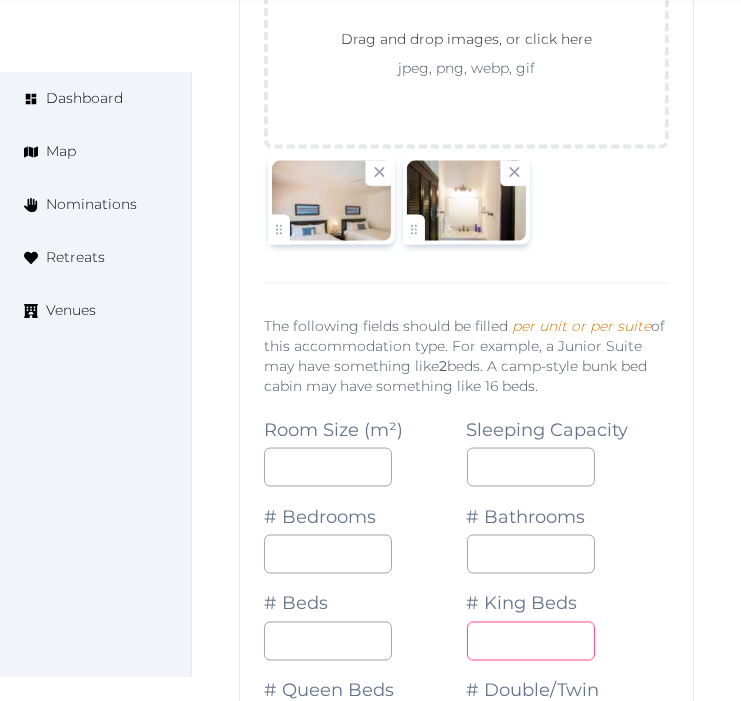 click at bounding box center (531, 641) 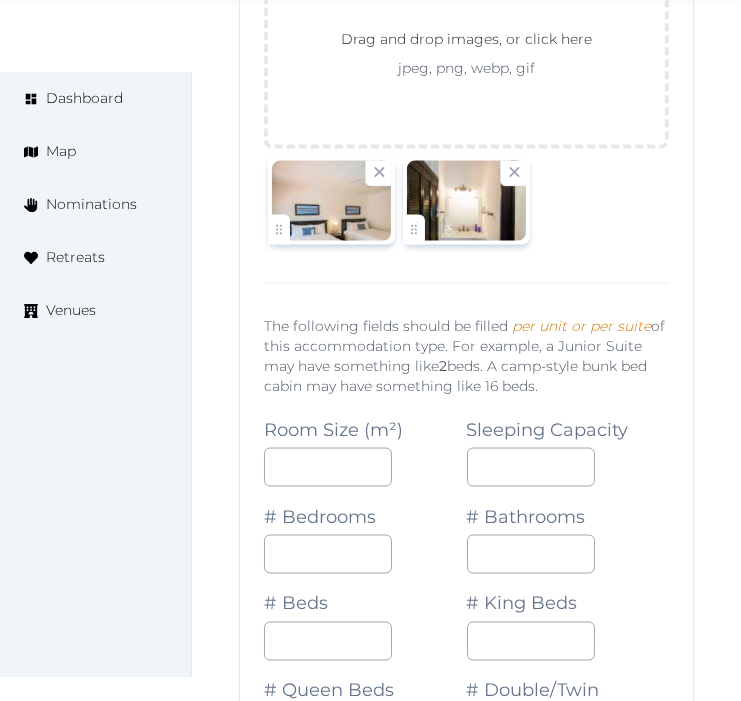 click on "**********" at bounding box center [466, 1059] 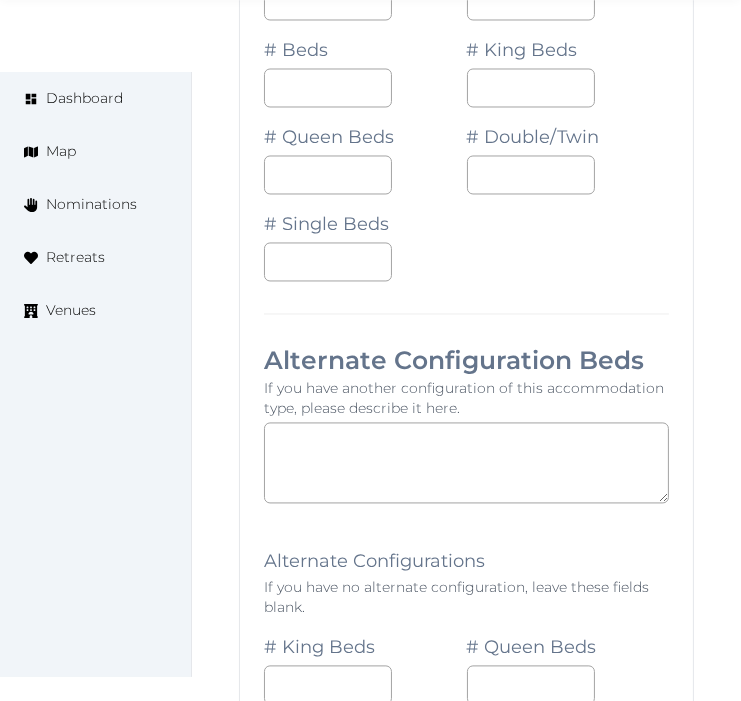 scroll, scrollTop: 3222, scrollLeft: 0, axis: vertical 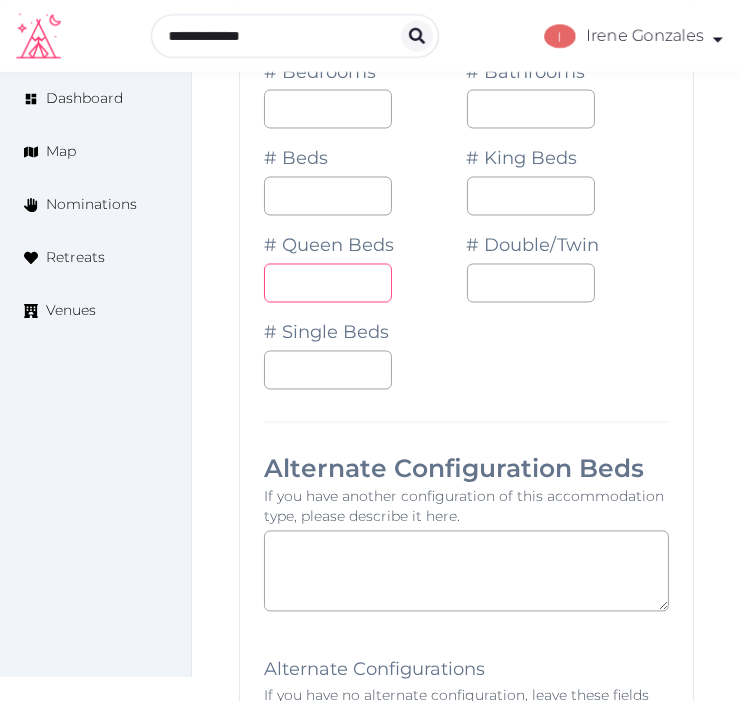 click at bounding box center [328, 283] 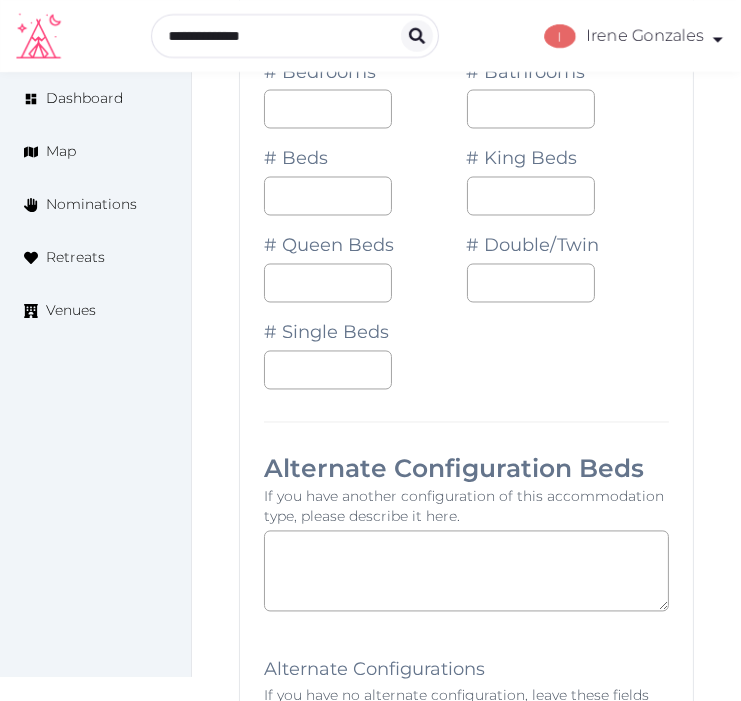 click on "**********" at bounding box center (466, 614) 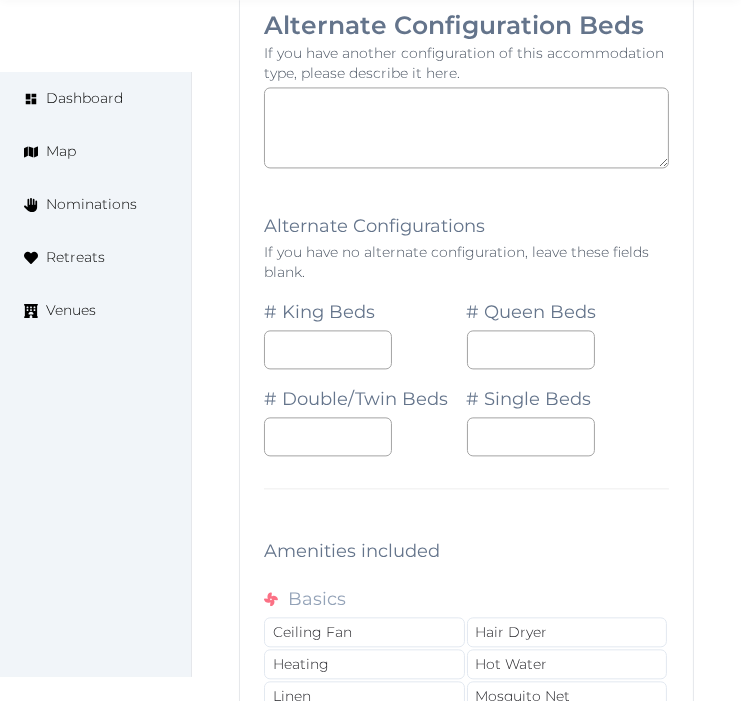 scroll, scrollTop: 4000, scrollLeft: 0, axis: vertical 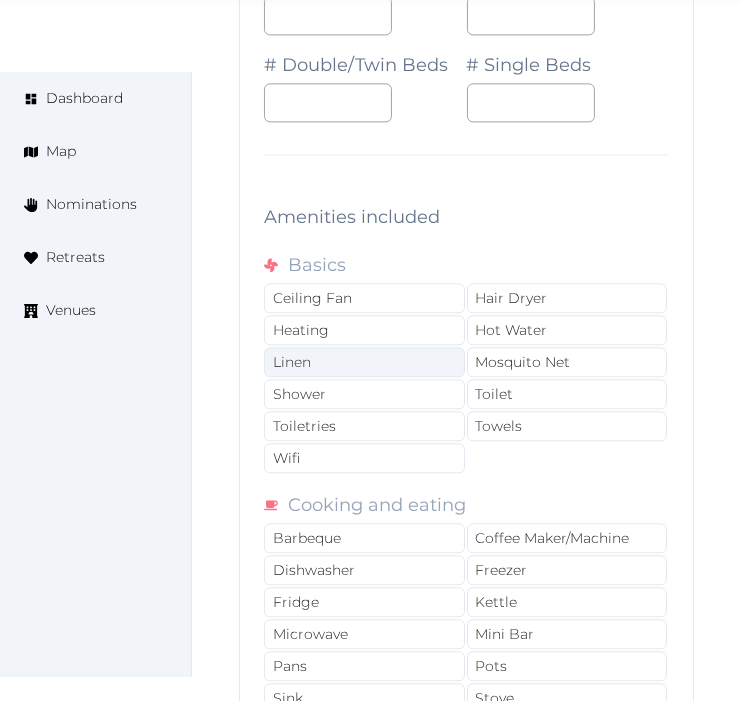 click on "Linen" at bounding box center (364, 362) 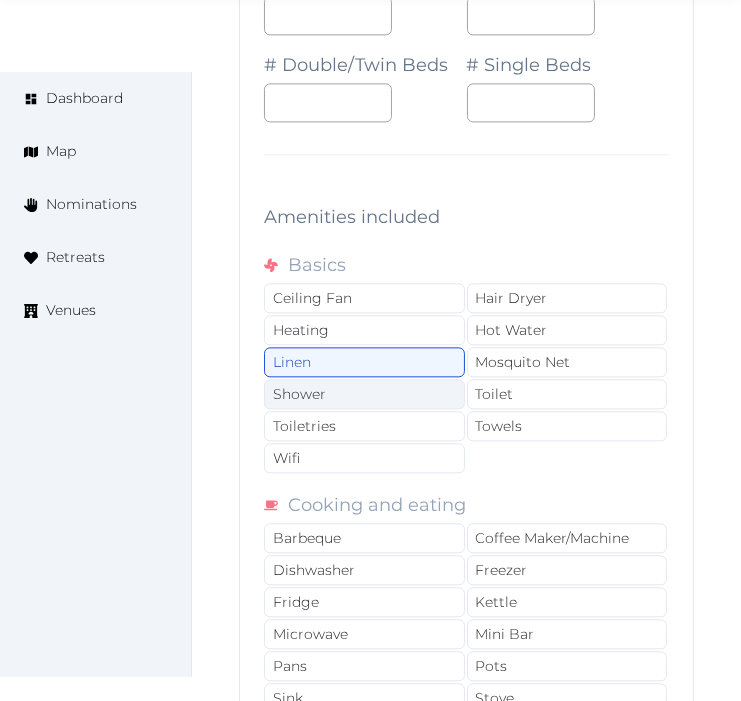 click on "Shower" at bounding box center [364, 394] 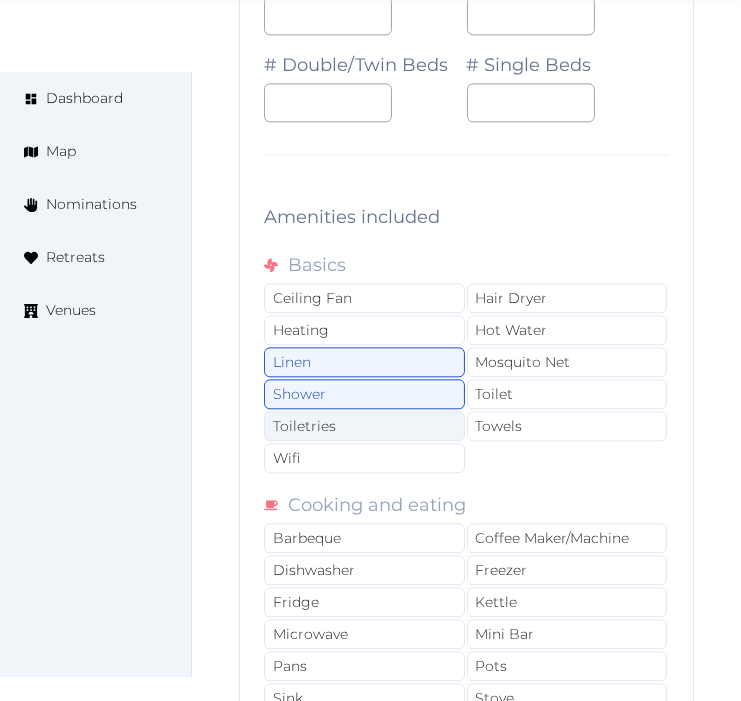 click on "Toiletries" at bounding box center [364, 426] 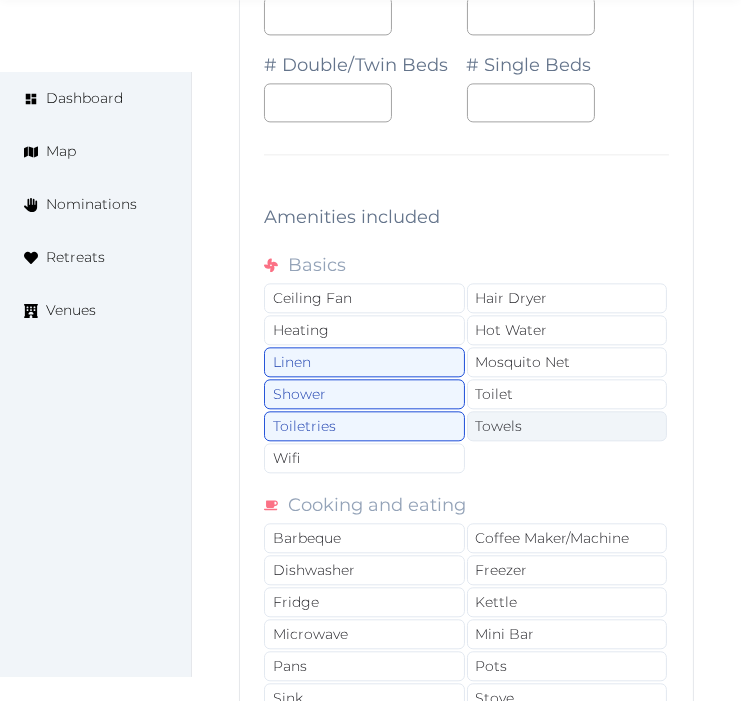 drag, startPoint x: 415, startPoint y: 456, endPoint x: 467, endPoint y: 441, distance: 54.120235 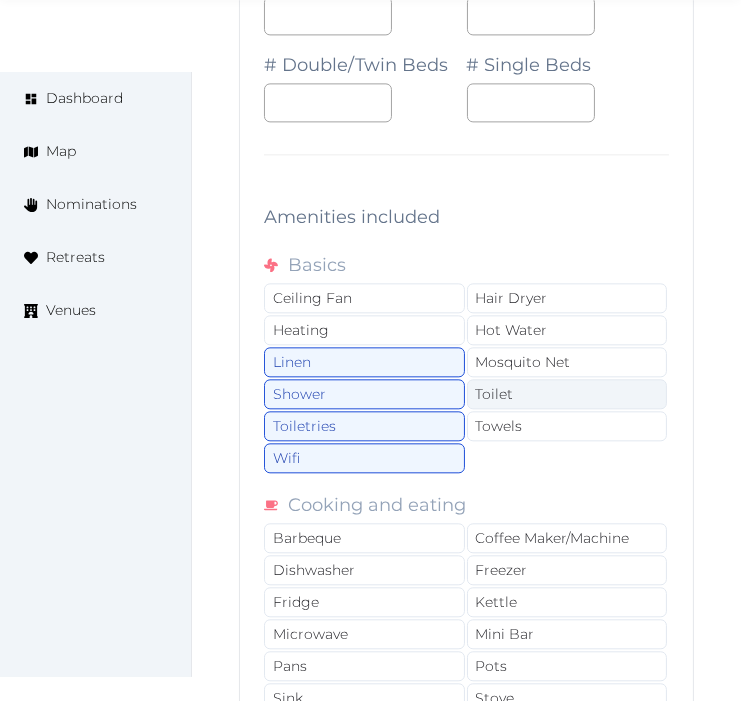 click on "Toilet" at bounding box center (567, 394) 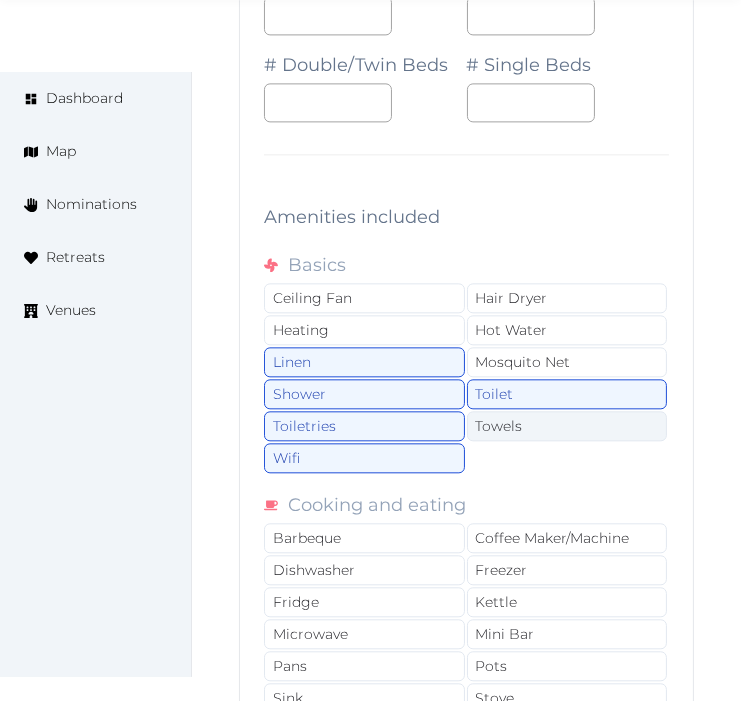 click on "Towels" at bounding box center [567, 426] 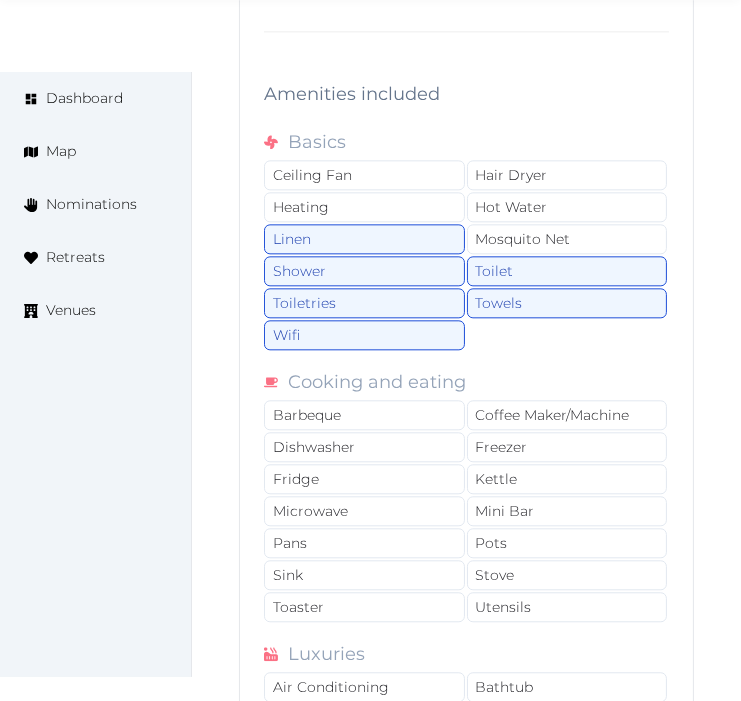 scroll, scrollTop: 4333, scrollLeft: 0, axis: vertical 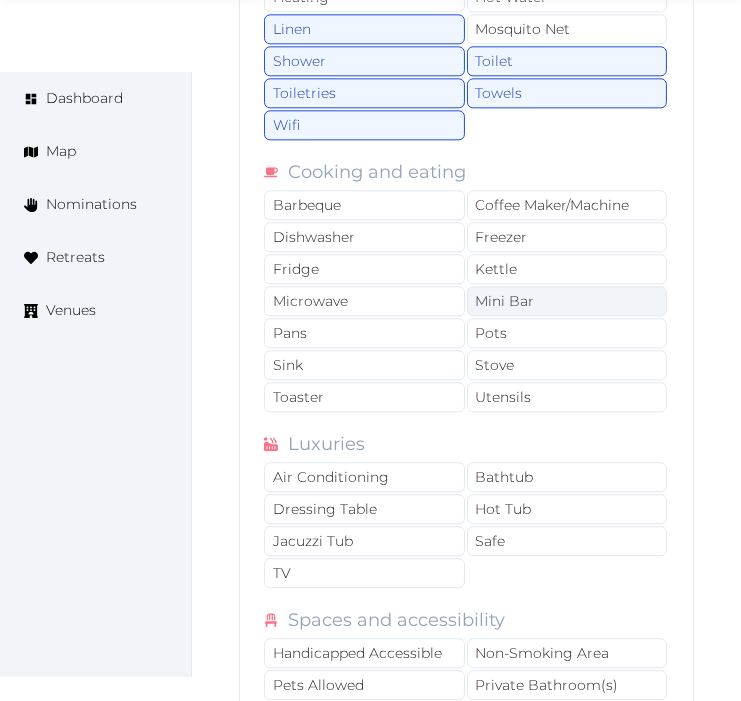 click on "Mini Bar" at bounding box center [567, 301] 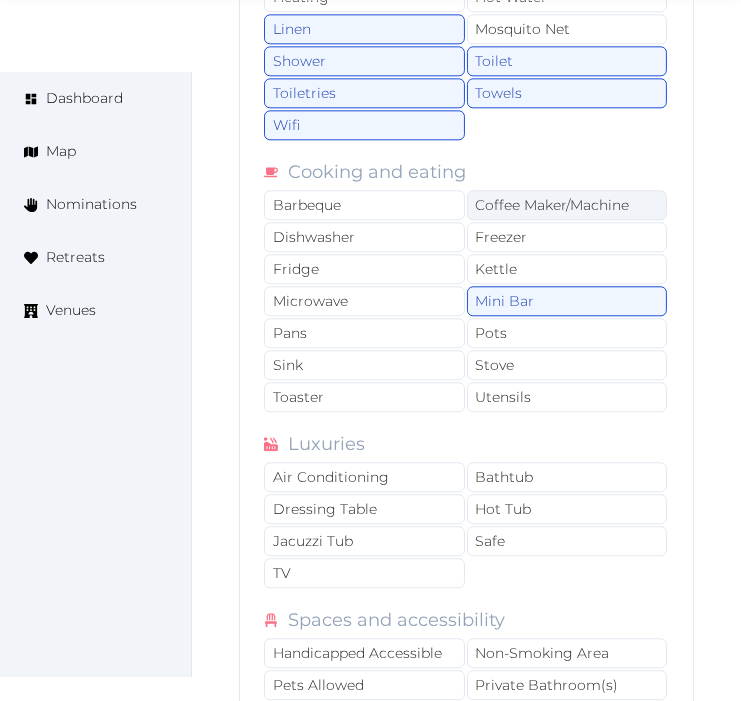 click on "Coffee Maker/Machine" at bounding box center [567, 205] 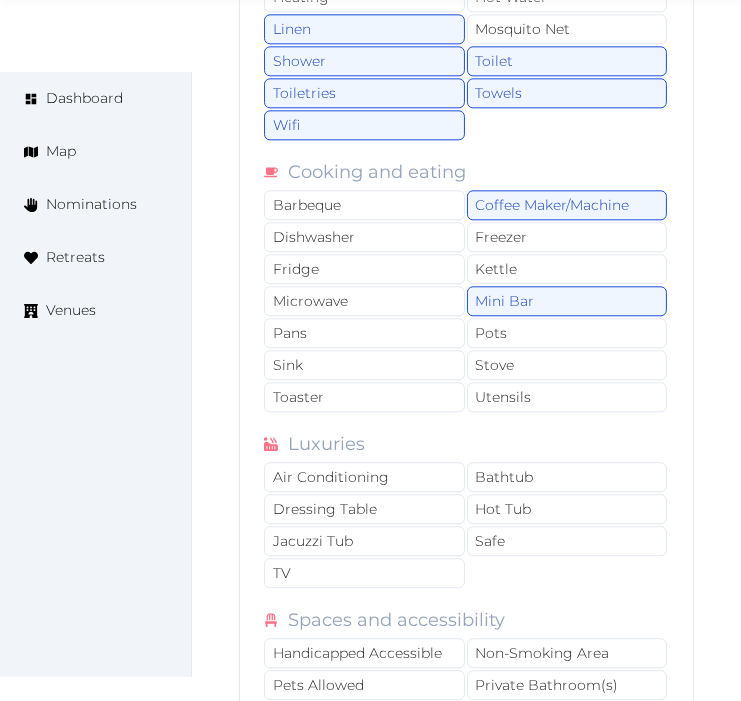 click on "Cooking and eating Barbeque Coffee Maker/Machine Dishwasher Freezer Fridge Kettle Microwave Mini Bar Pans Pots Sink Stove Toaster Utensils" at bounding box center [466, 286] 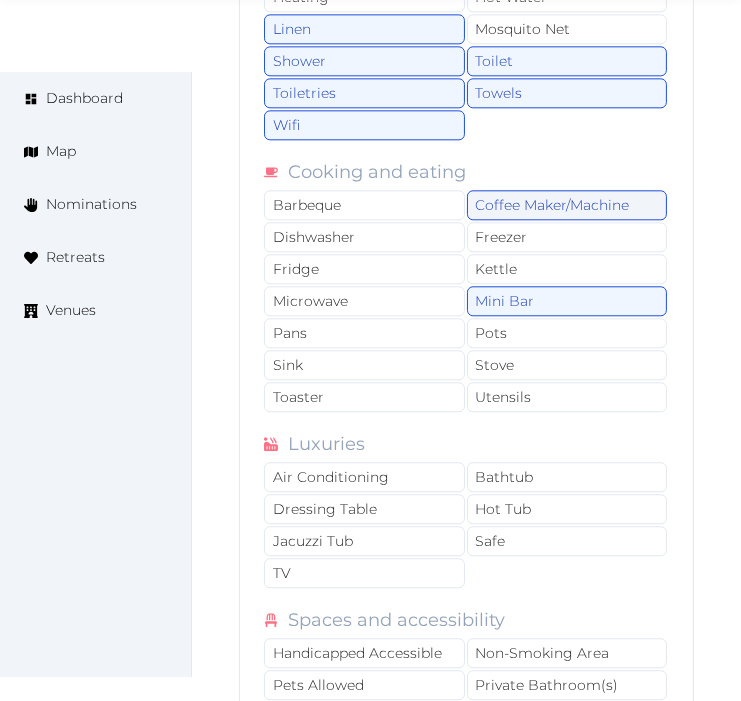 click on "Coffee Maker/Machine" at bounding box center [567, 205] 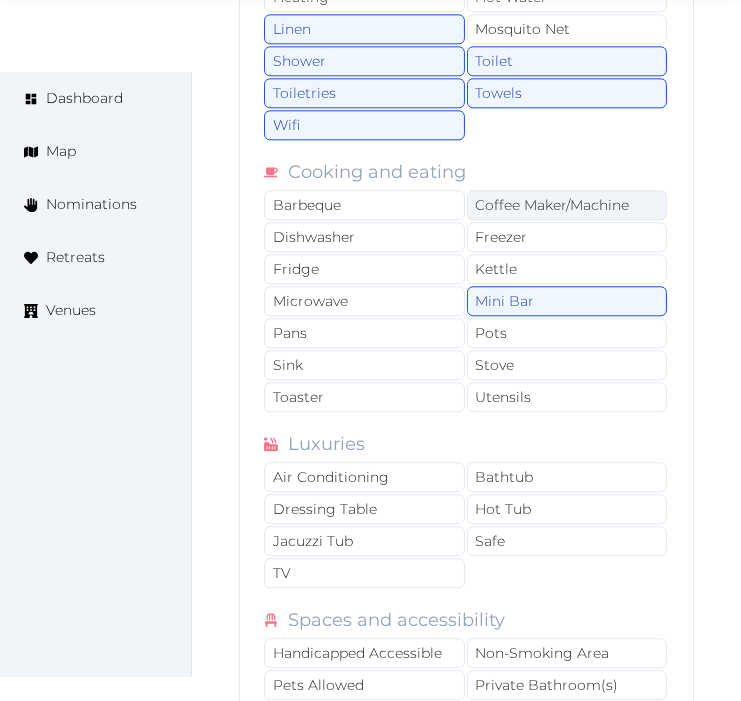 click on "Coffee Maker/Machine" at bounding box center [567, 205] 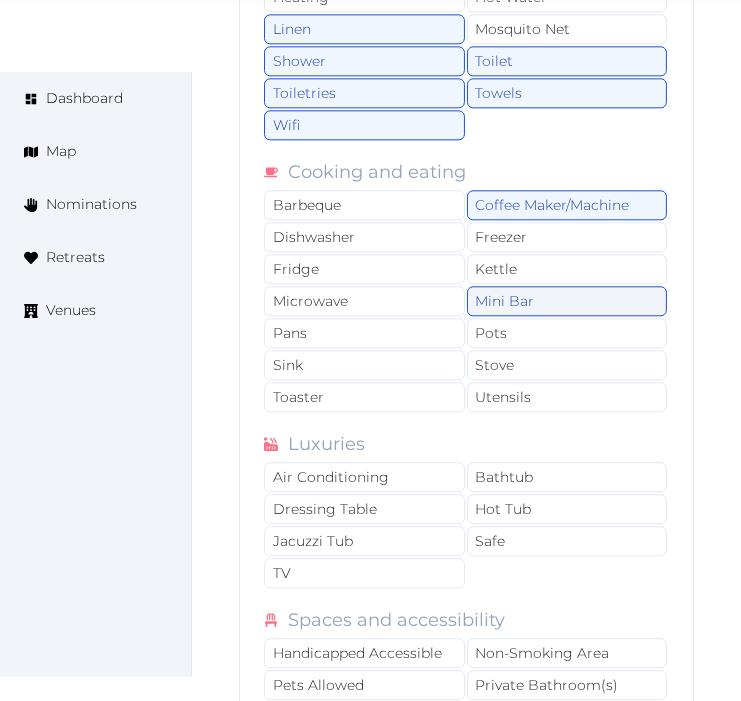 click on "Mini Bar" at bounding box center (567, 301) 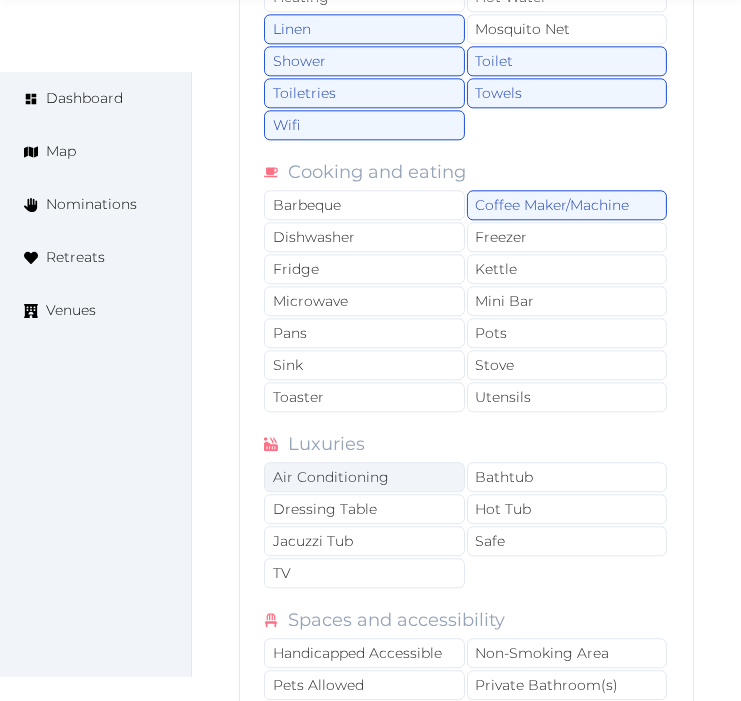 click on "Air Conditioning" at bounding box center [364, 477] 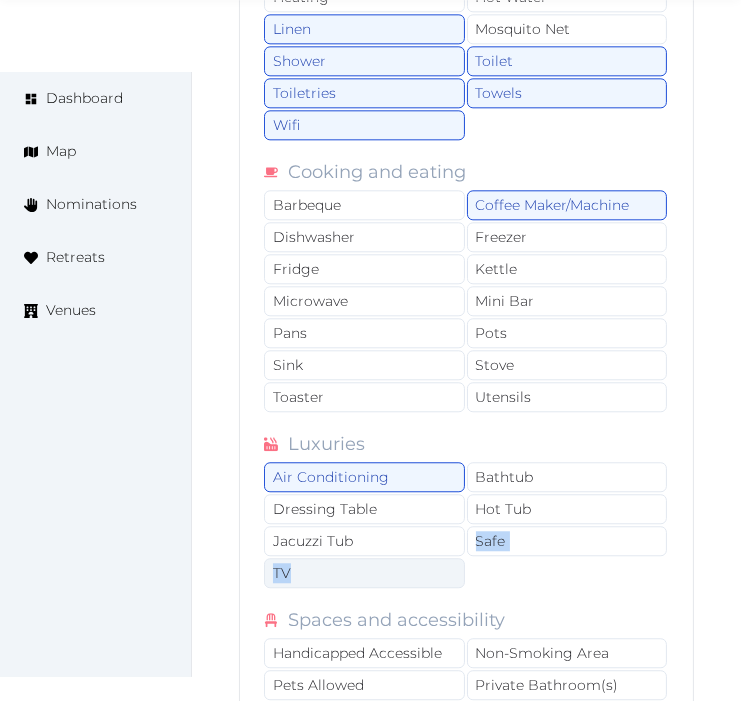 click on "Air Conditioning Bathtub Dressing Table Hot Tub Jacuzzi Tub Safe TV" at bounding box center (466, 526) 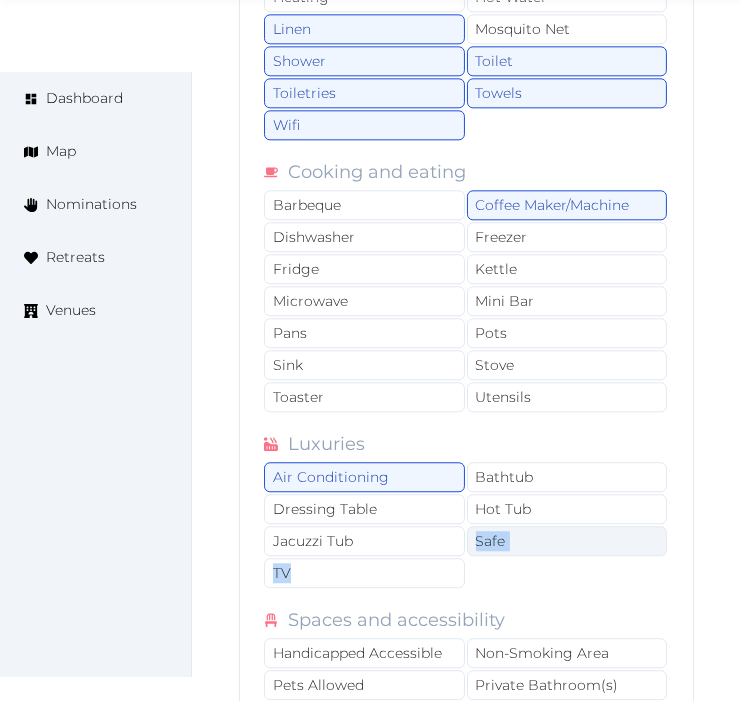 click on "Safe" at bounding box center [567, 541] 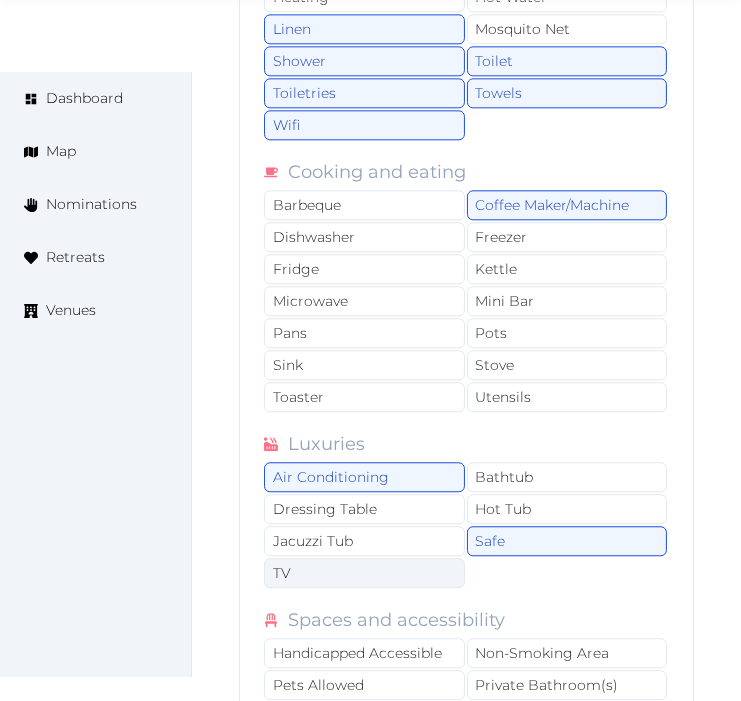 click on "TV" at bounding box center (364, 573) 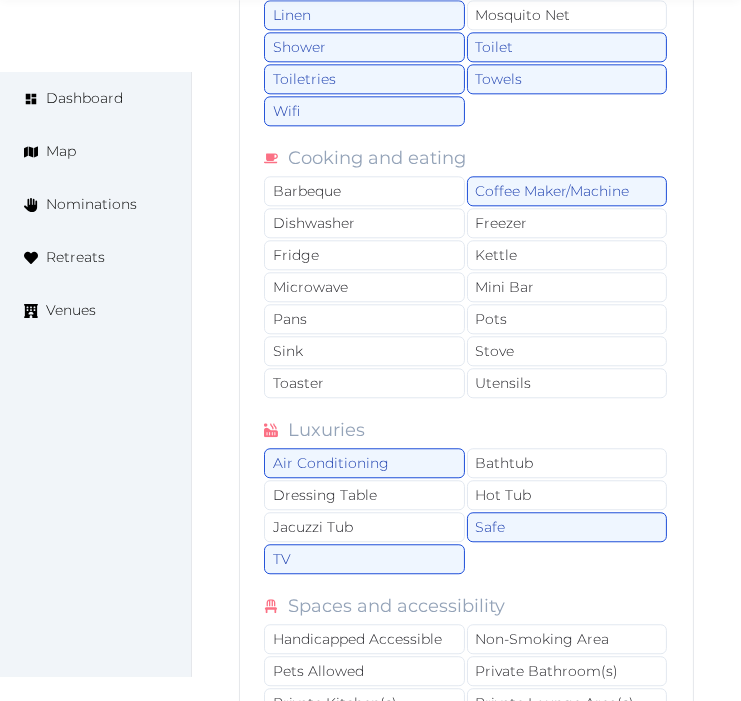 scroll, scrollTop: 4555, scrollLeft: 0, axis: vertical 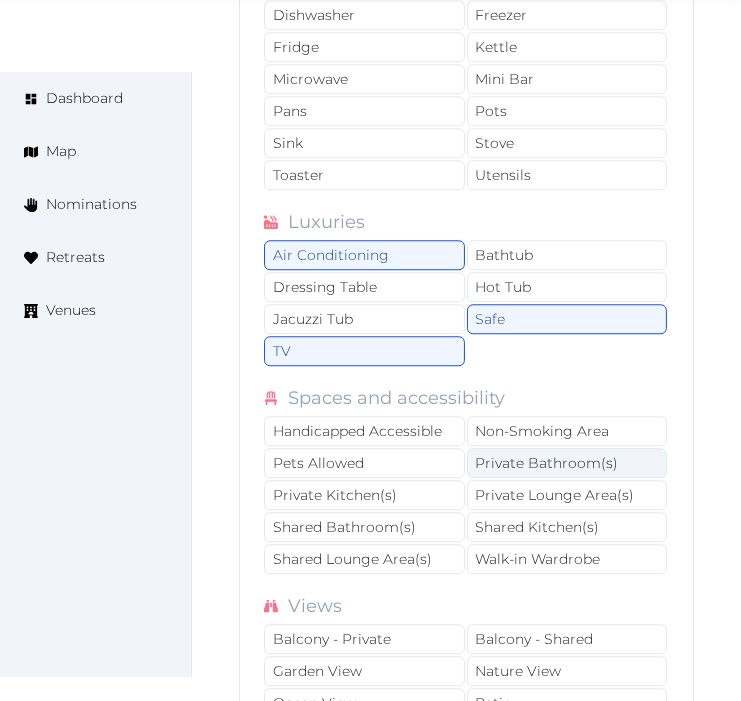 click on "Private Bathroom(s)" at bounding box center (567, 463) 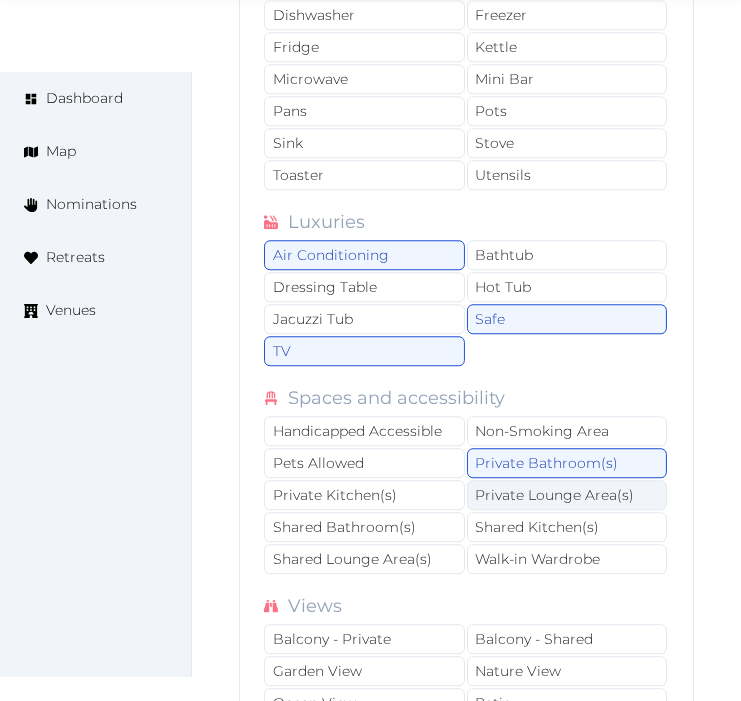 click on "Private Lounge Area(s)" at bounding box center [567, 495] 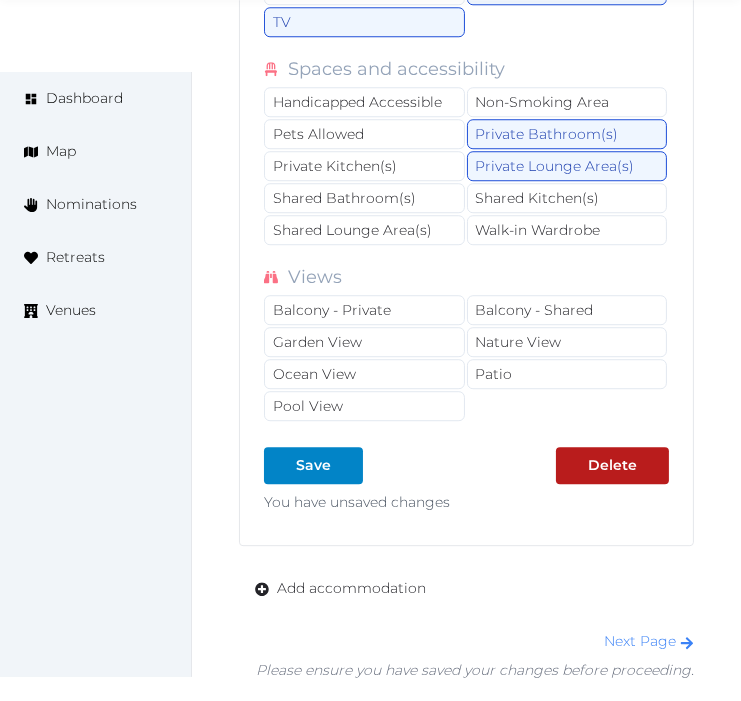 scroll, scrollTop: 4888, scrollLeft: 0, axis: vertical 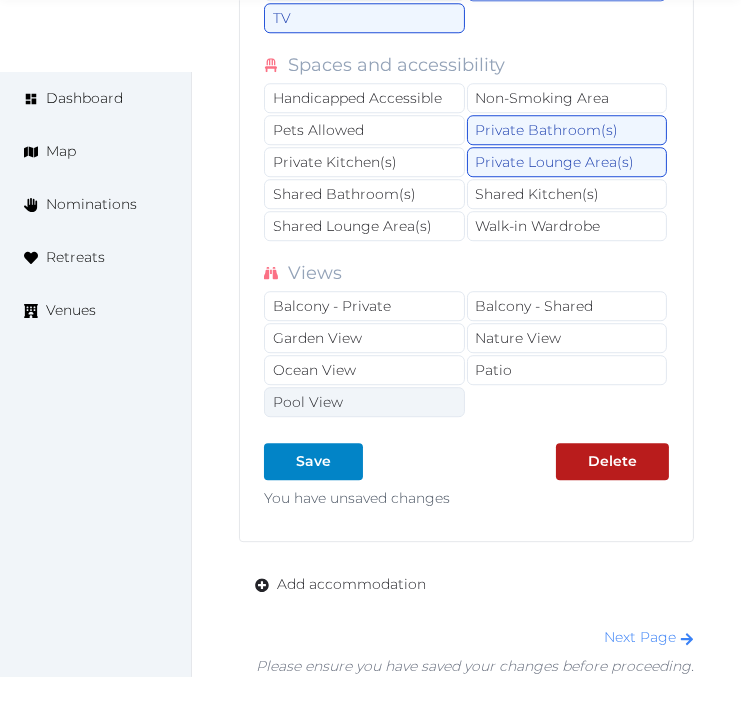click on "Pool View" at bounding box center (364, 402) 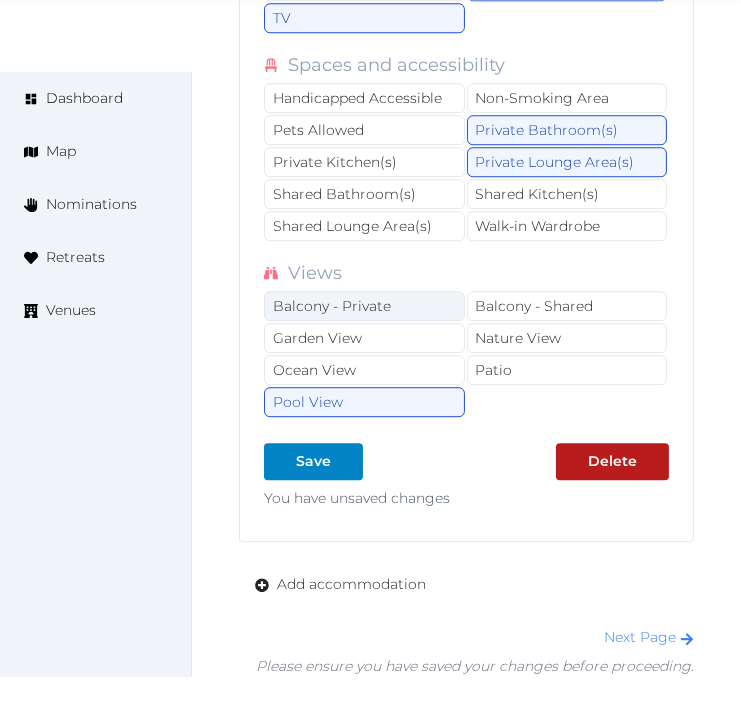 click on "Balcony - Private" at bounding box center [364, 306] 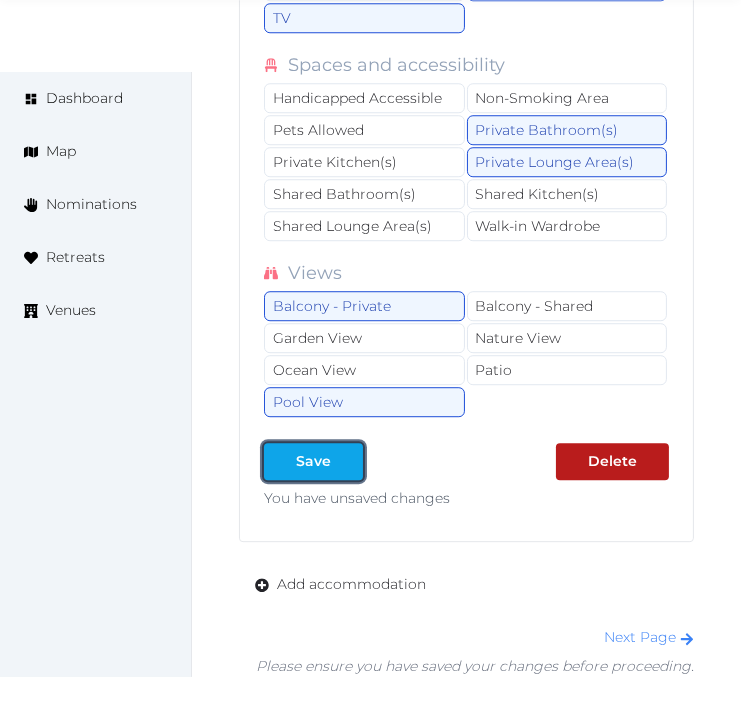 click on "Save" at bounding box center (313, 461) 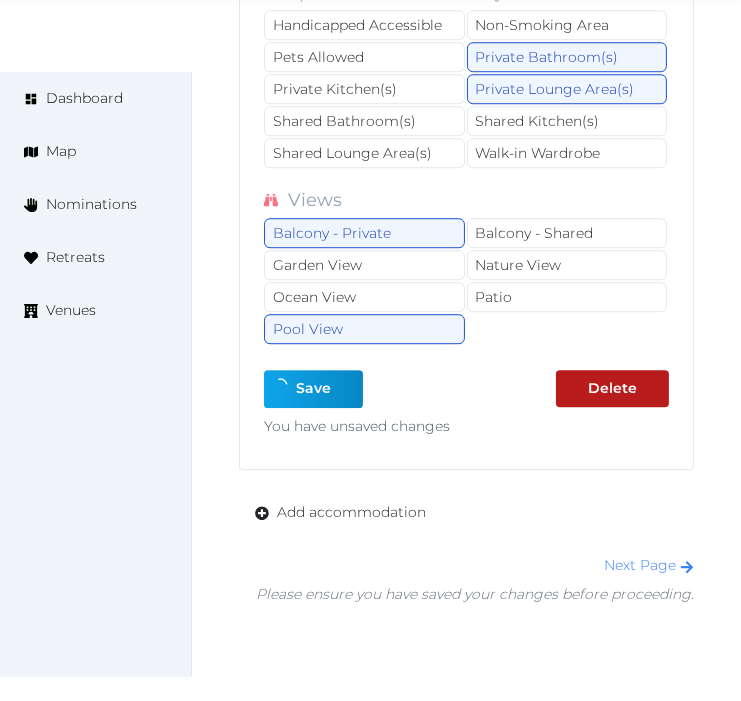 type on "*" 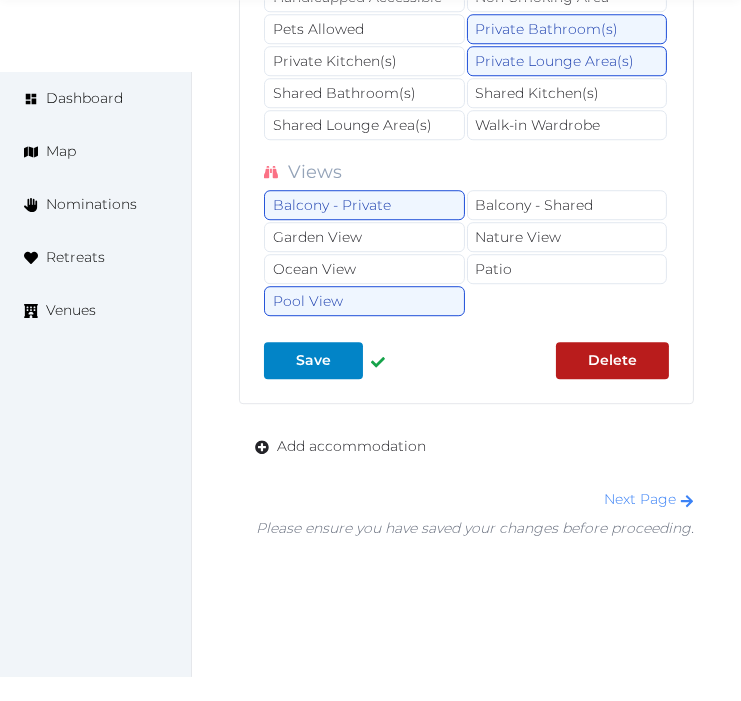 scroll, scrollTop: 5032, scrollLeft: 0, axis: vertical 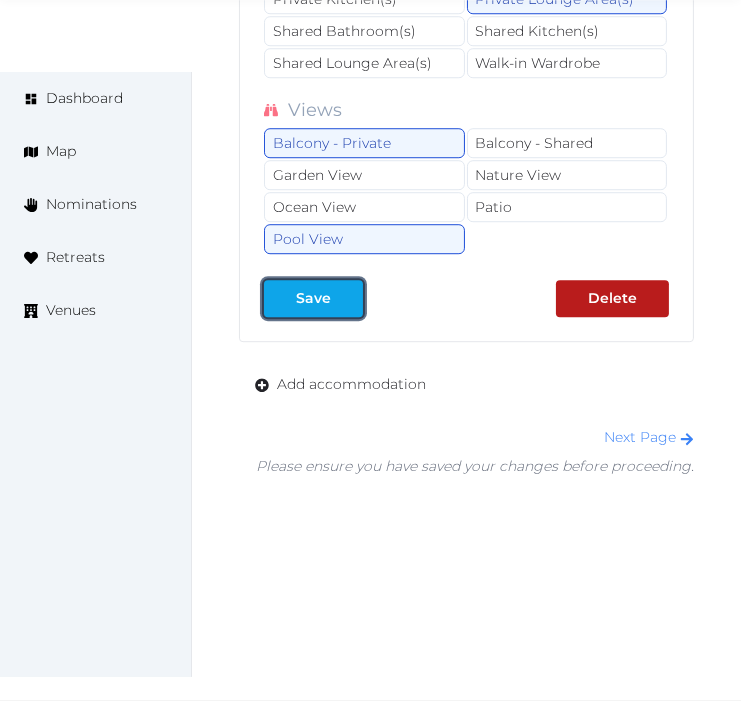 click at bounding box center (347, 298) 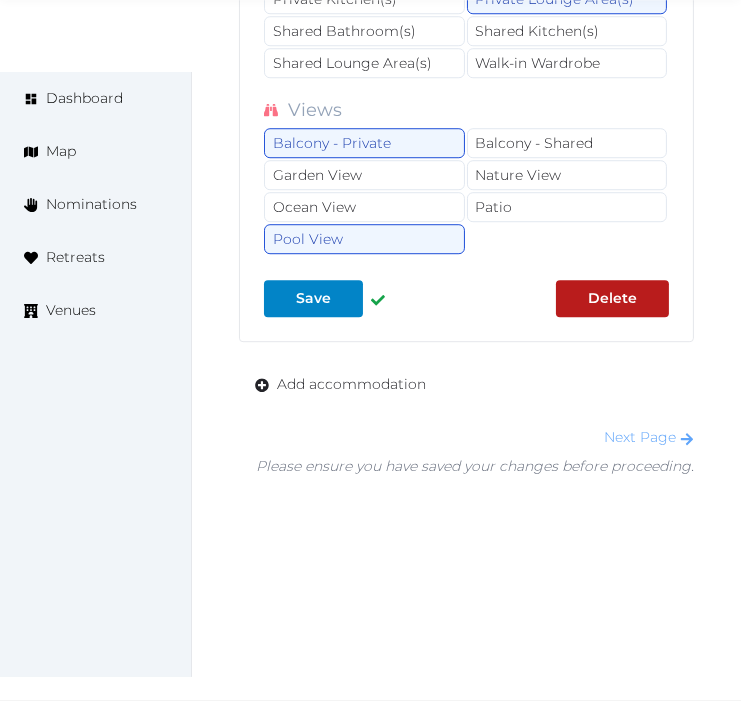 click on "Next Page" at bounding box center (649, 437) 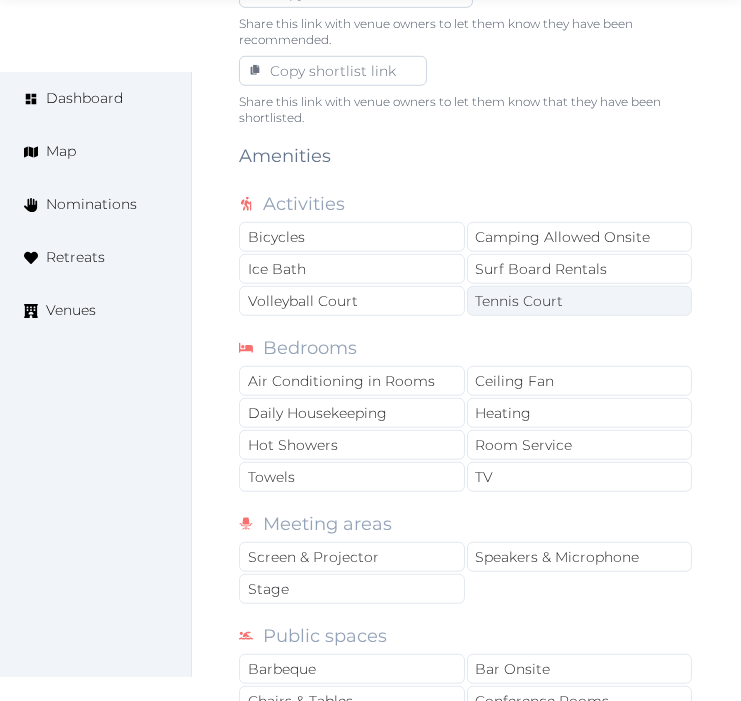 scroll, scrollTop: 1555, scrollLeft: 0, axis: vertical 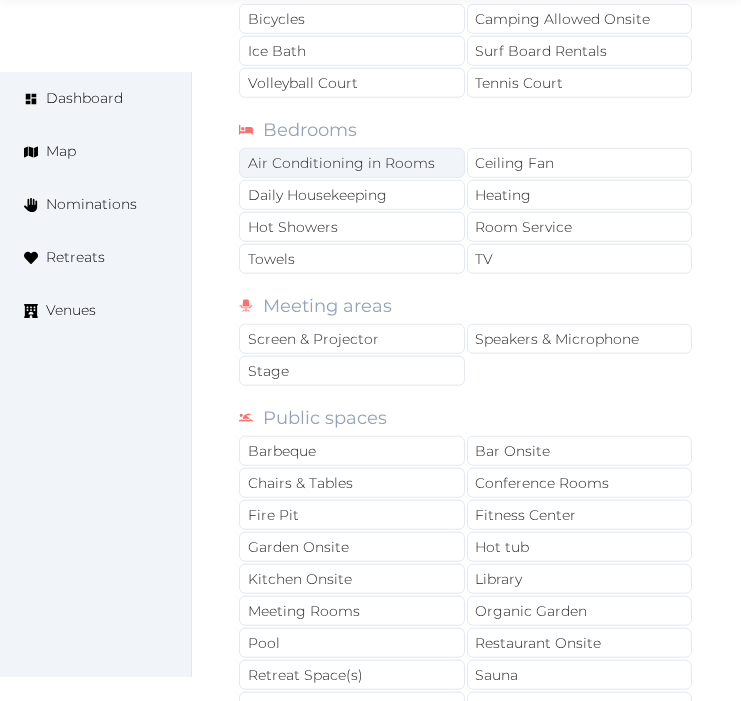 drag, startPoint x: 376, startPoint y: 153, endPoint x: 371, endPoint y: 172, distance: 19.646883 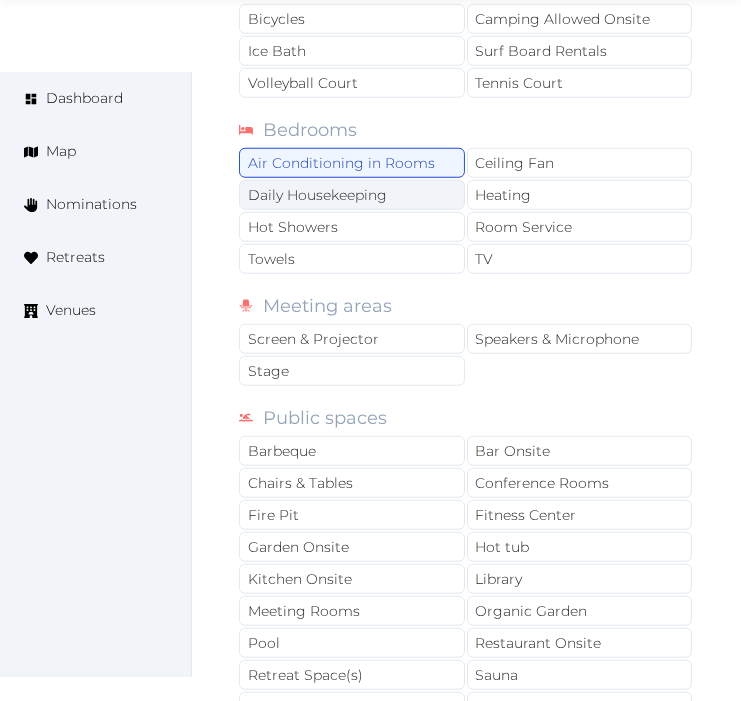 click on "Daily Housekeeping" at bounding box center [352, 195] 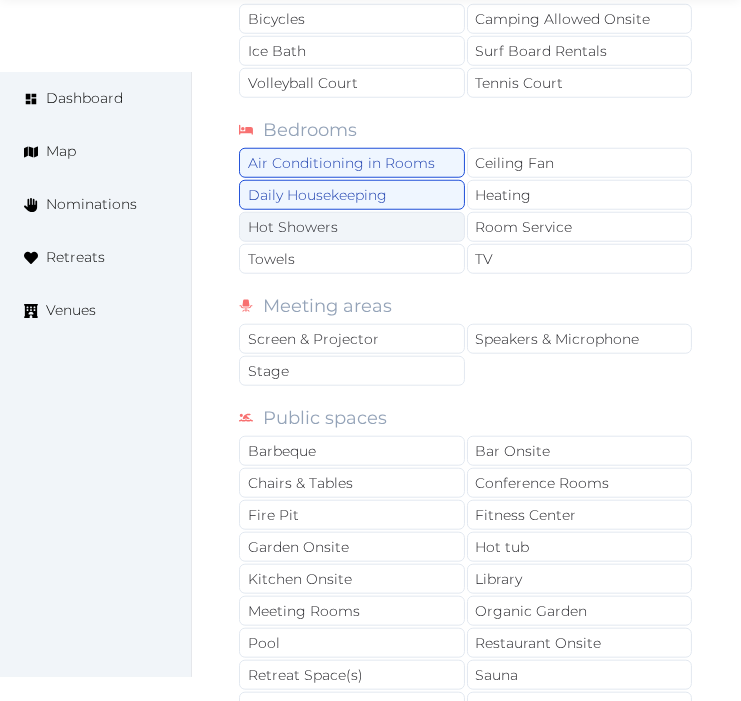 click on "Hot Showers" at bounding box center (352, 227) 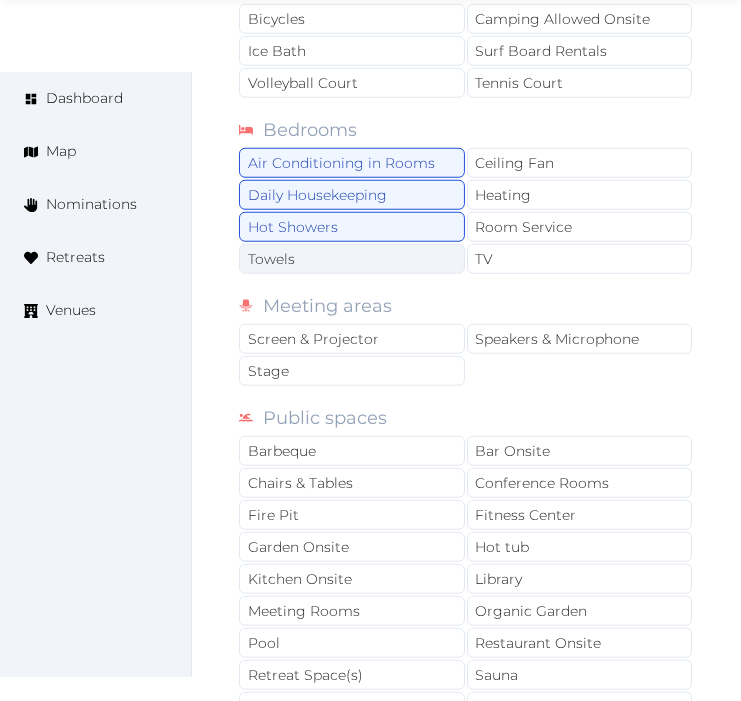 click on "Towels" at bounding box center (352, 259) 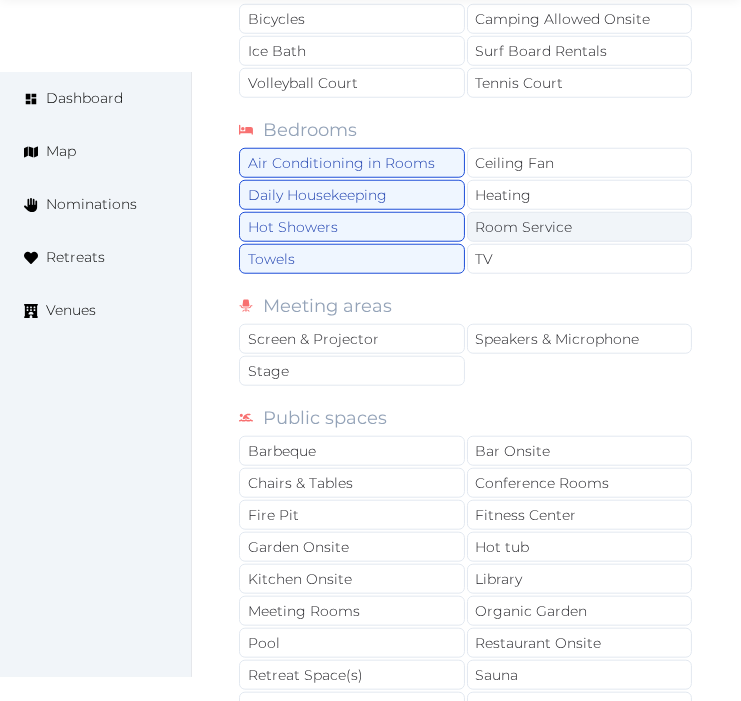 drag, startPoint x: 520, startPoint y: 256, endPoint x: 532, endPoint y: 214, distance: 43.68066 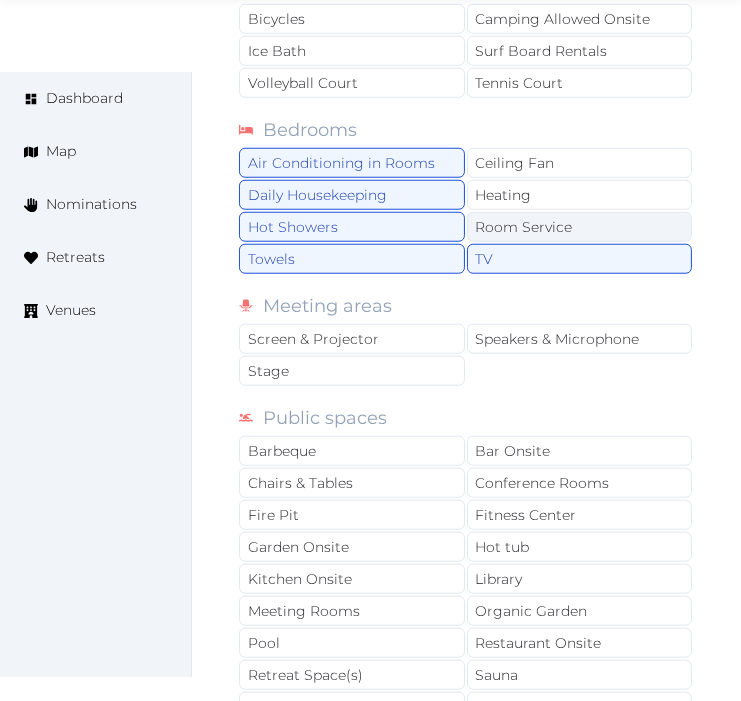 click on "Room Service" at bounding box center (580, 227) 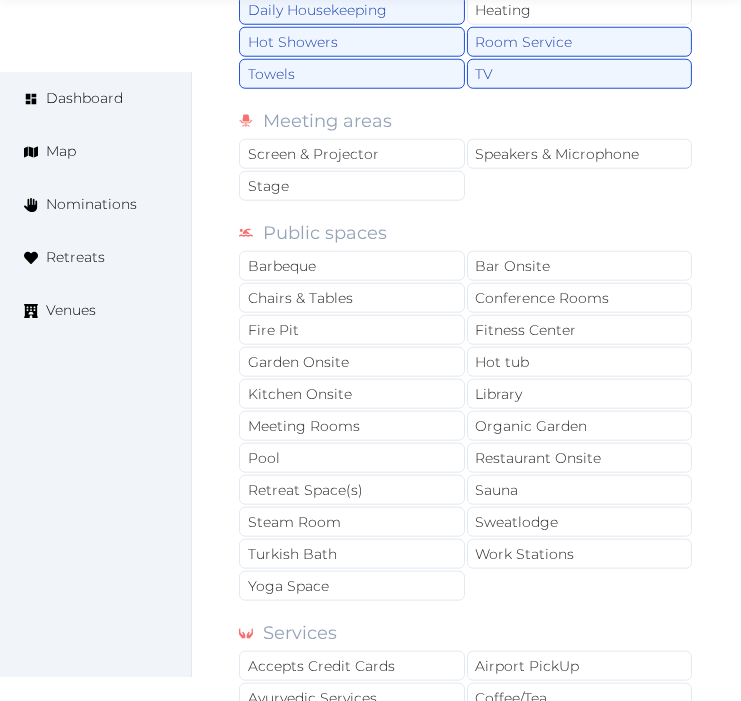 scroll, scrollTop: 1777, scrollLeft: 0, axis: vertical 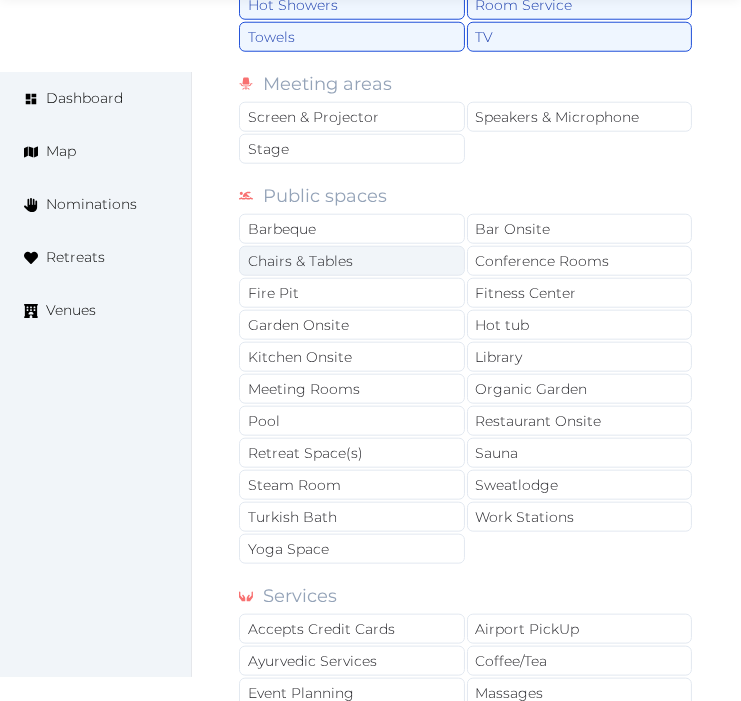 click on "Chairs & Tables" at bounding box center [352, 261] 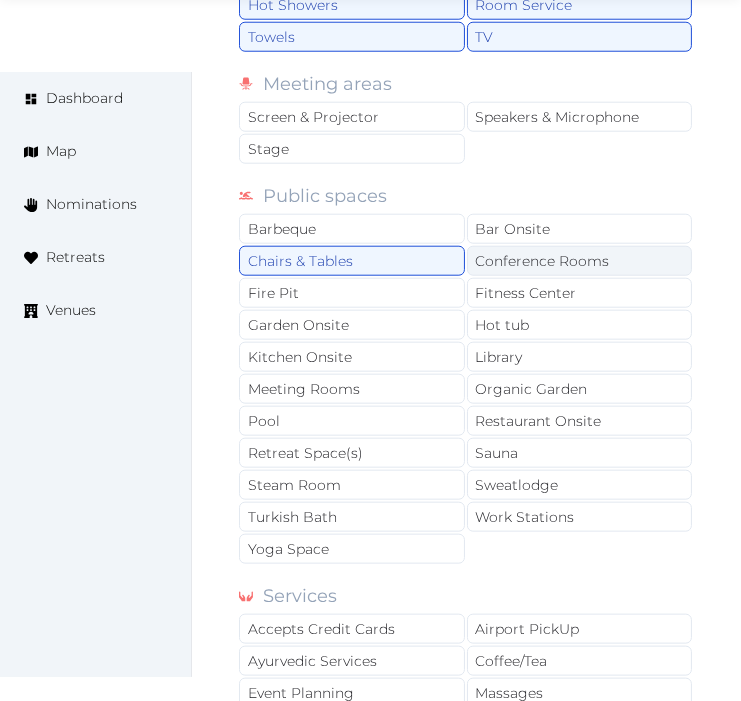 click on "Conference Rooms" at bounding box center [580, 261] 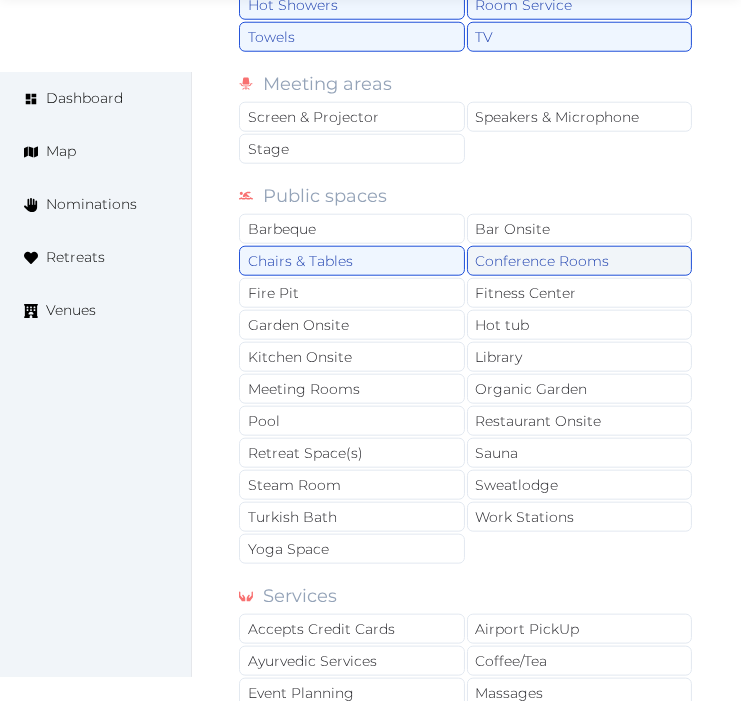 click on "Conference Rooms" at bounding box center [580, 261] 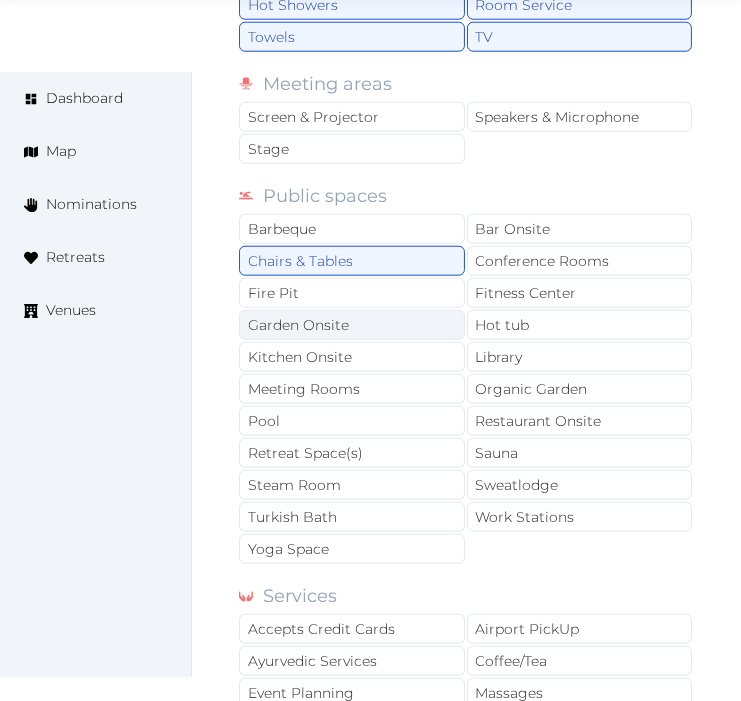click on "Garden Onsite" at bounding box center [352, 325] 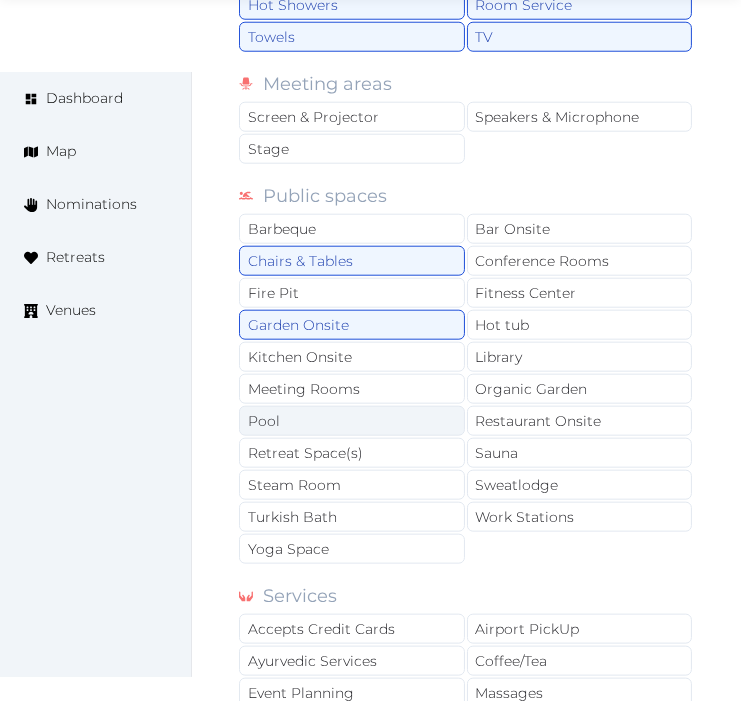 click on "Pool" at bounding box center [352, 421] 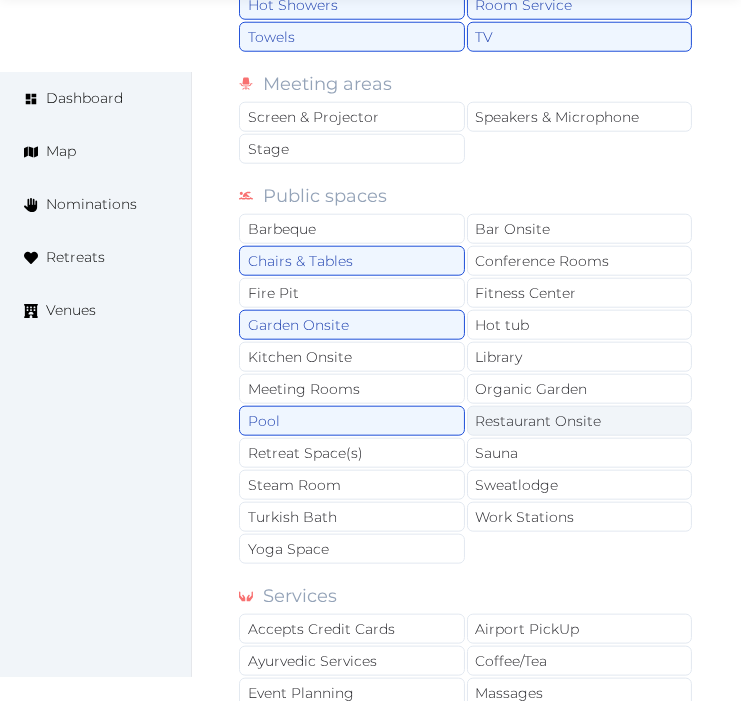 click on "Restaurant Onsite" at bounding box center (580, 421) 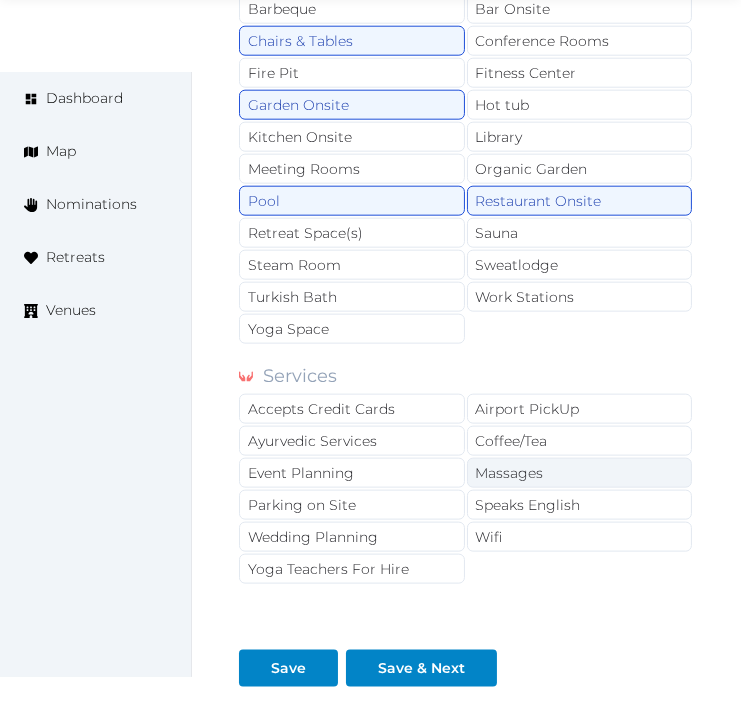 scroll, scrollTop: 2000, scrollLeft: 0, axis: vertical 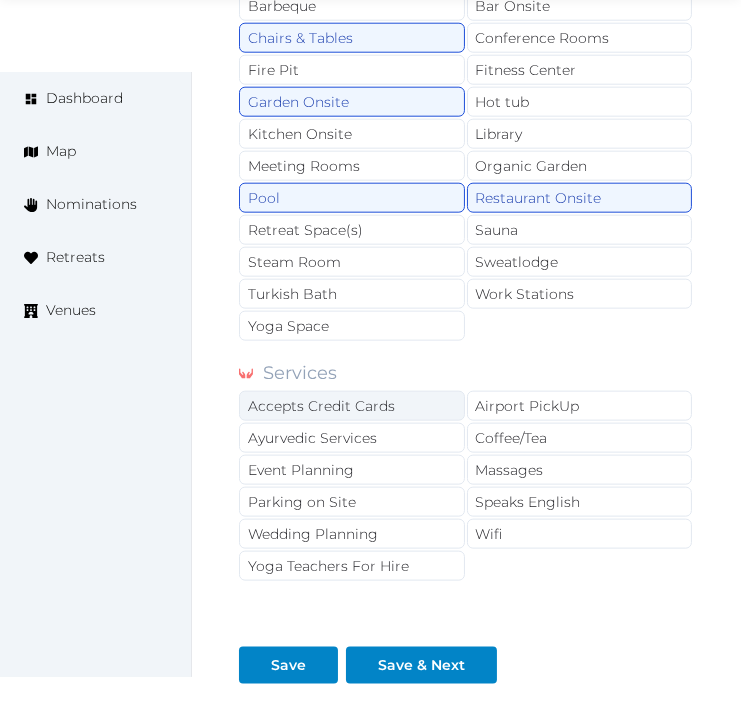 click on "Accepts Credit Cards" at bounding box center (352, 406) 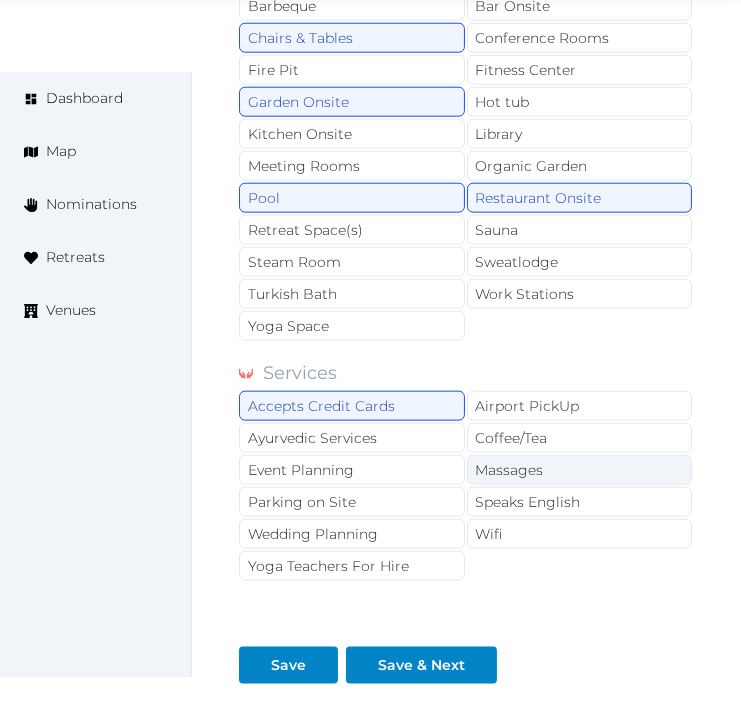 click on "Massages" at bounding box center (580, 470) 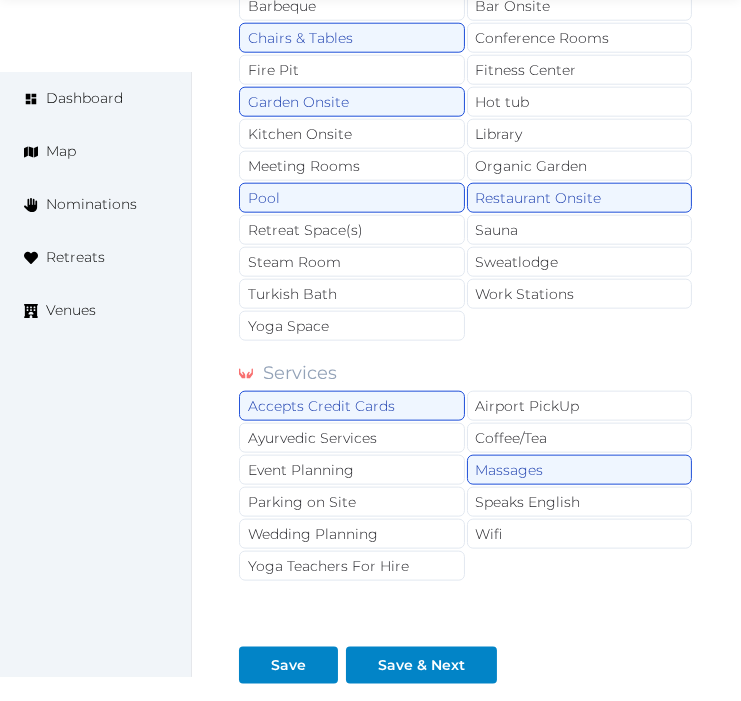 click on "Accepts Credit Cards Airport PickUp Ayurvedic Services Coffee/Tea Event Planning Massages Parking on Site Speaks English Wedding Planning Wifi Yoga Teachers For Hire" at bounding box center [466, 487] 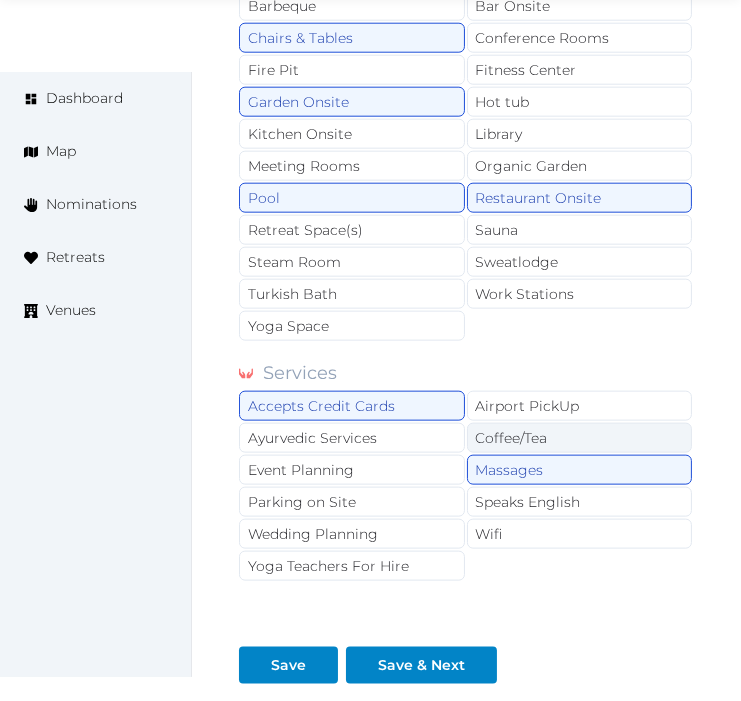 click on "Coffee/Tea" at bounding box center (580, 438) 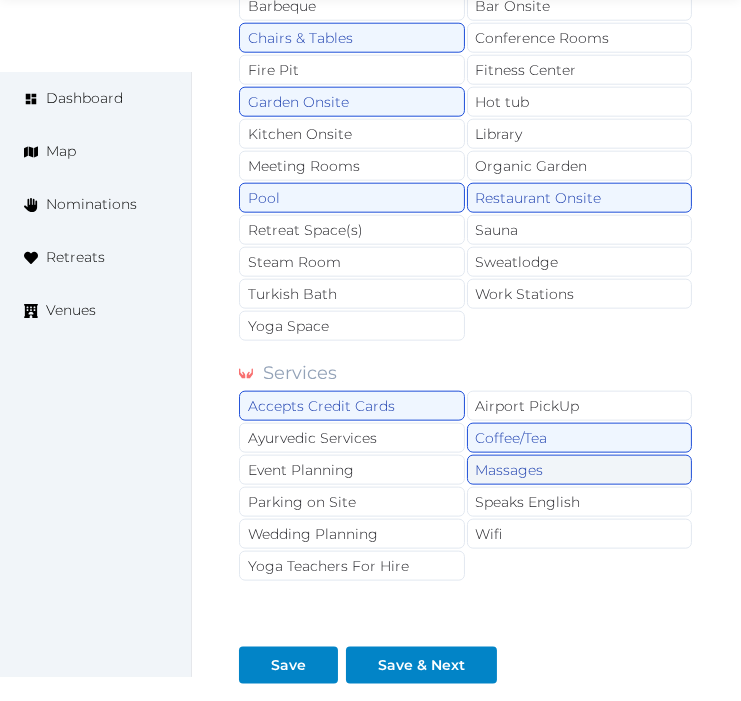 click on "Massages" at bounding box center (580, 470) 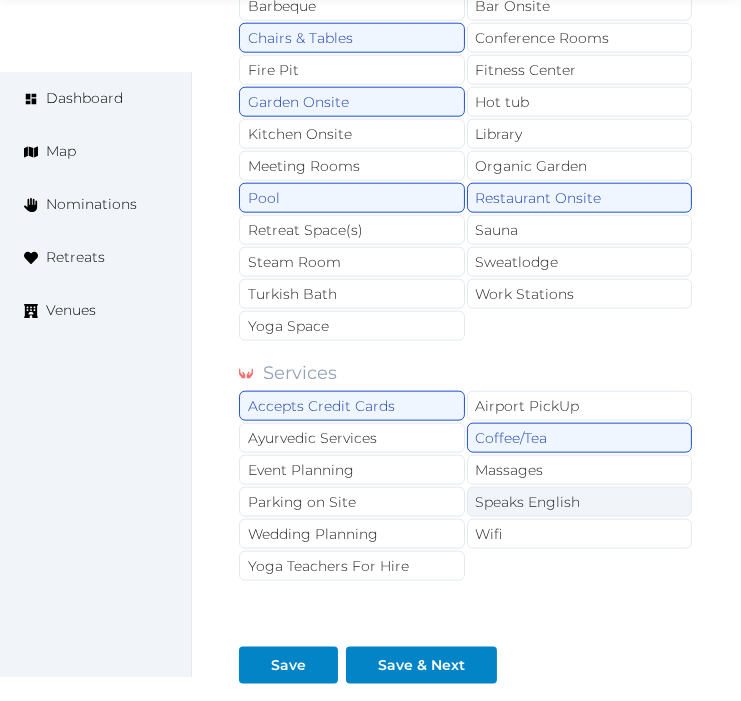 drag, startPoint x: 517, startPoint y: 503, endPoint x: 508, endPoint y: 524, distance: 22.847319 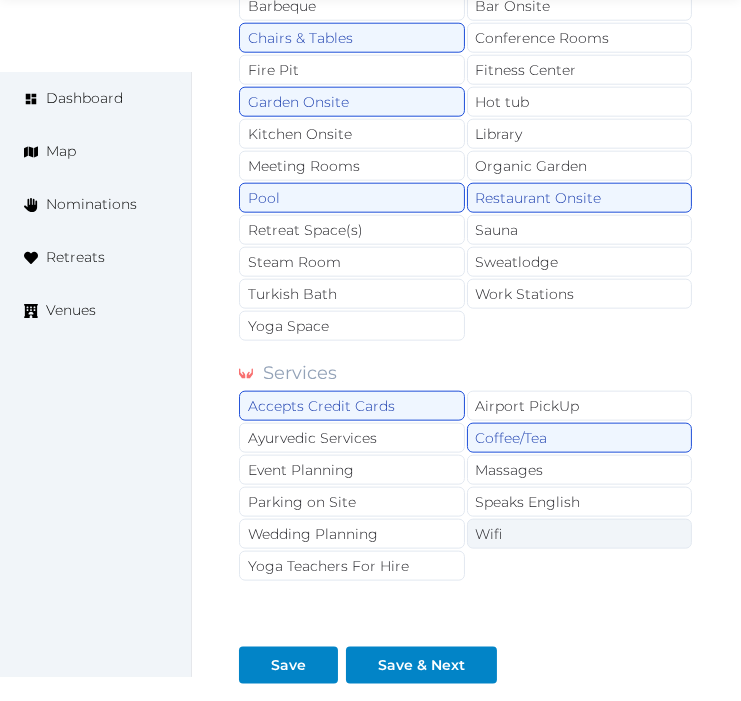 click on "Speaks English" at bounding box center [580, 502] 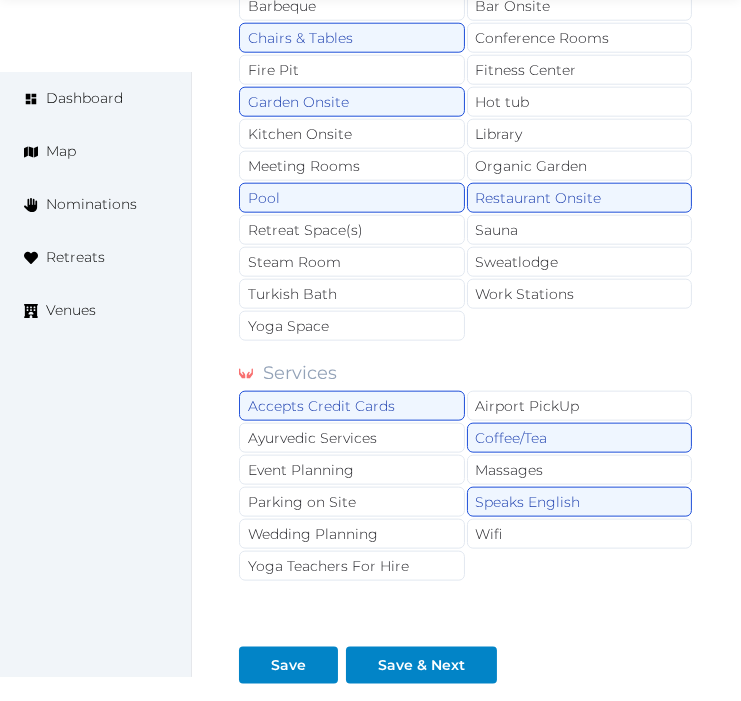 drag, startPoint x: 504, startPoint y: 531, endPoint x: 487, endPoint y: 570, distance: 42.544094 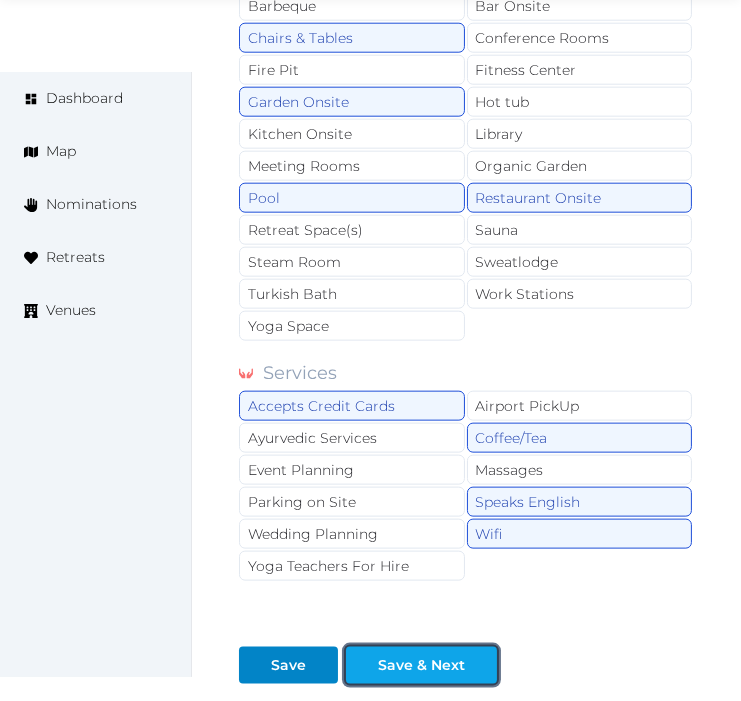click on "Save & Next" at bounding box center (421, 665) 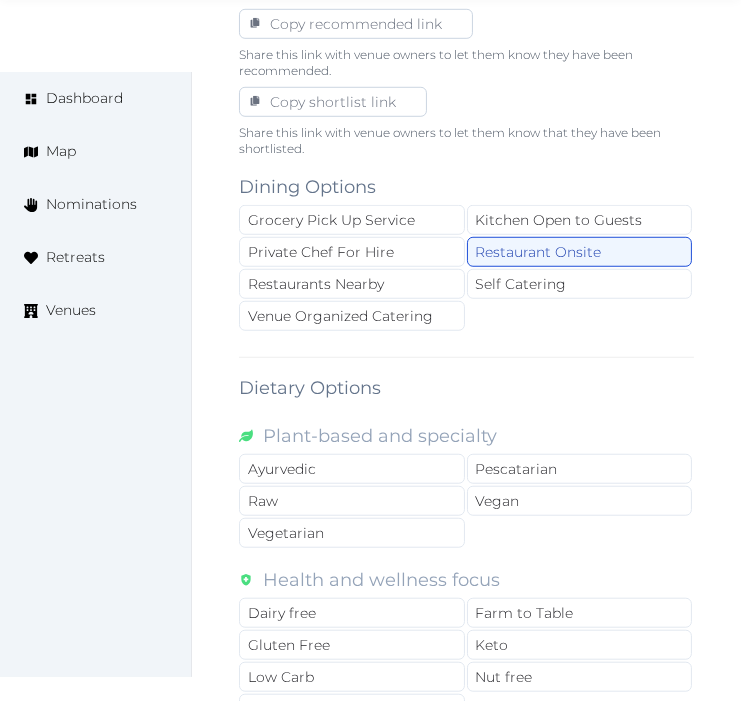 scroll, scrollTop: 1333, scrollLeft: 0, axis: vertical 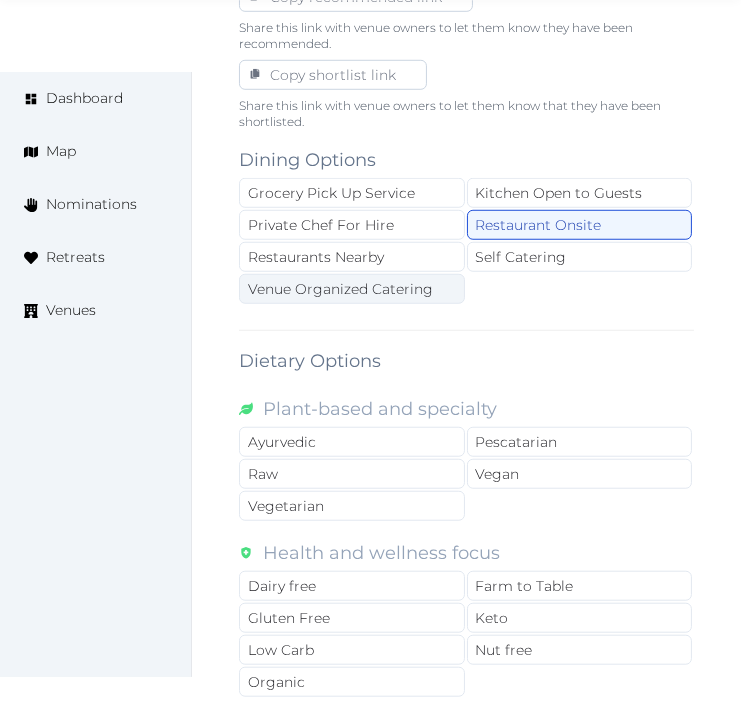 click on "Venue Organized Catering" at bounding box center (352, 289) 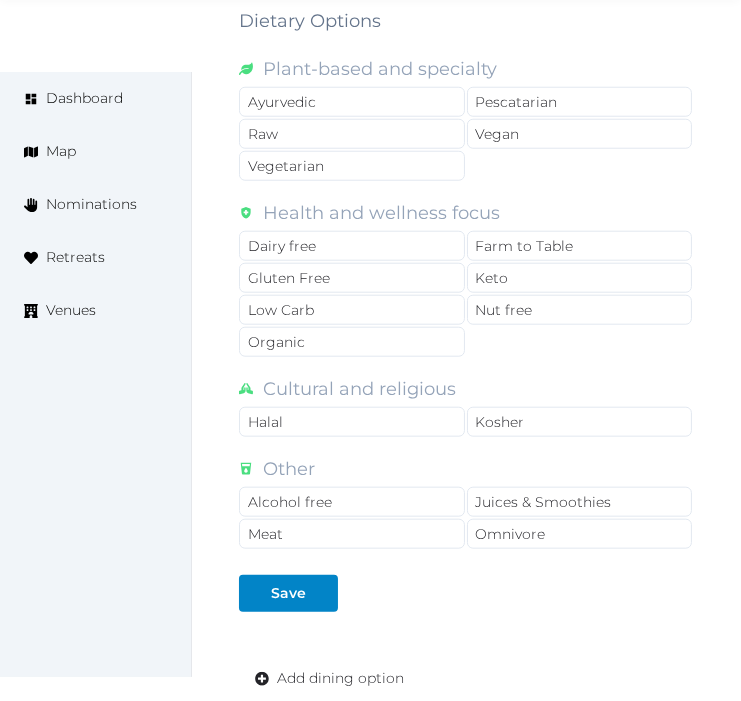 scroll, scrollTop: 1888, scrollLeft: 0, axis: vertical 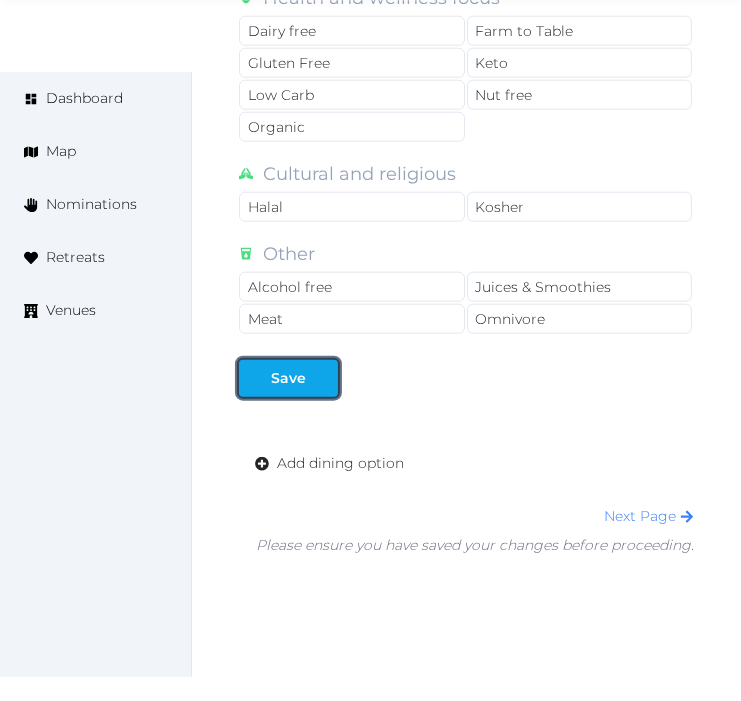 click on "Save" at bounding box center (288, 378) 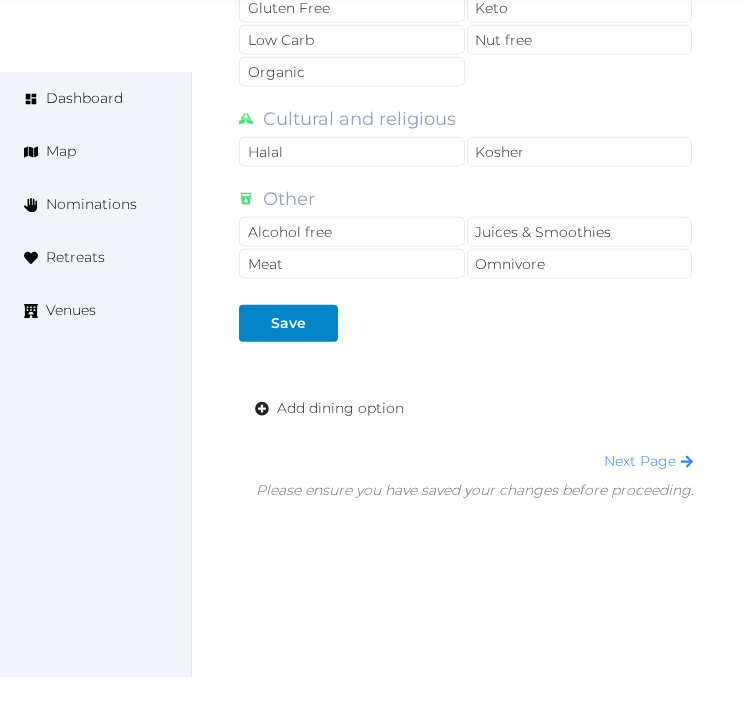 scroll, scrollTop: 1970, scrollLeft: 0, axis: vertical 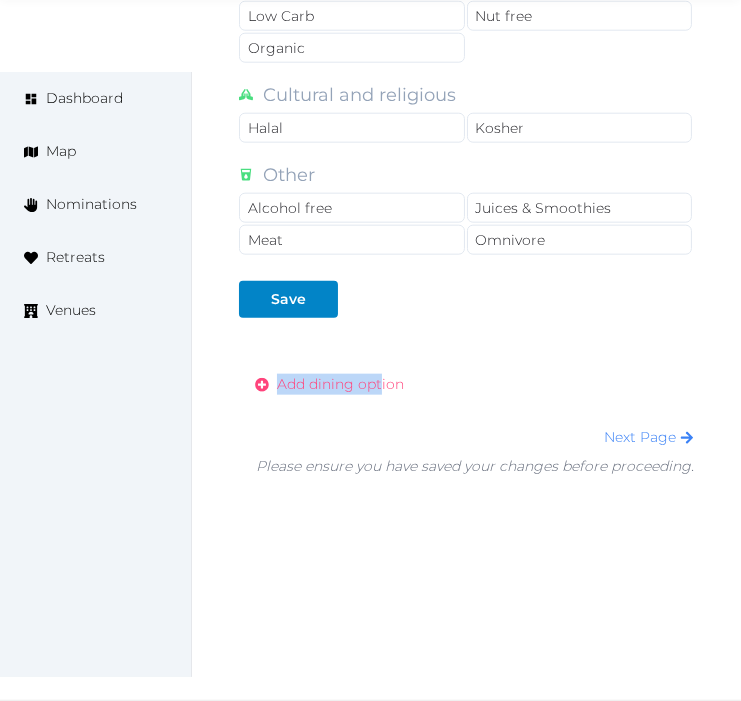click on "Dining Options Grocery Pick Up Service Kitchen Open to Guests Private Chef For Hire Restaurant Onsite Restaurants Nearby Self Catering Venue Organized Catering Dietary Options Plant-based and specialty Ayurvedic Pescatarian Raw Vegan Vegetarian Health and wellness focus Dairy free Farm to Table Gluten Free Keto Low Carb Nut free Organic Cultural and religious Halal Kosher Other Alcohol free Juices & Smoothies Meat Omnivore Save  Add dining option Next Page  Please ensure you have saved your changes before proceeding." at bounding box center [466, -14] 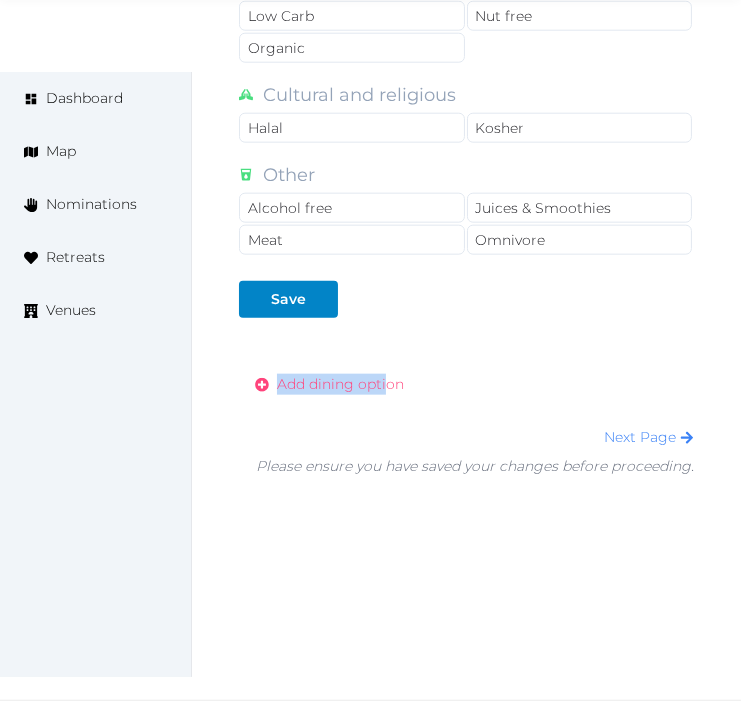 click on "Add dining option" at bounding box center (340, 384) 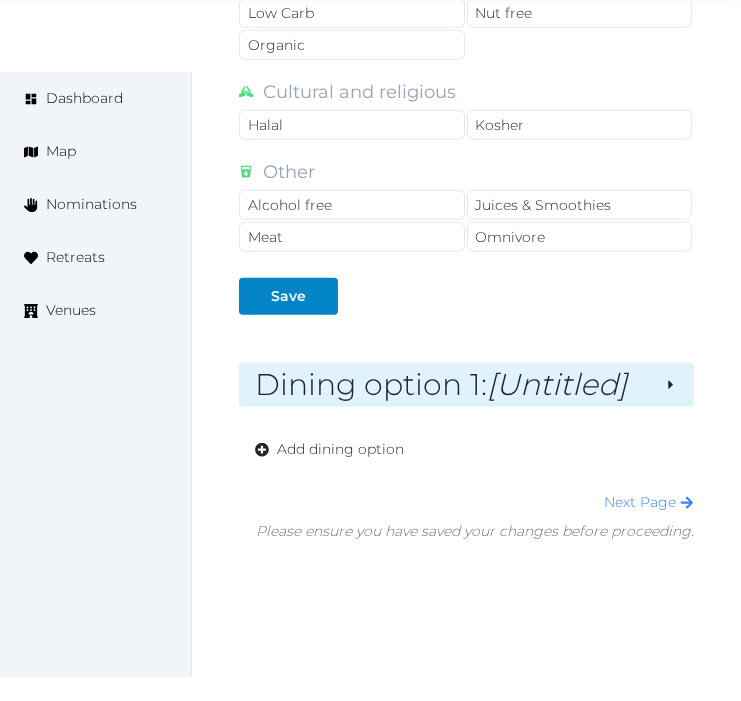 click on "[Untitled]" at bounding box center (557, 384) 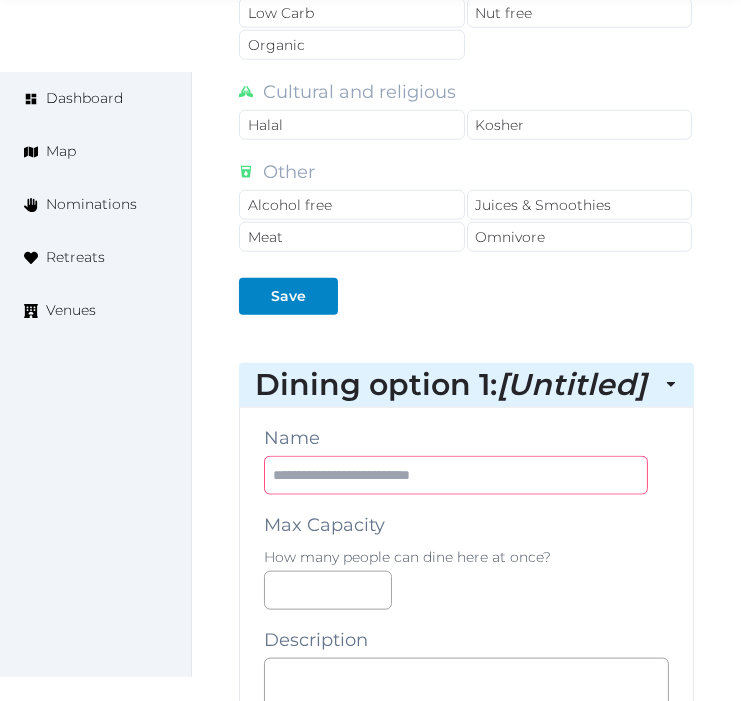click at bounding box center (456, 475) 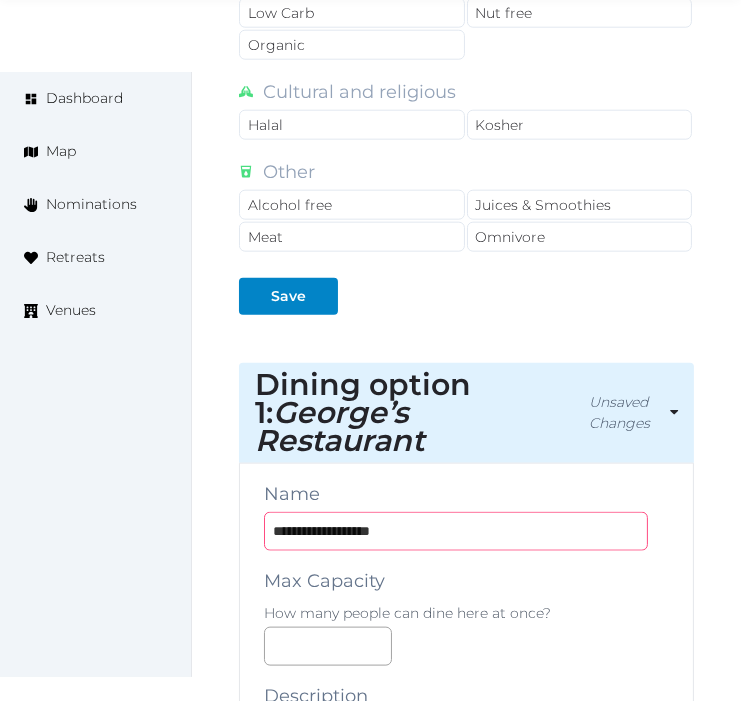 type on "**********" 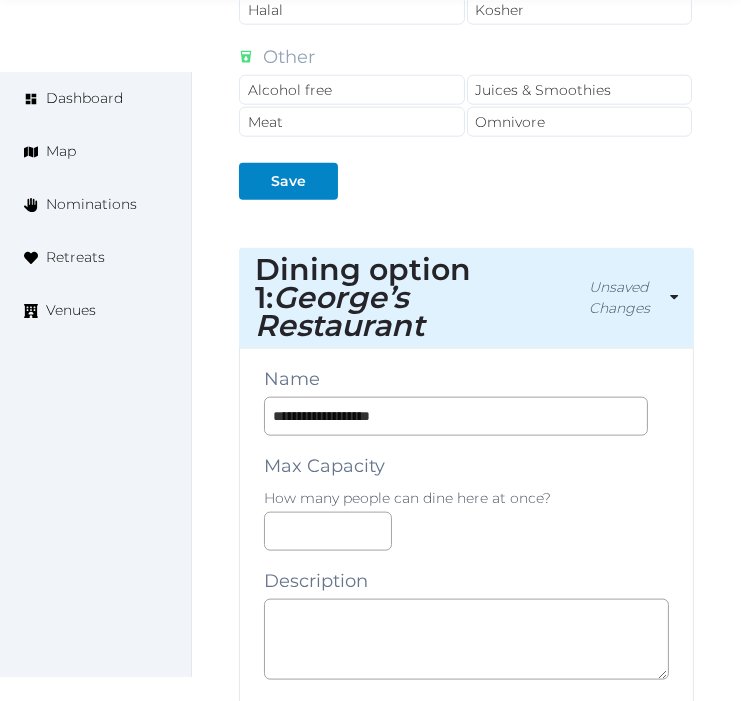 scroll, scrollTop: 2414, scrollLeft: 0, axis: vertical 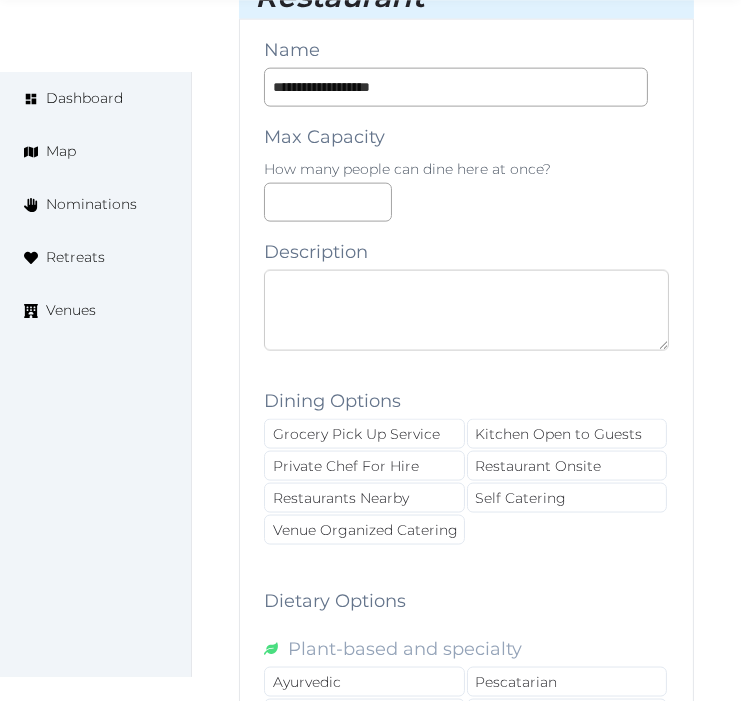 click at bounding box center (466, 310) 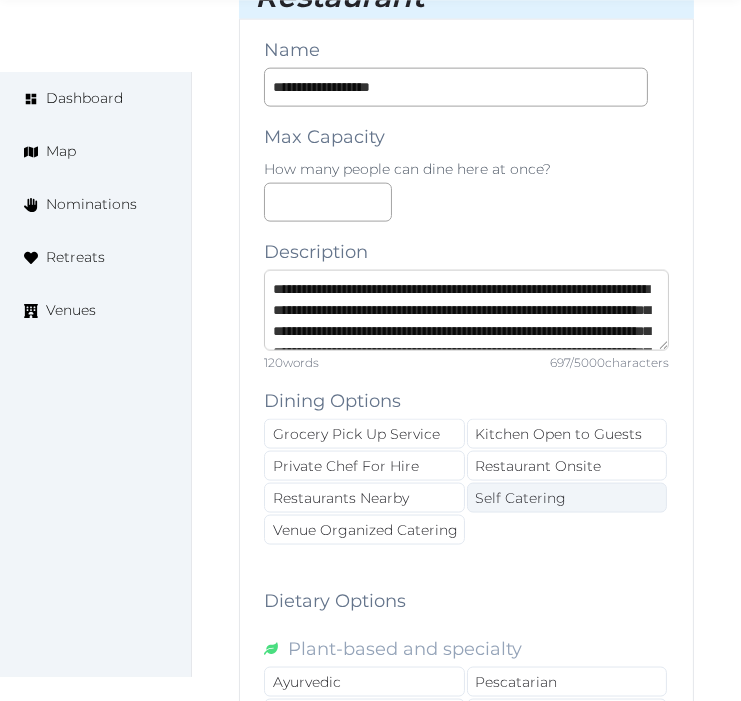 scroll, scrollTop: 262, scrollLeft: 0, axis: vertical 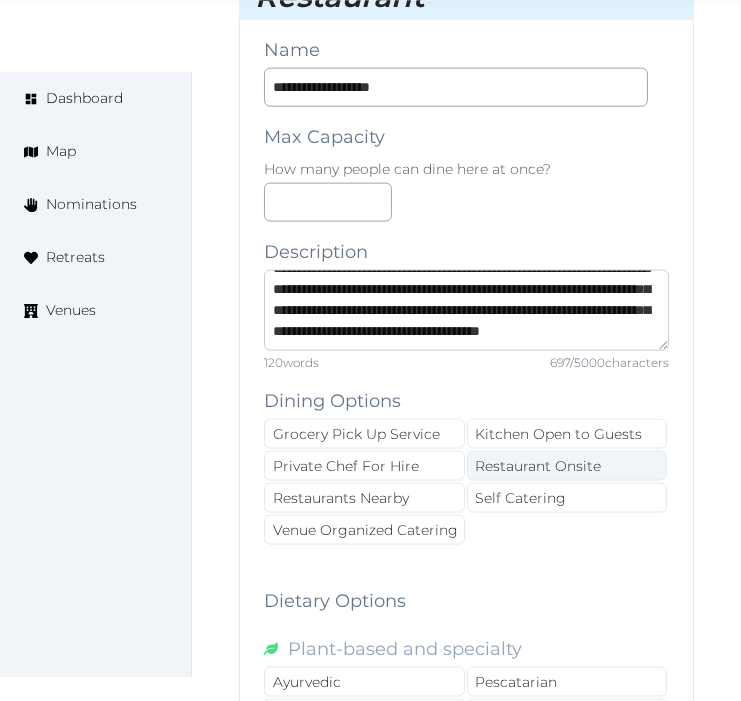 type on "**********" 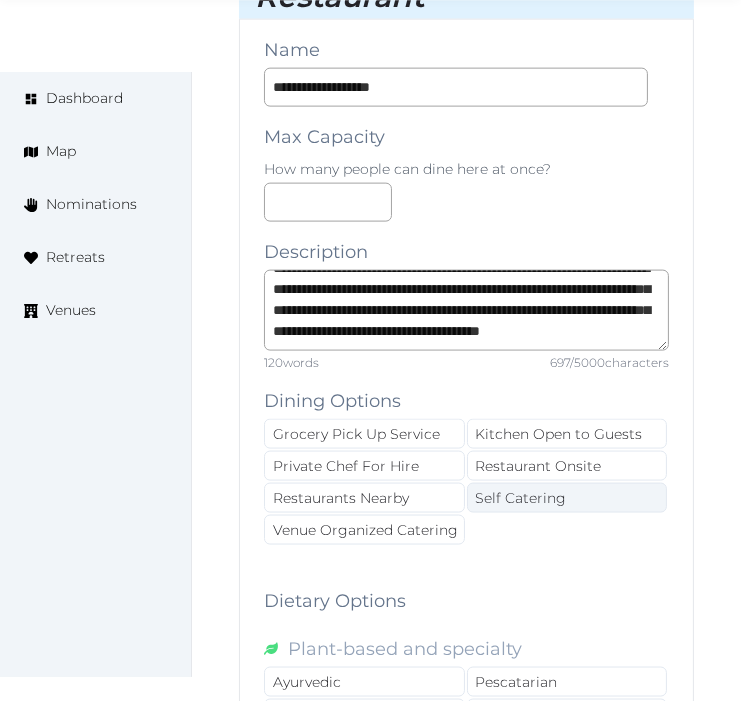 drag, startPoint x: 562, startPoint y: 448, endPoint x: 467, endPoint y: 480, distance: 100.2447 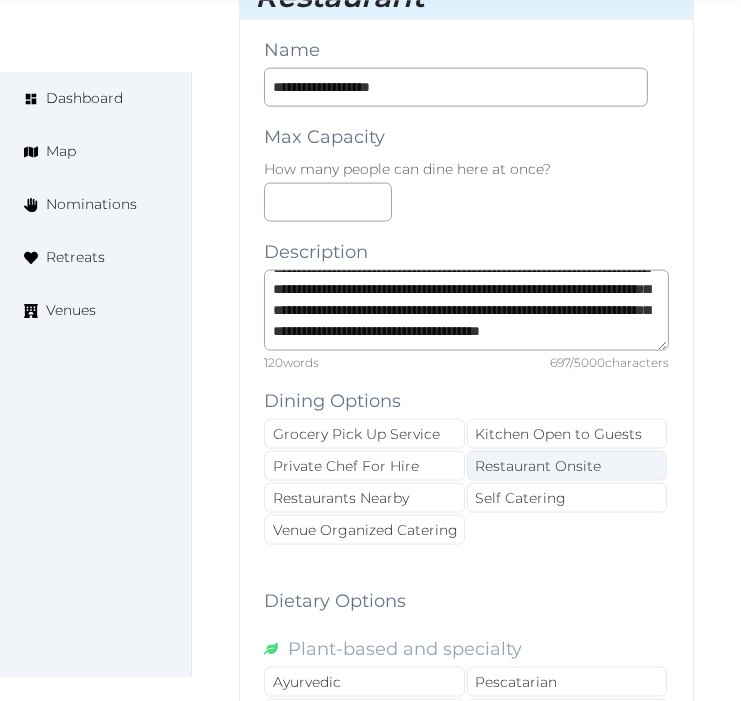 click on "Restaurant Onsite" at bounding box center [567, 466] 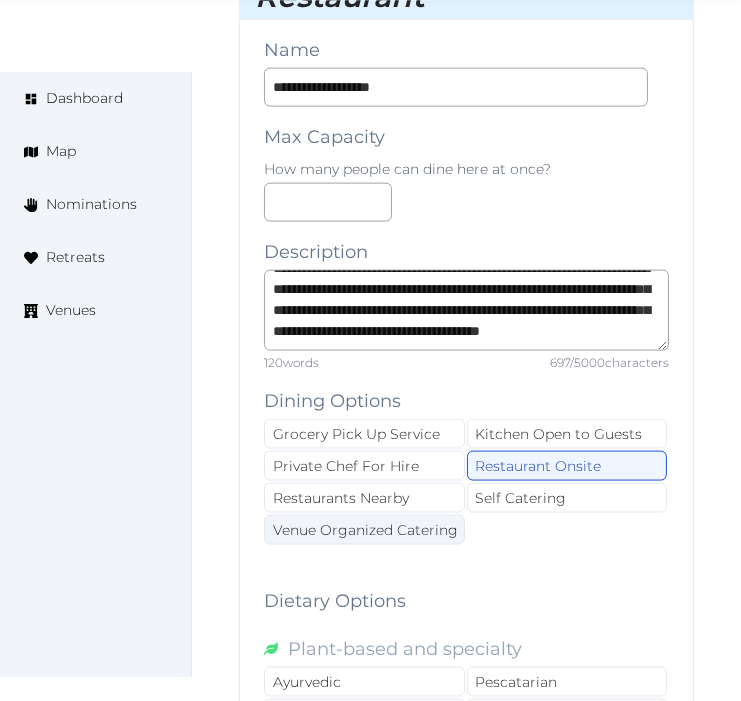 drag, startPoint x: 445, startPoint y: 512, endPoint x: 461, endPoint y: 512, distance: 16 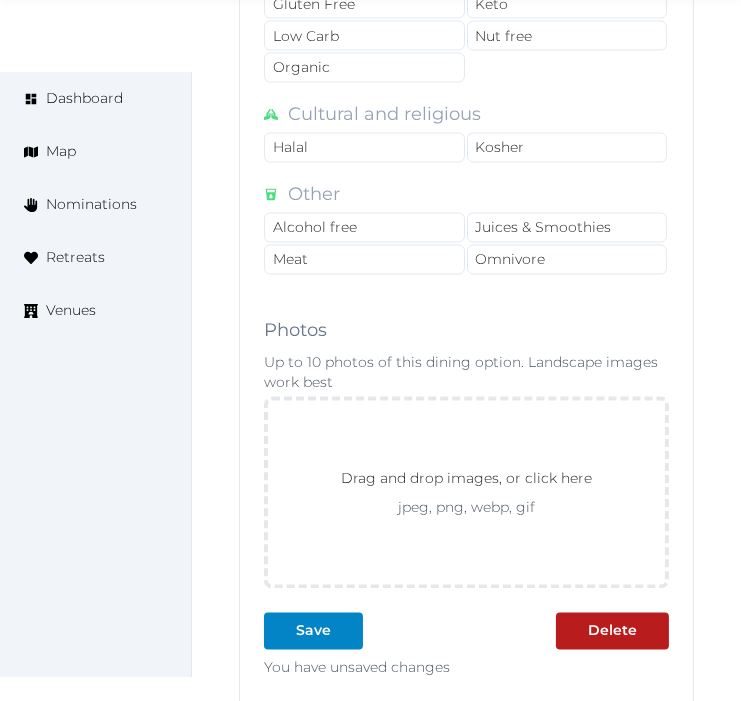 scroll, scrollTop: 3414, scrollLeft: 0, axis: vertical 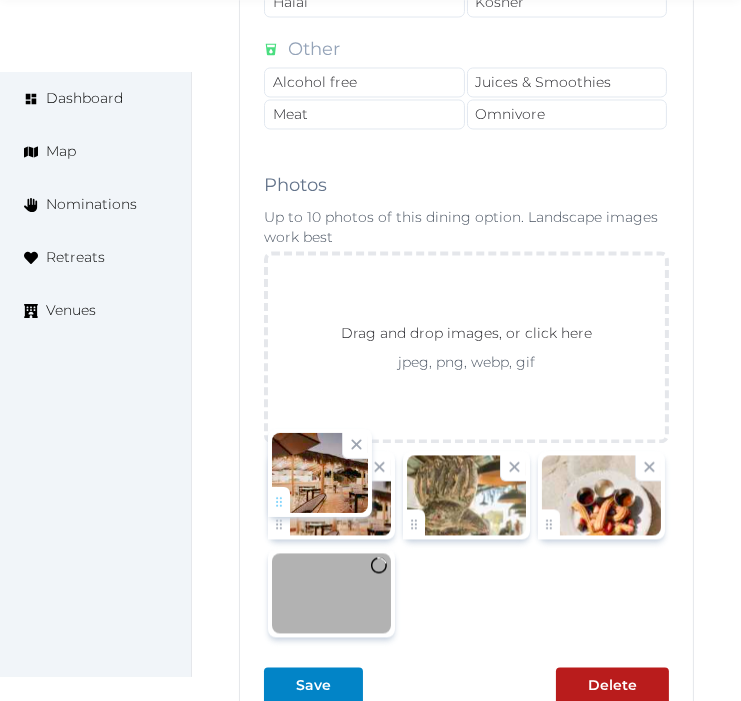 drag, startPoint x: 550, startPoint y: 512, endPoint x: 277, endPoint y: 496, distance: 273.46848 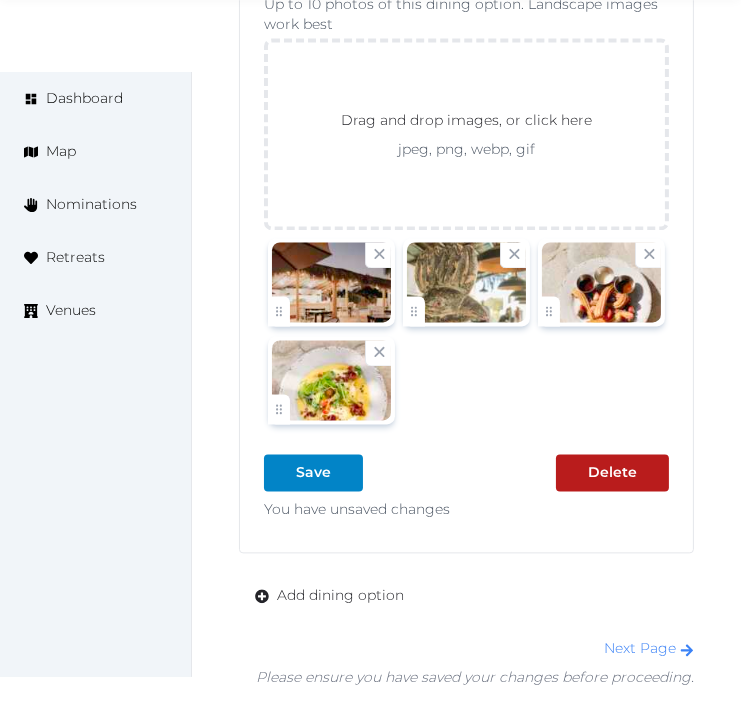 scroll, scrollTop: 3636, scrollLeft: 0, axis: vertical 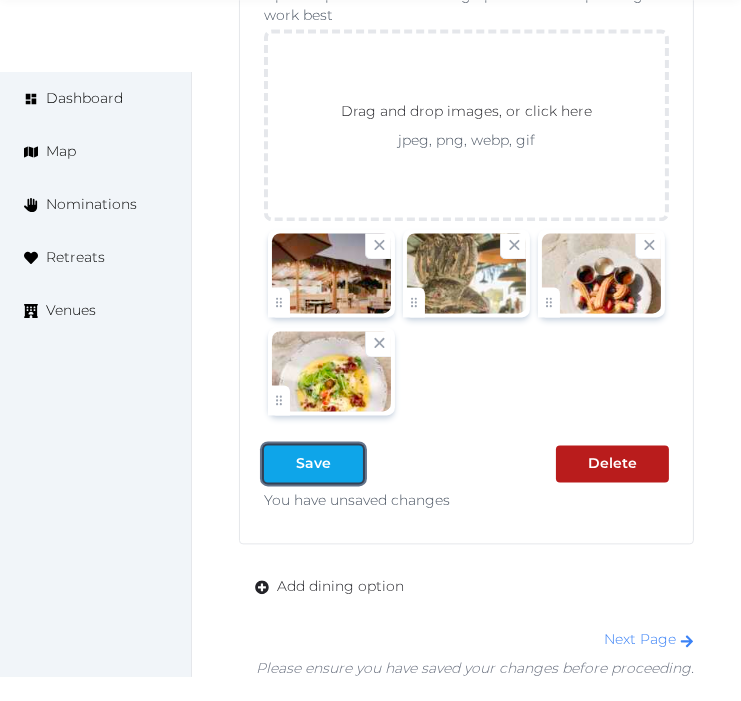 click on "Save" at bounding box center [313, 463] 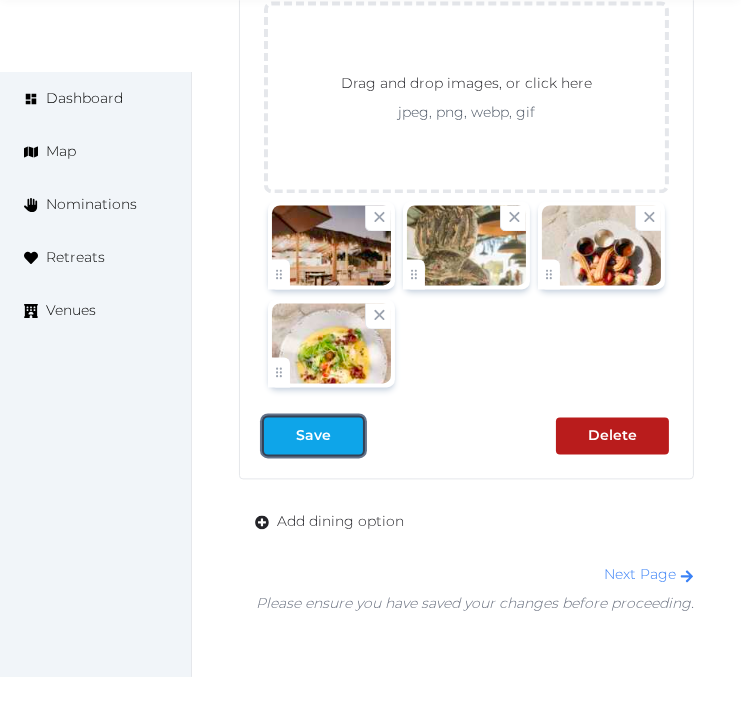 click on "Save" at bounding box center [313, 435] 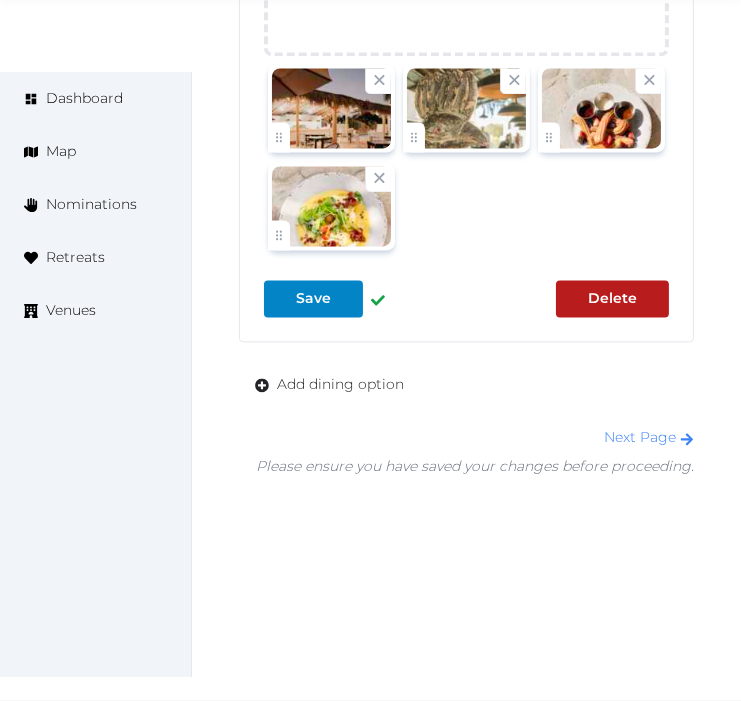 scroll, scrollTop: 3781, scrollLeft: 0, axis: vertical 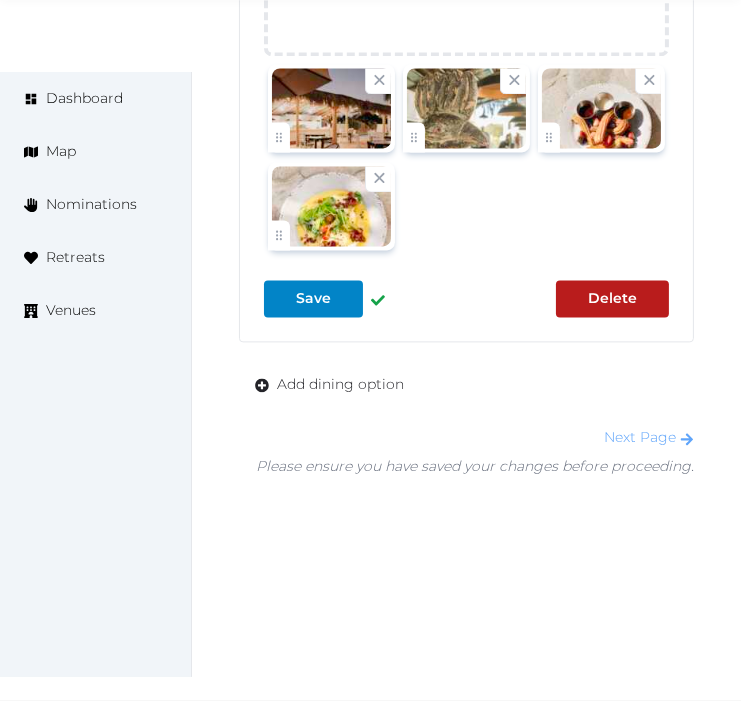 click on "Next Page" at bounding box center (649, 437) 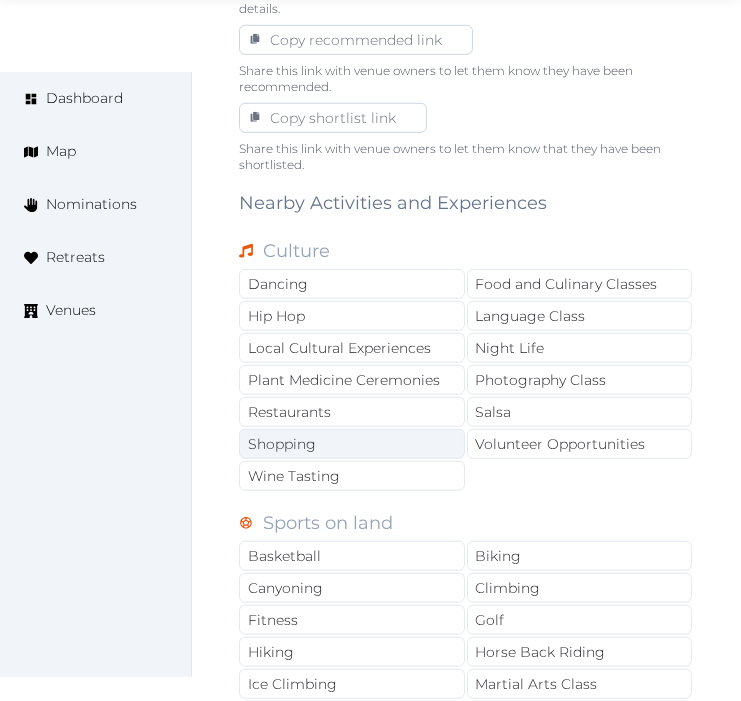 scroll, scrollTop: 1333, scrollLeft: 0, axis: vertical 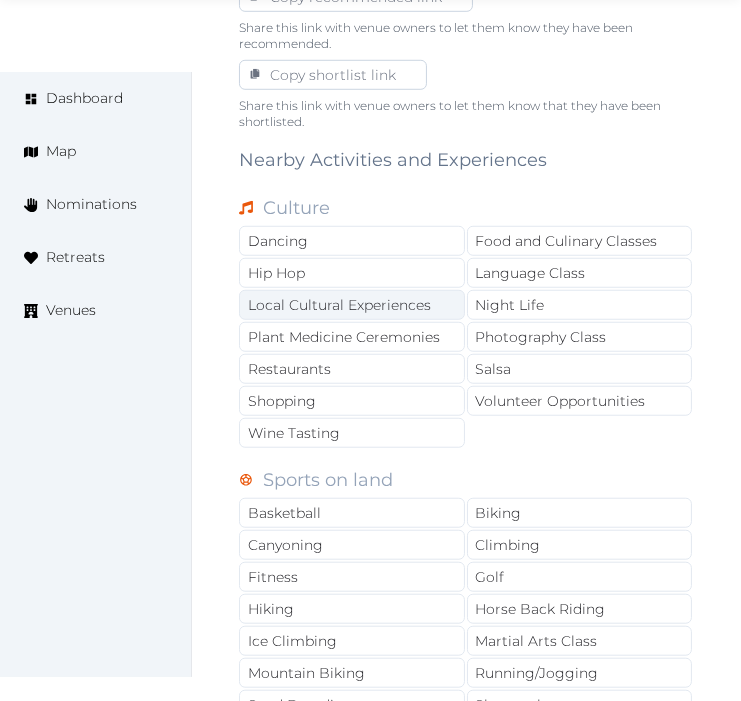 click on "Local Cultural Experiences" at bounding box center (352, 305) 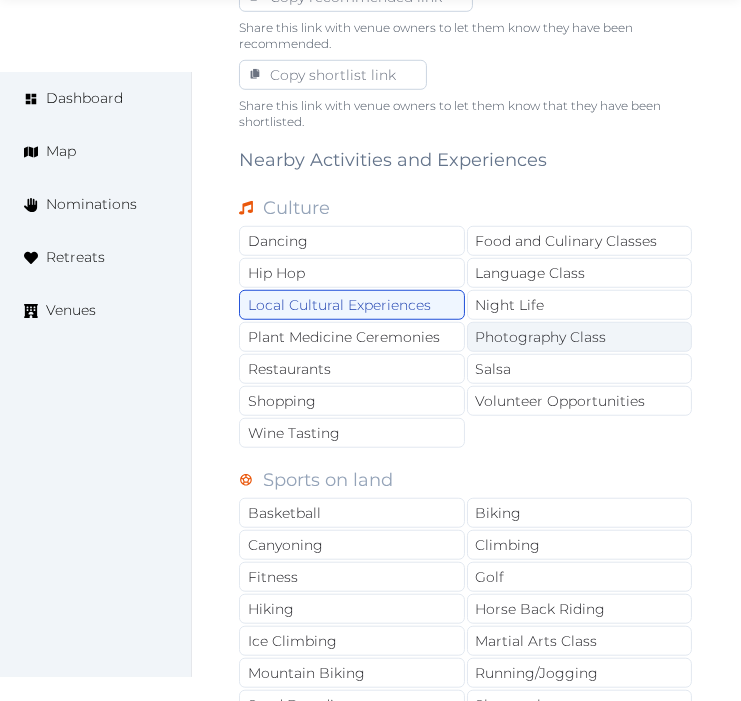 drag, startPoint x: 518, startPoint y: 311, endPoint x: 471, endPoint y: 335, distance: 52.773098 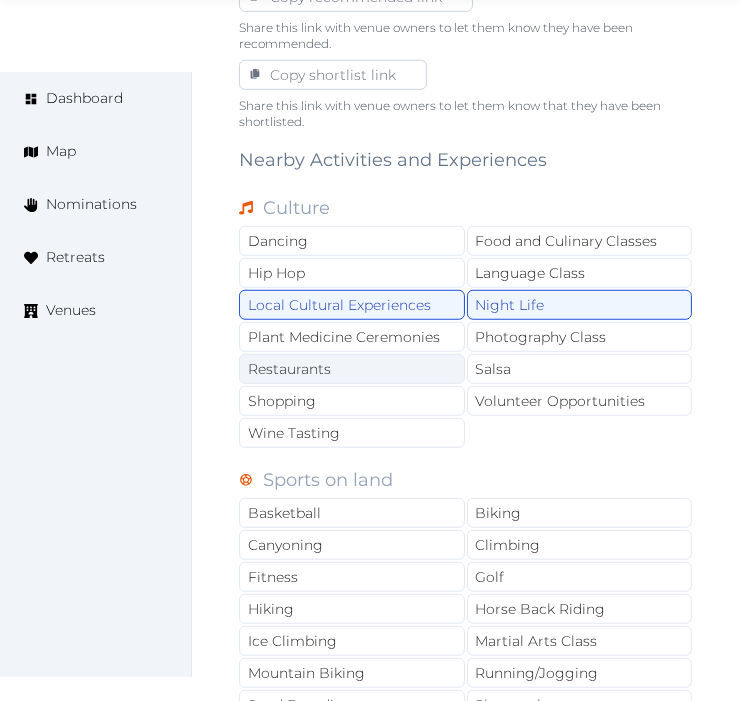 click on "Restaurants" at bounding box center (352, 369) 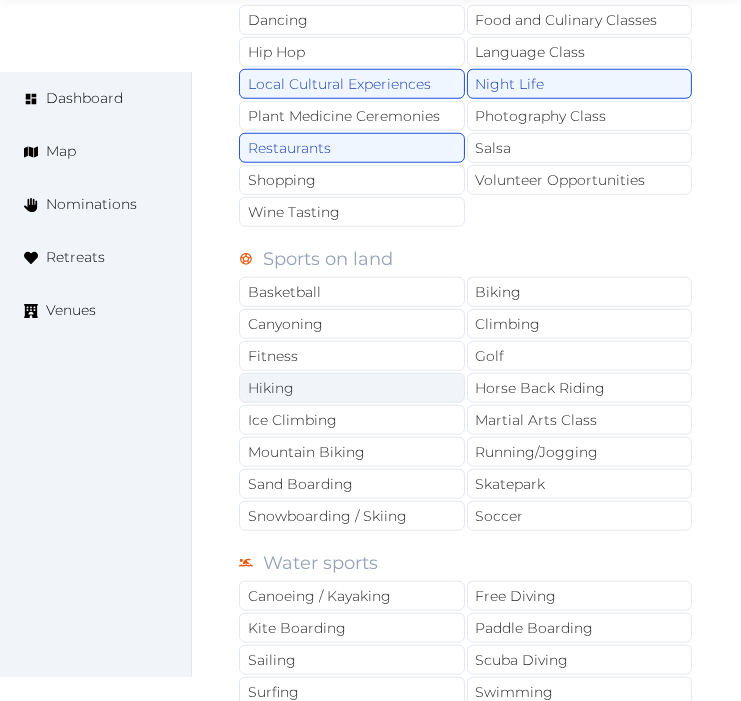 scroll, scrollTop: 1555, scrollLeft: 0, axis: vertical 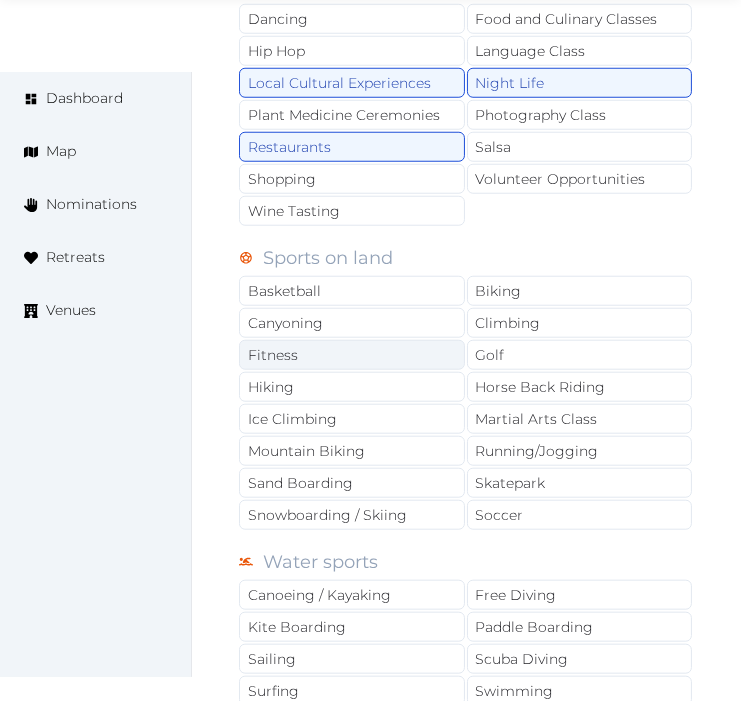 click on "Fitness" at bounding box center (352, 355) 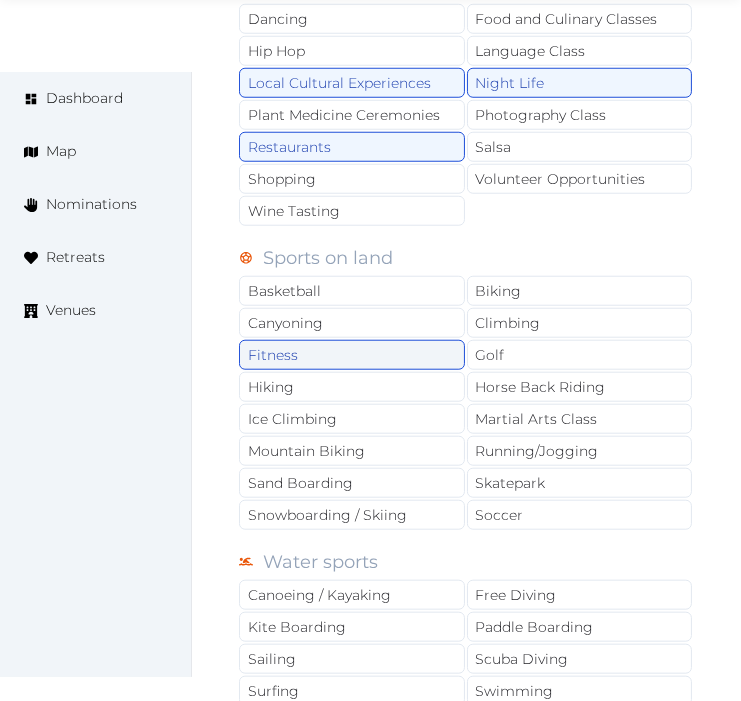click on "Fitness" at bounding box center [352, 355] 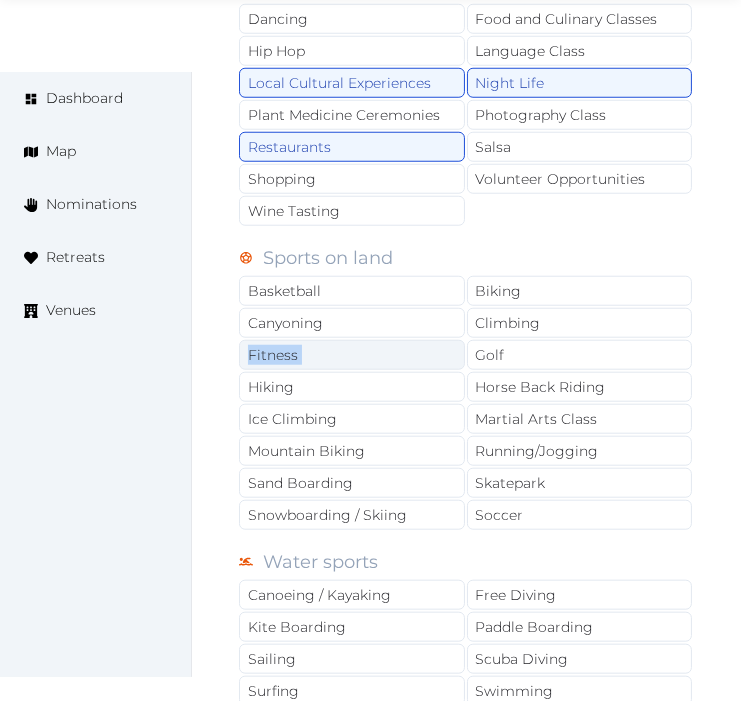 click on "Fitness" at bounding box center (352, 355) 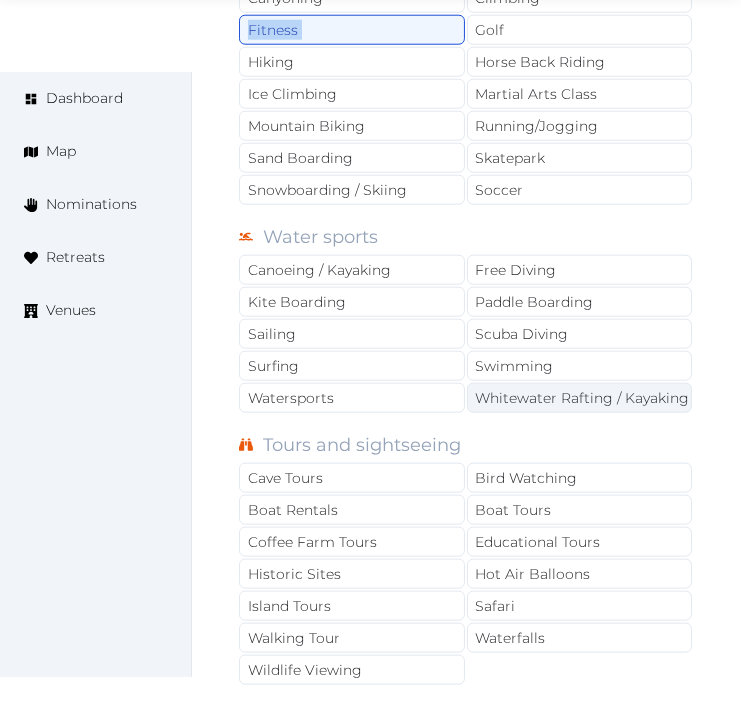 scroll, scrollTop: 1888, scrollLeft: 0, axis: vertical 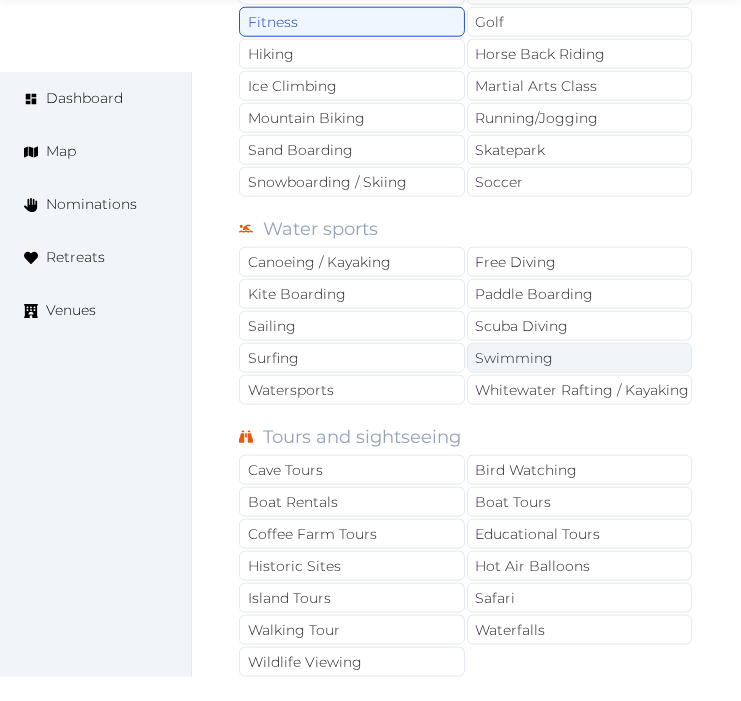 click on "Swimming" at bounding box center [580, 358] 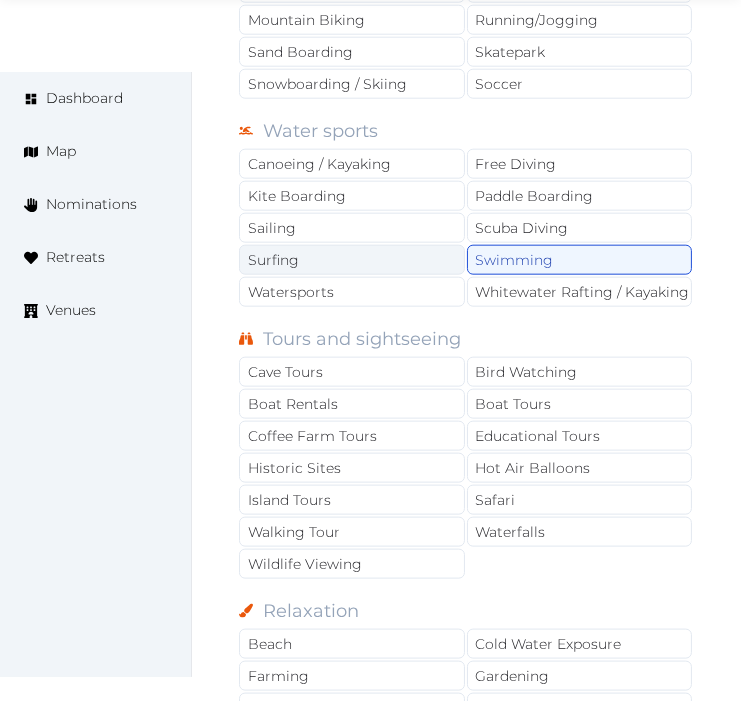 scroll, scrollTop: 2111, scrollLeft: 0, axis: vertical 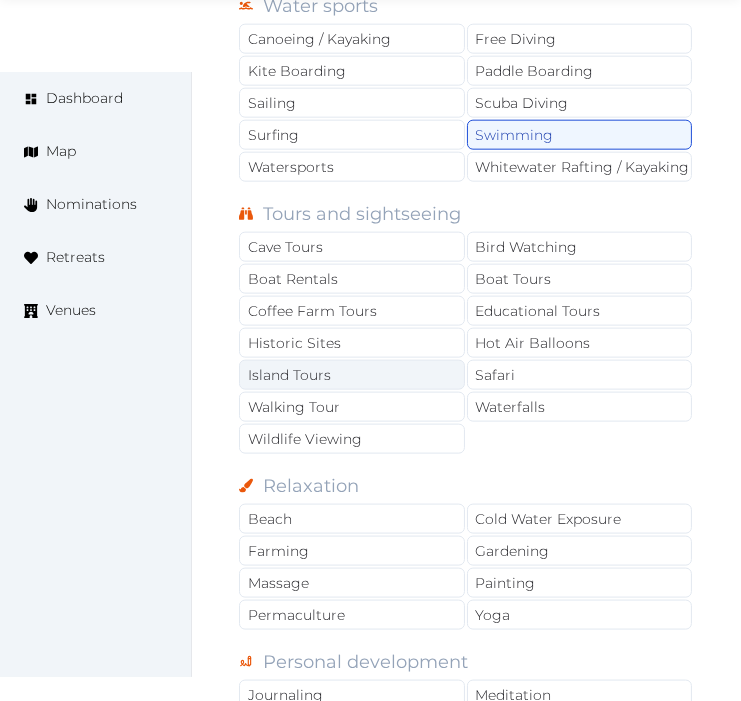 drag, startPoint x: 348, startPoint y: 410, endPoint x: 362, endPoint y: 383, distance: 30.413813 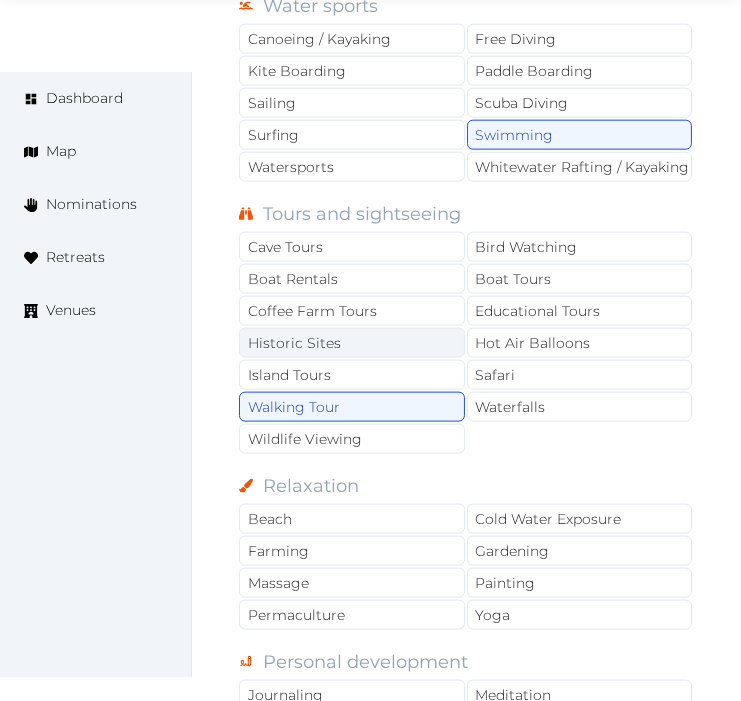 click on "Historic Sites" at bounding box center [352, 343] 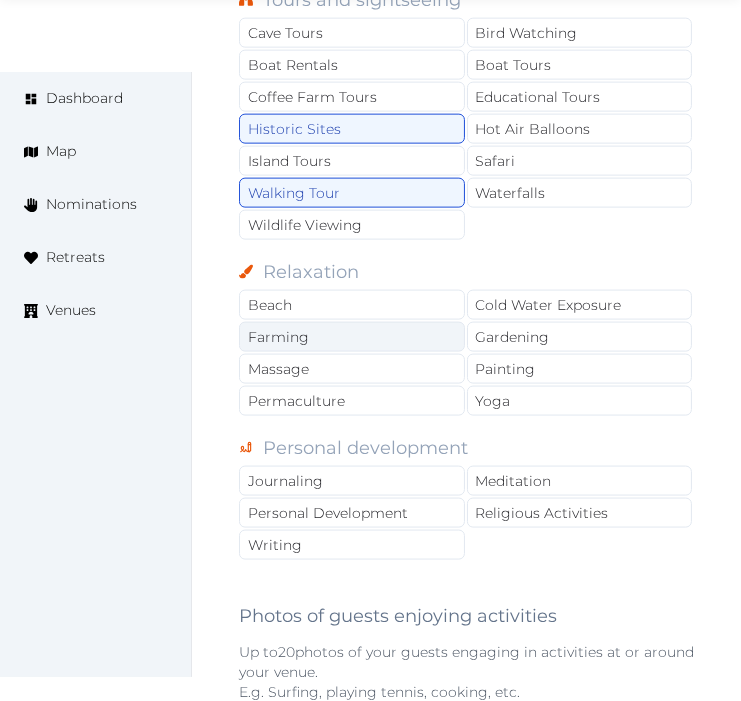 scroll, scrollTop: 2333, scrollLeft: 0, axis: vertical 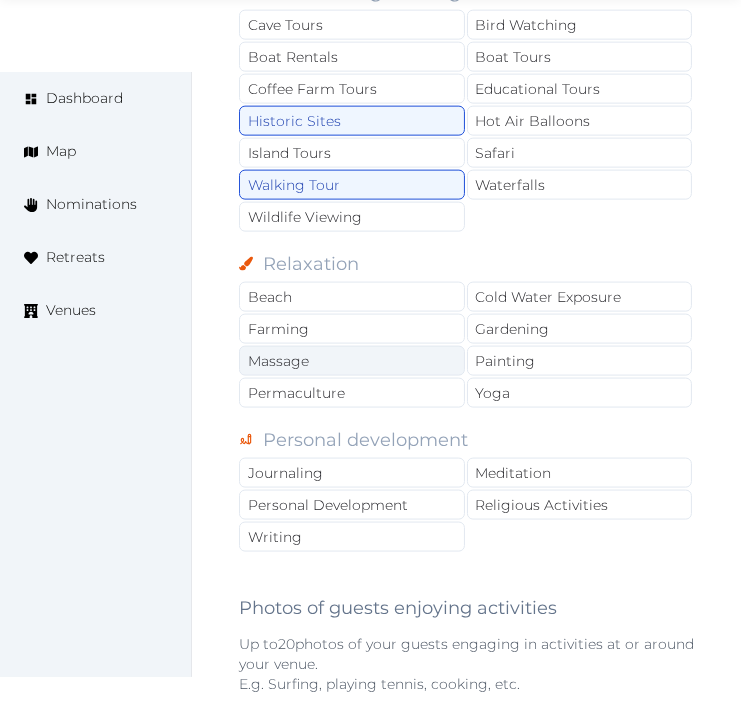 click on "Massage" at bounding box center [352, 361] 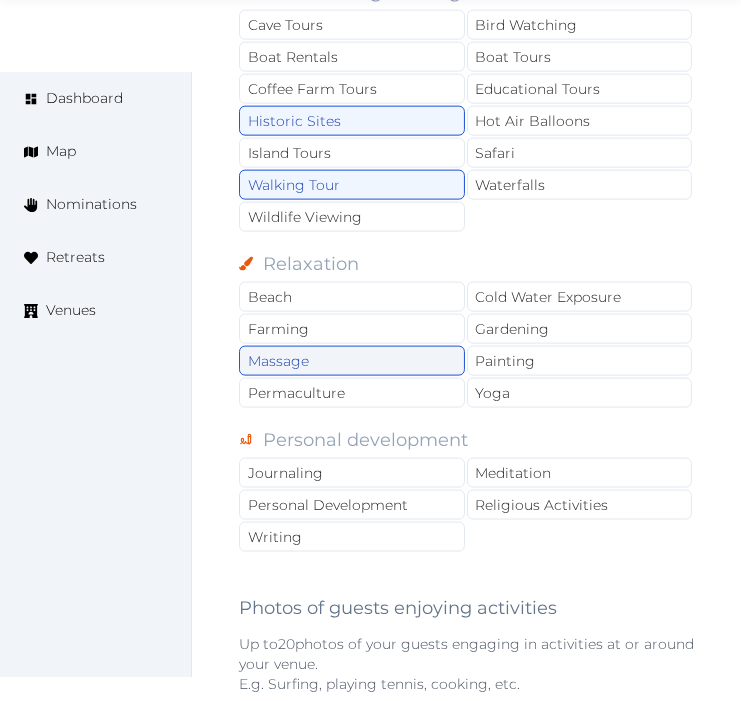 click on "Massage" at bounding box center [352, 361] 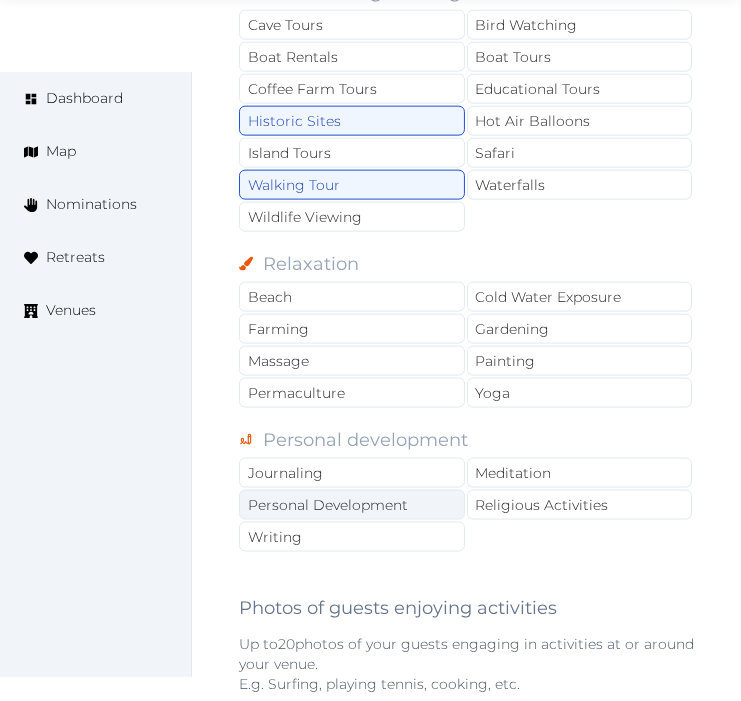 click on "Personal Development" at bounding box center [352, 505] 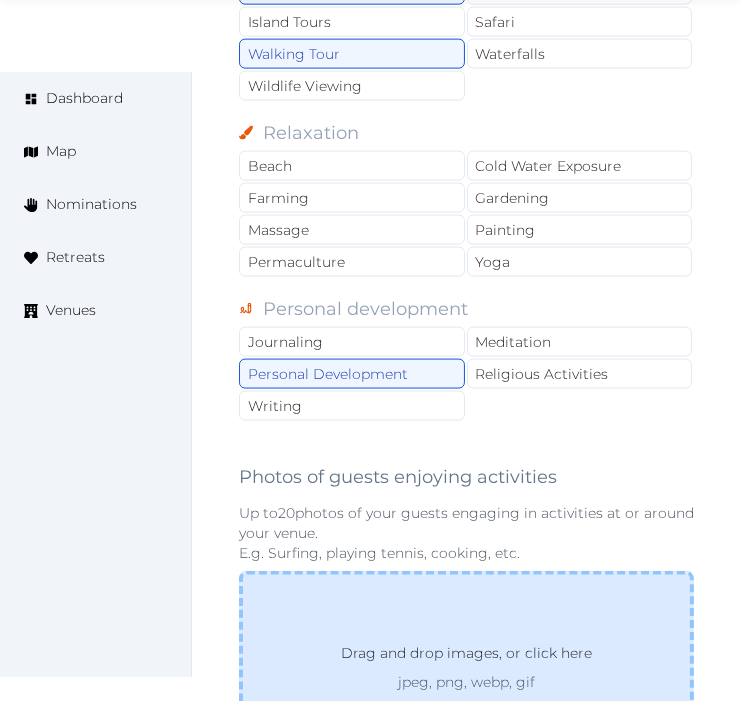 scroll, scrollTop: 2666, scrollLeft: 0, axis: vertical 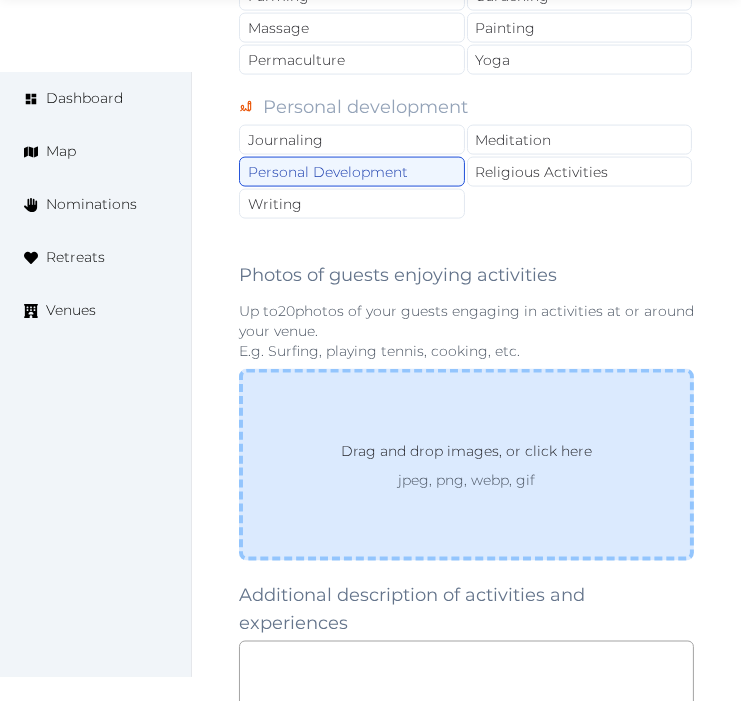 click on "Drag and drop images, or click here" at bounding box center [466, 455] 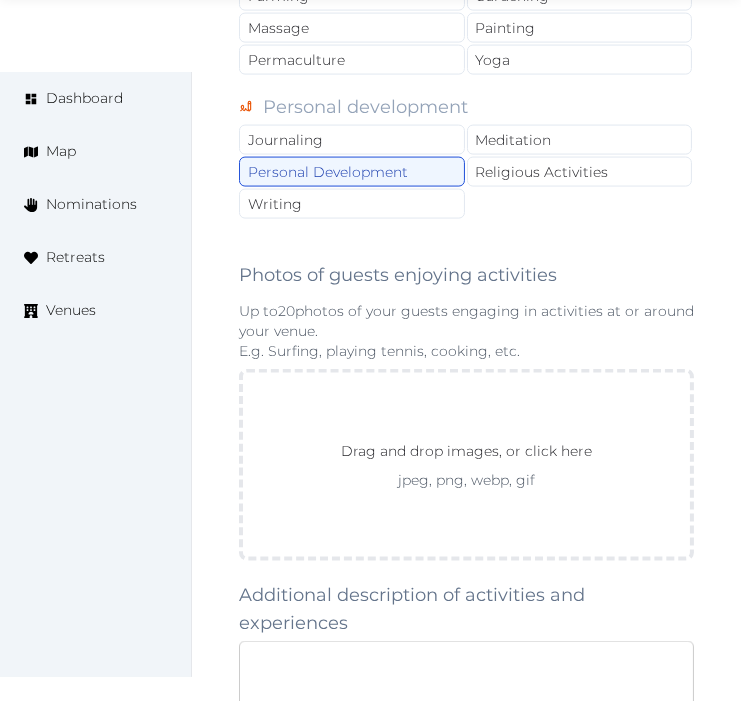 click at bounding box center [466, 681] 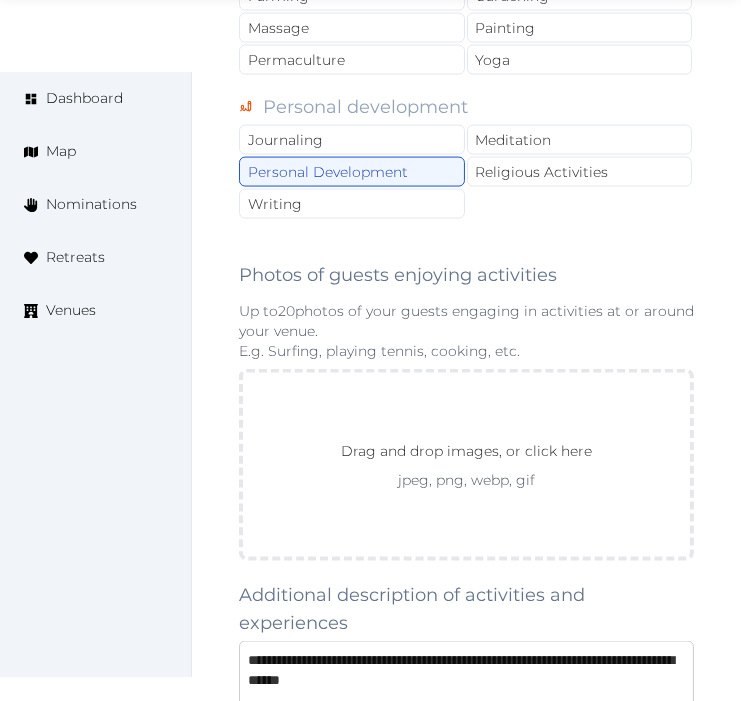 scroll, scrollTop: 2682, scrollLeft: 0, axis: vertical 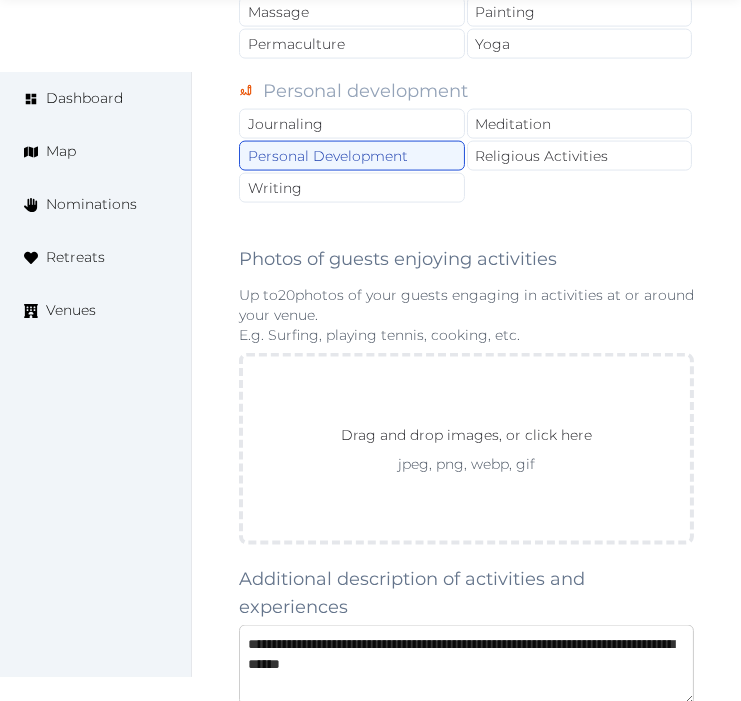 type on "**********" 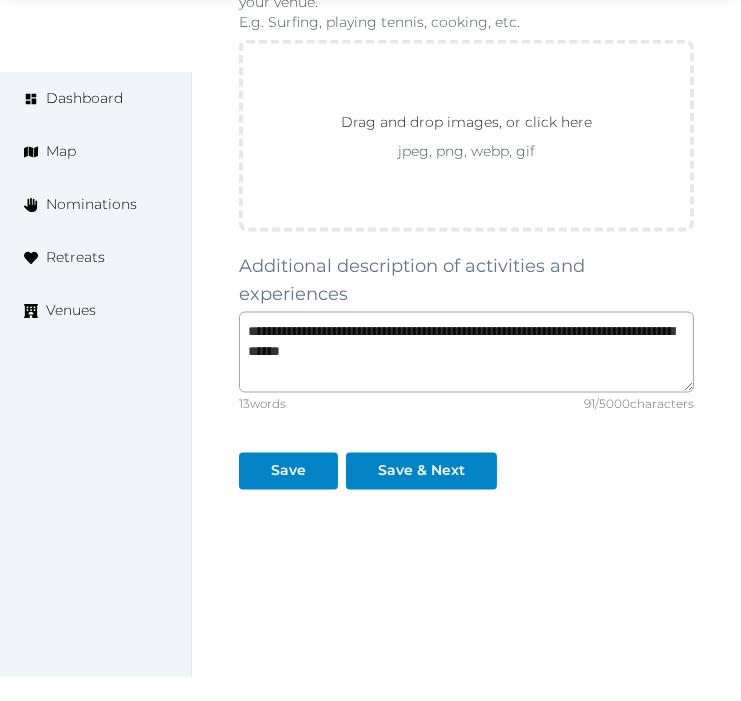 scroll, scrollTop: 3015, scrollLeft: 0, axis: vertical 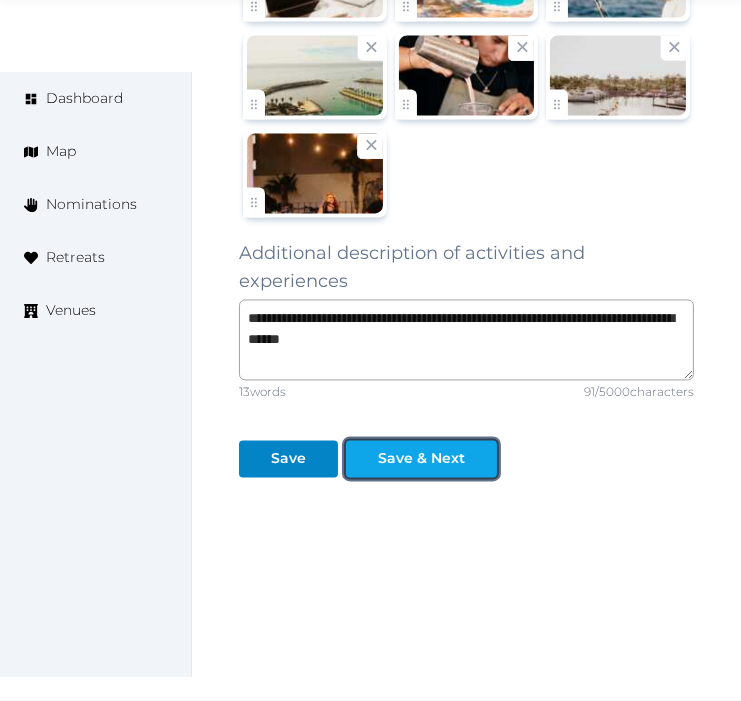 click on "Save & Next" at bounding box center [421, 458] 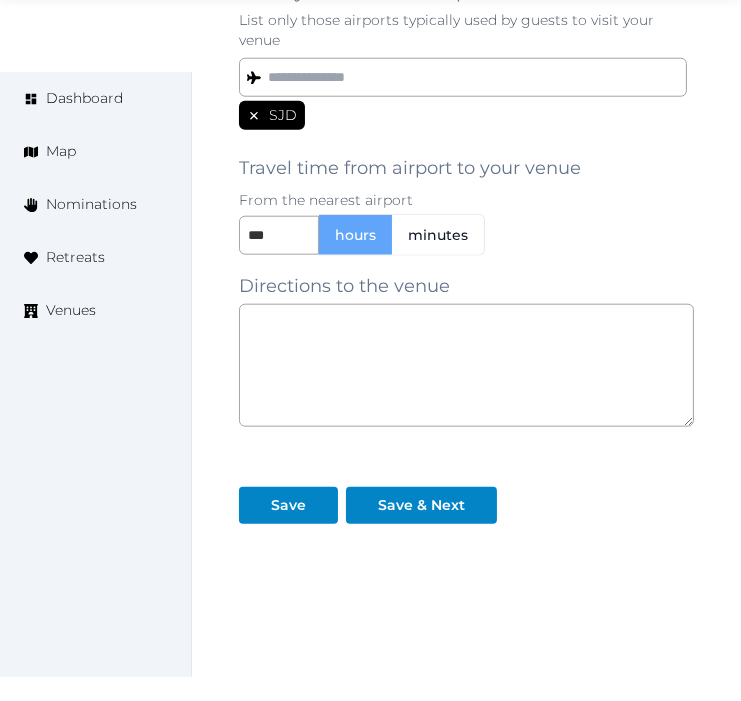 scroll, scrollTop: 1870, scrollLeft: 0, axis: vertical 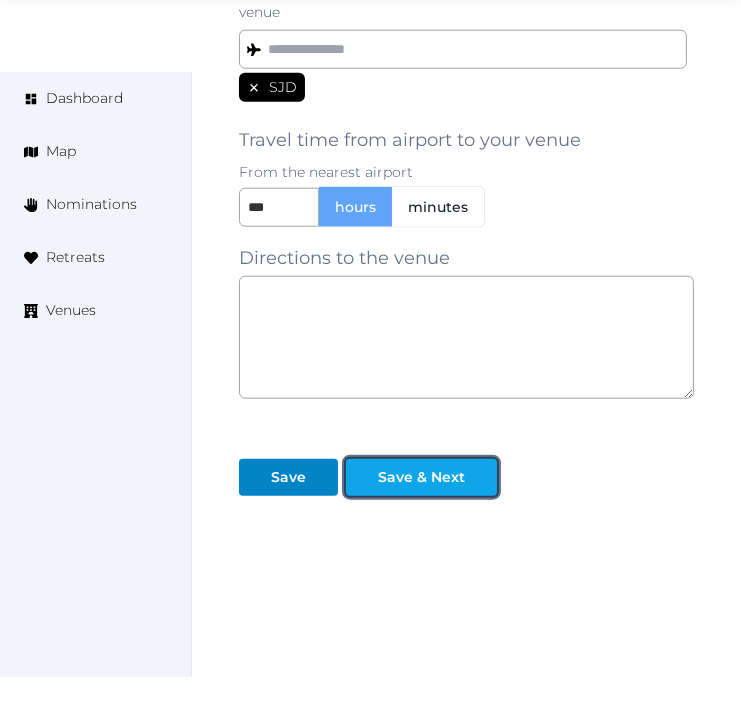 click on "Save & Next" at bounding box center [421, 477] 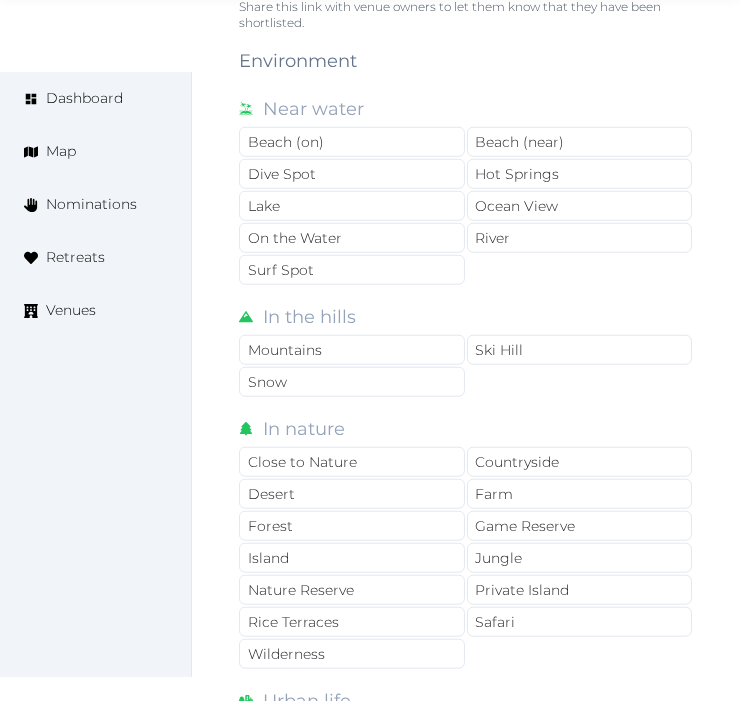 scroll, scrollTop: 1666, scrollLeft: 0, axis: vertical 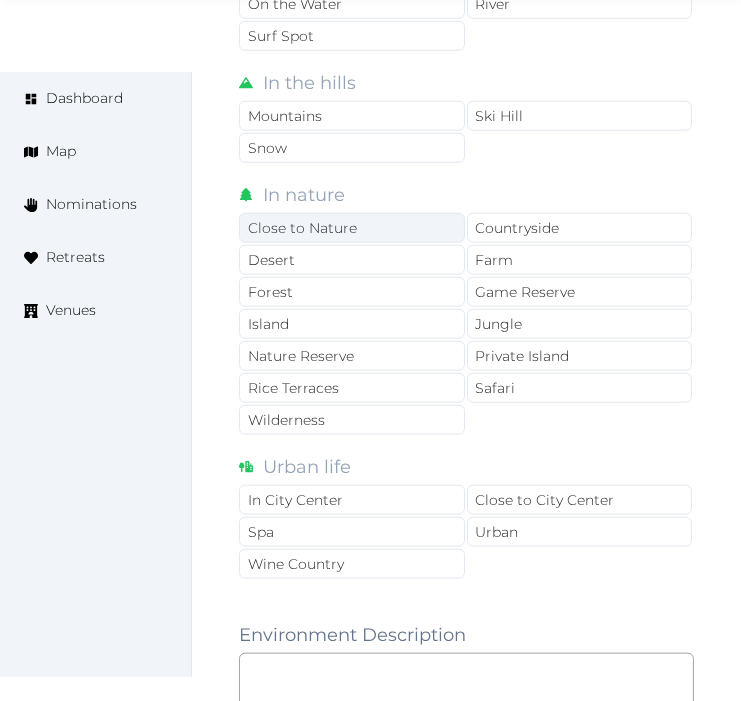 click on "Close to Nature" at bounding box center (352, 228) 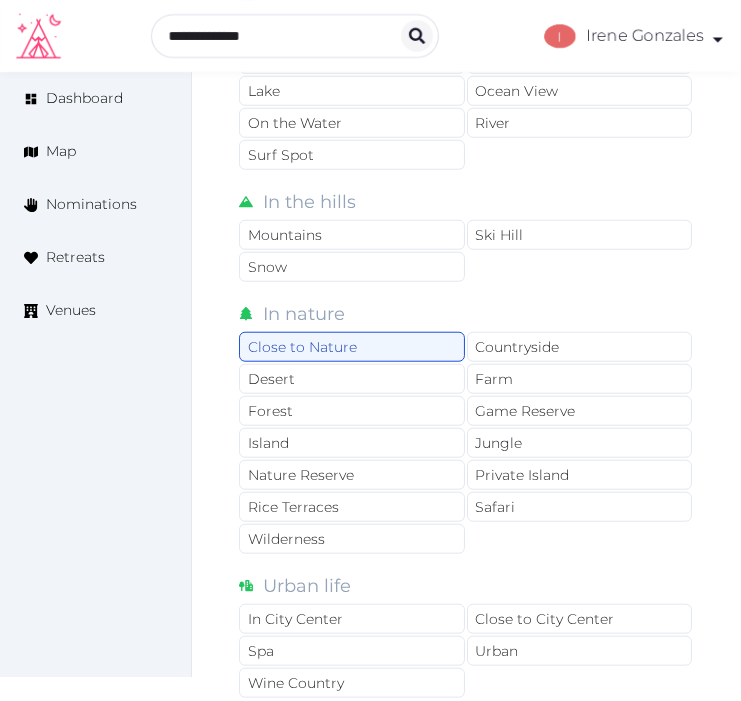scroll, scrollTop: 1333, scrollLeft: 0, axis: vertical 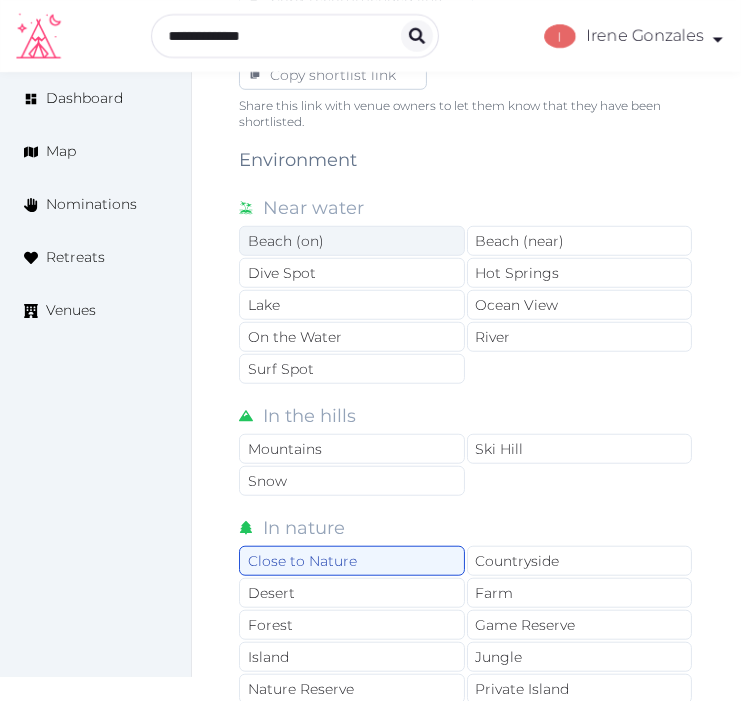 click on "Beach (on)" at bounding box center (352, 241) 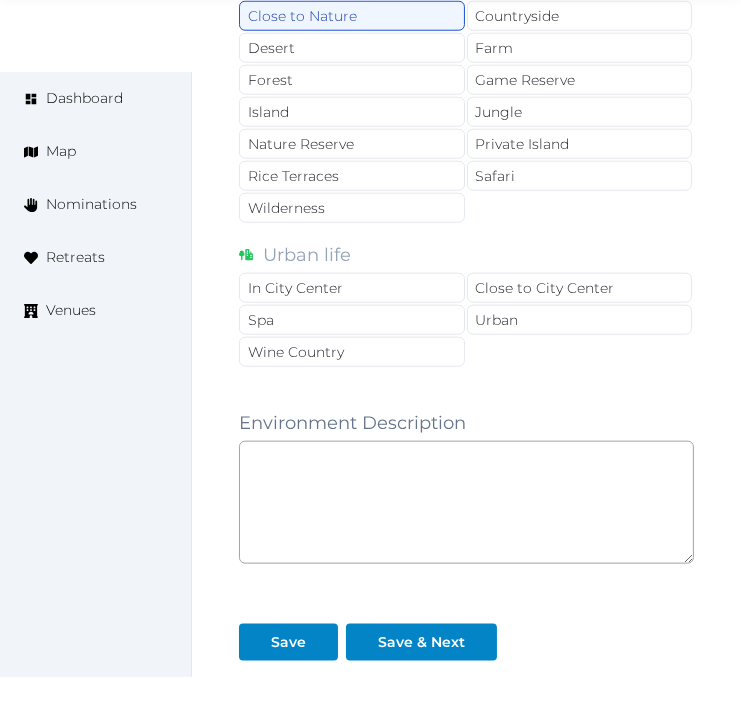 scroll, scrollTop: 2000, scrollLeft: 0, axis: vertical 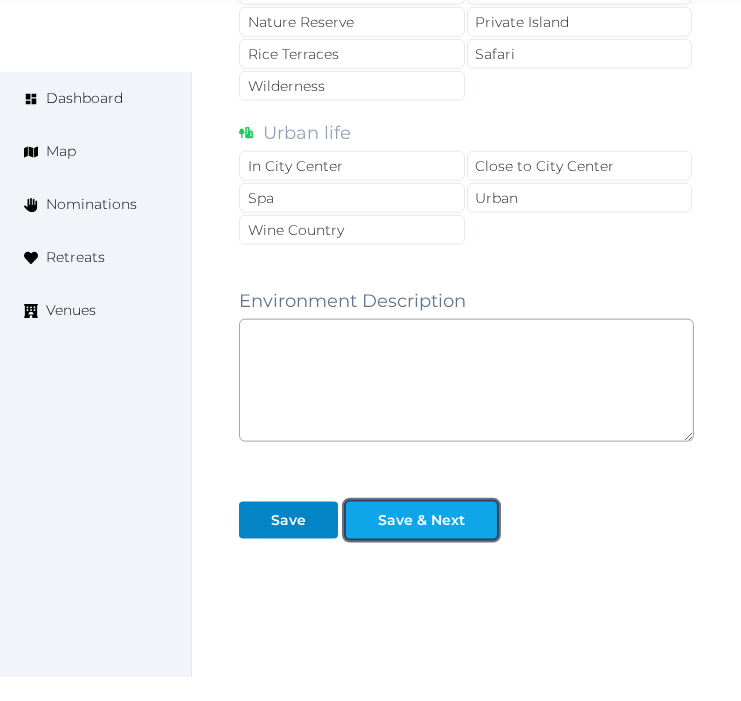 click at bounding box center [481, 520] 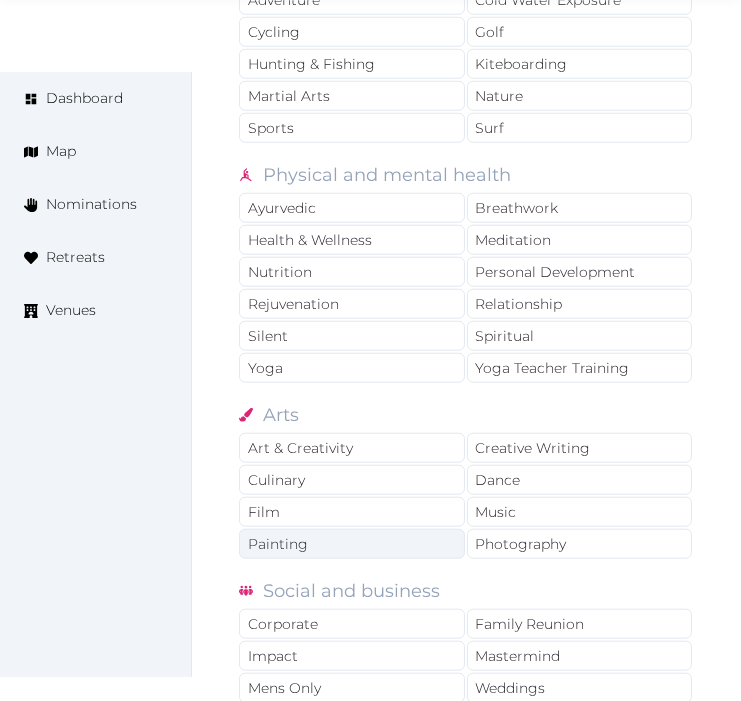 scroll, scrollTop: 1666, scrollLeft: 0, axis: vertical 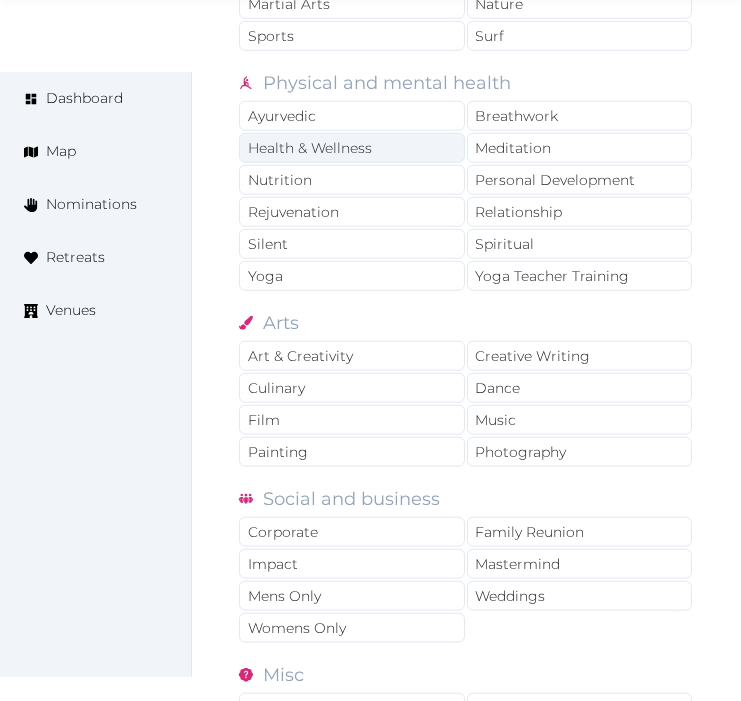 click on "Health & Wellness" at bounding box center [352, 148] 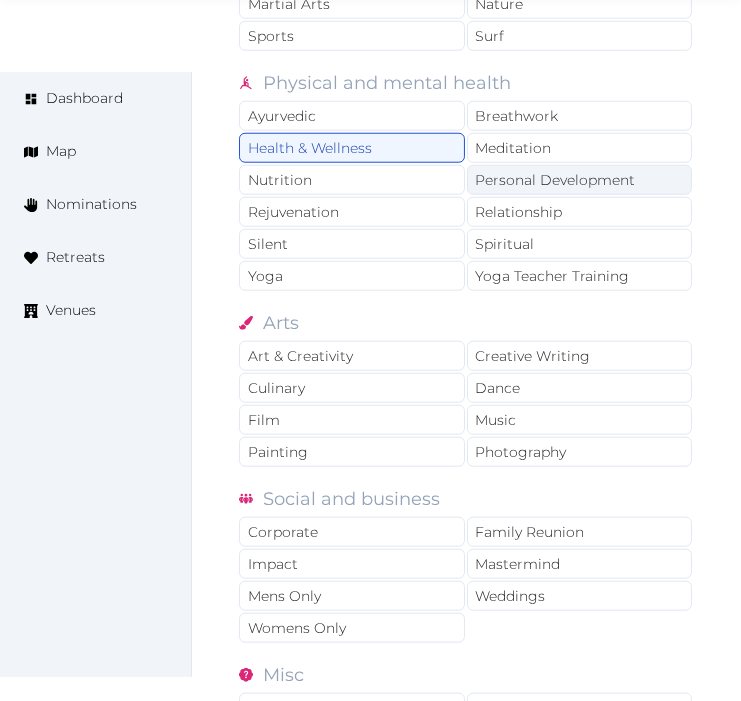 click on "Personal Development" at bounding box center [580, 180] 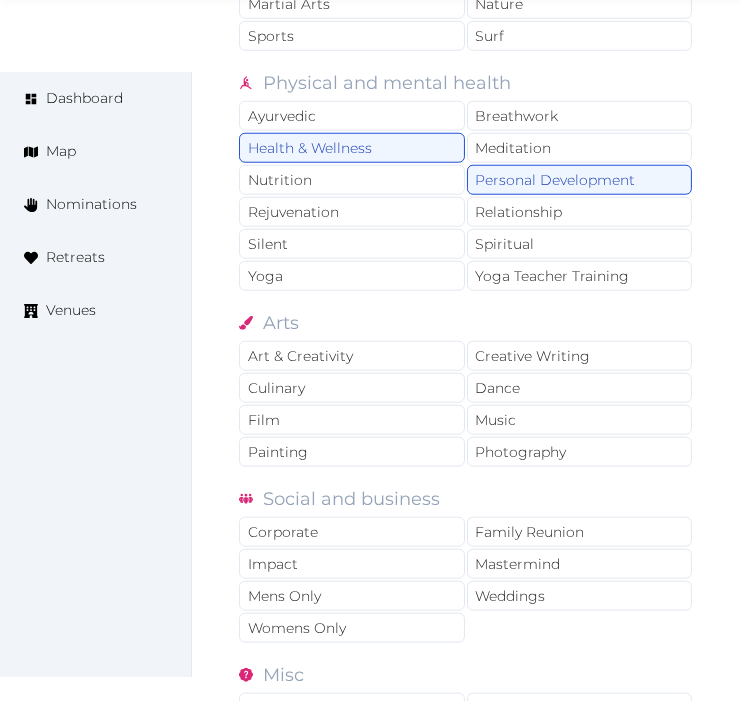 drag, startPoint x: 485, startPoint y: 220, endPoint x: 413, endPoint y: 300, distance: 107.62899 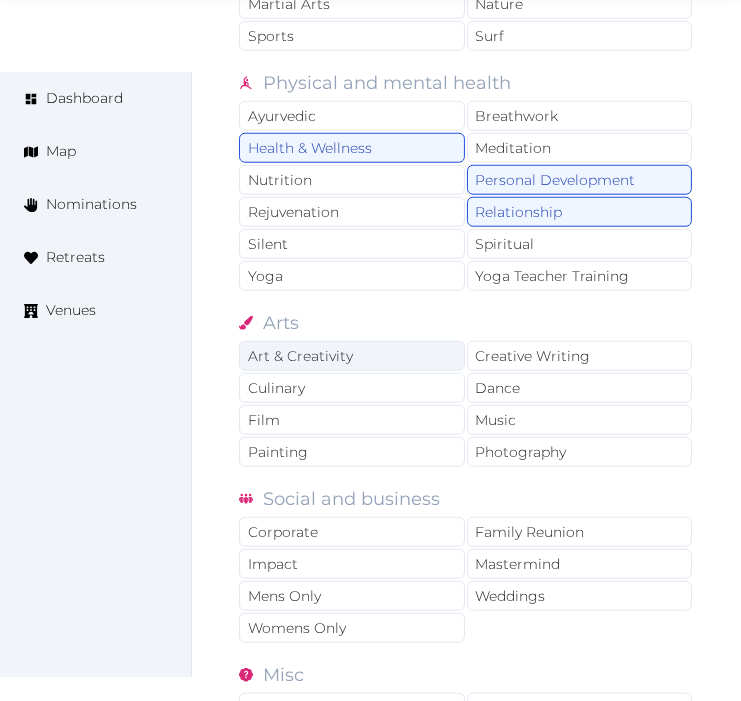 click on "Art & Creativity" at bounding box center [352, 356] 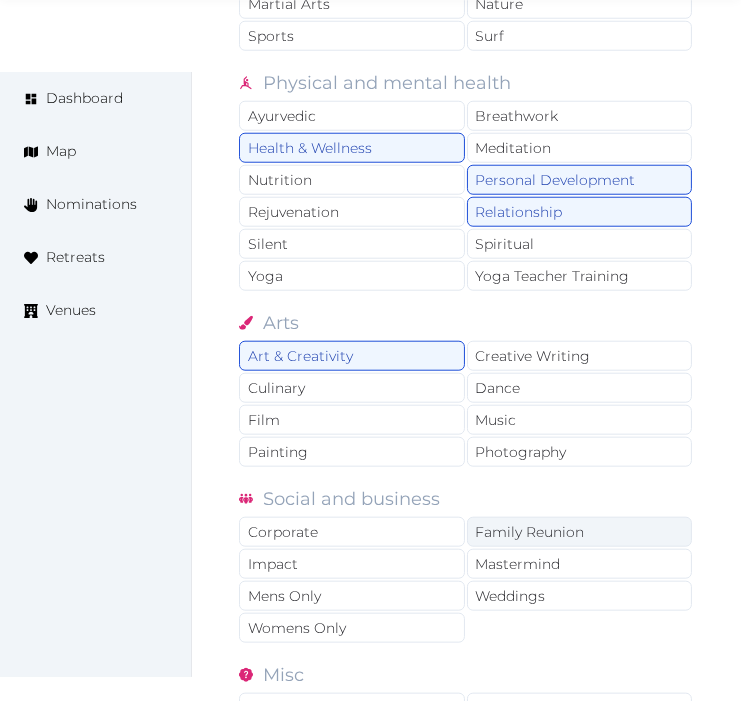 click on "Family Reunion" at bounding box center (580, 532) 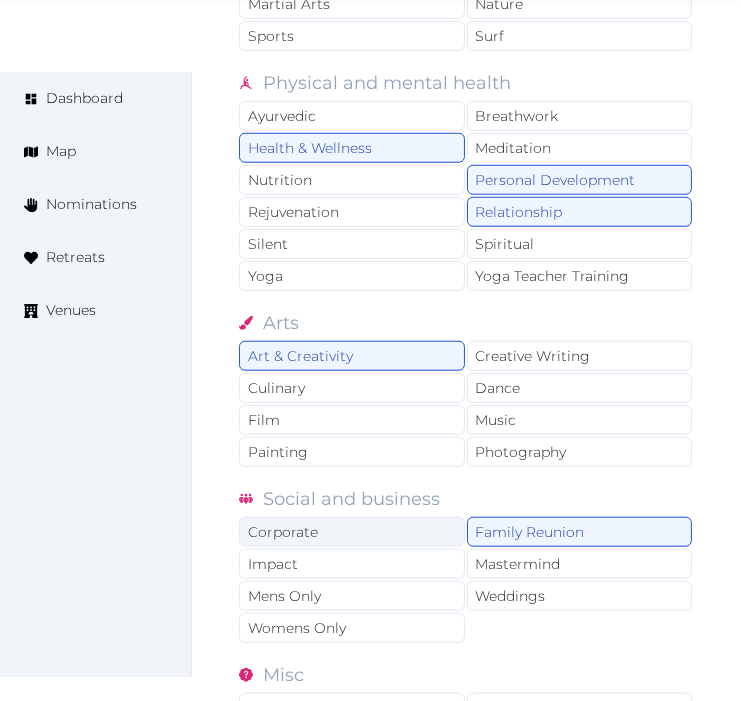 drag, startPoint x: 395, startPoint y: 531, endPoint x: 430, endPoint y: 540, distance: 36.138622 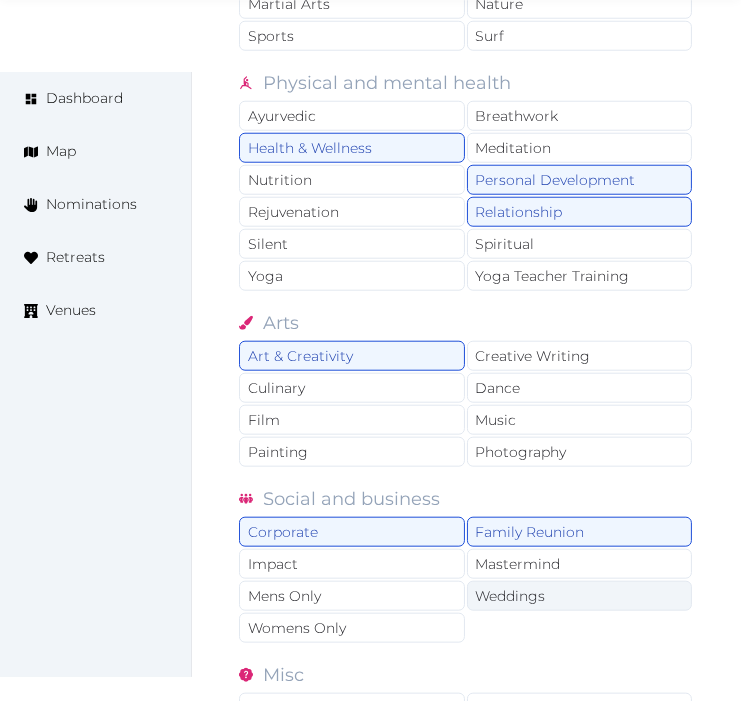 drag, startPoint x: 551, startPoint y: 616, endPoint x: 547, endPoint y: 606, distance: 10.770329 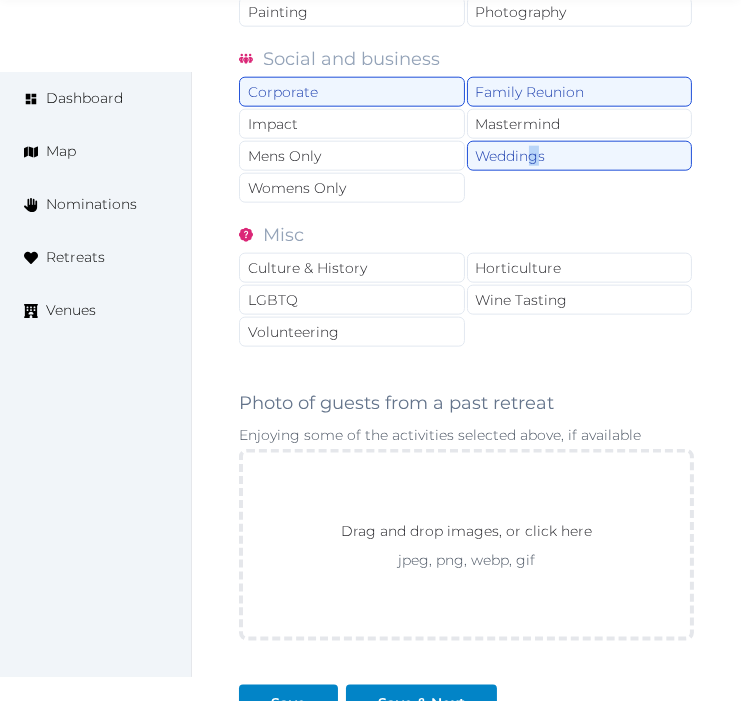 scroll, scrollTop: 2111, scrollLeft: 0, axis: vertical 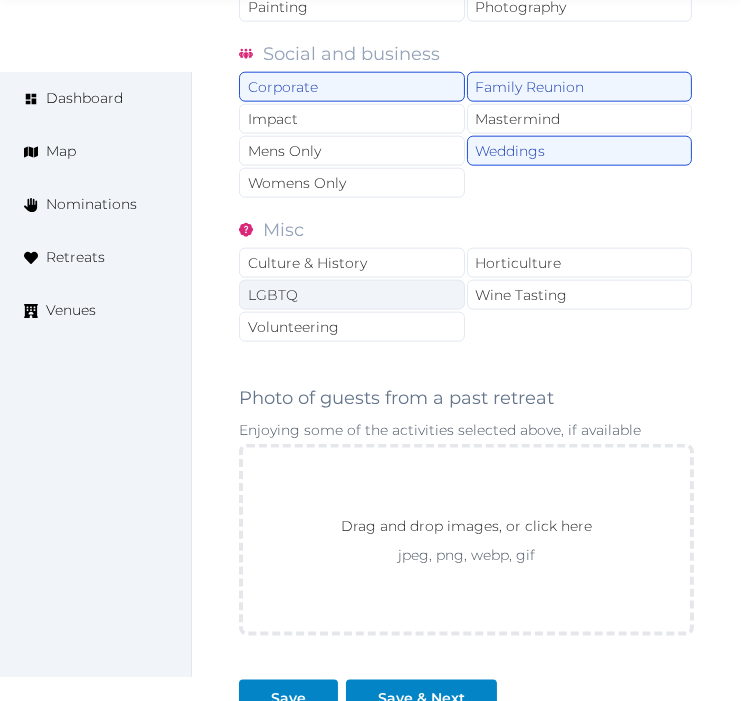 click on "LGBTQ" at bounding box center [352, 295] 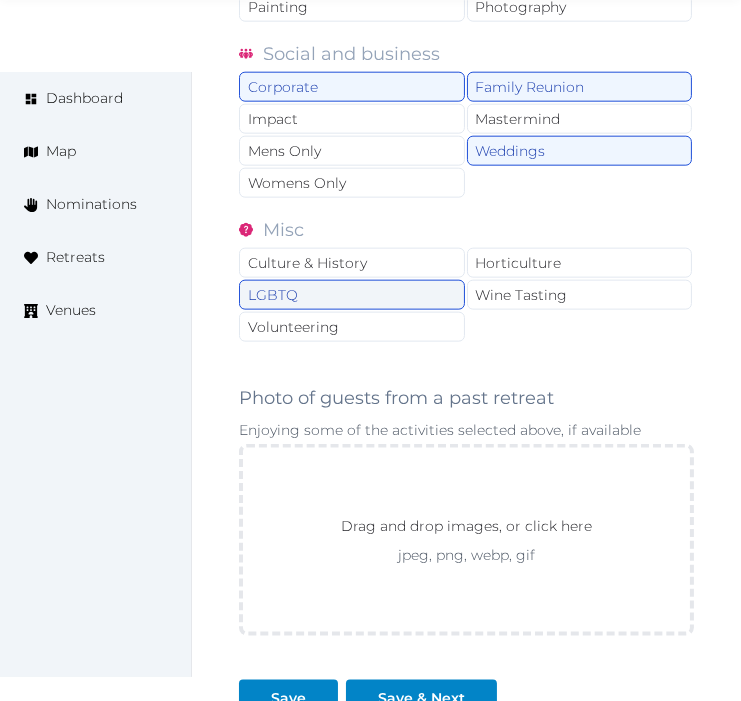 click on "LGBTQ" at bounding box center [352, 295] 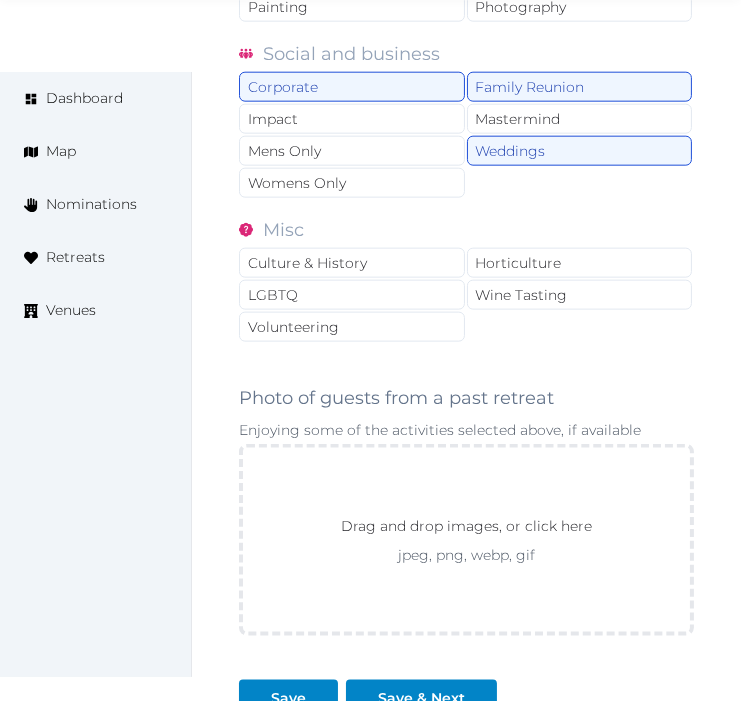 drag, startPoint x: 365, startPoint y: 267, endPoint x: 593, endPoint y: 344, distance: 240.6512 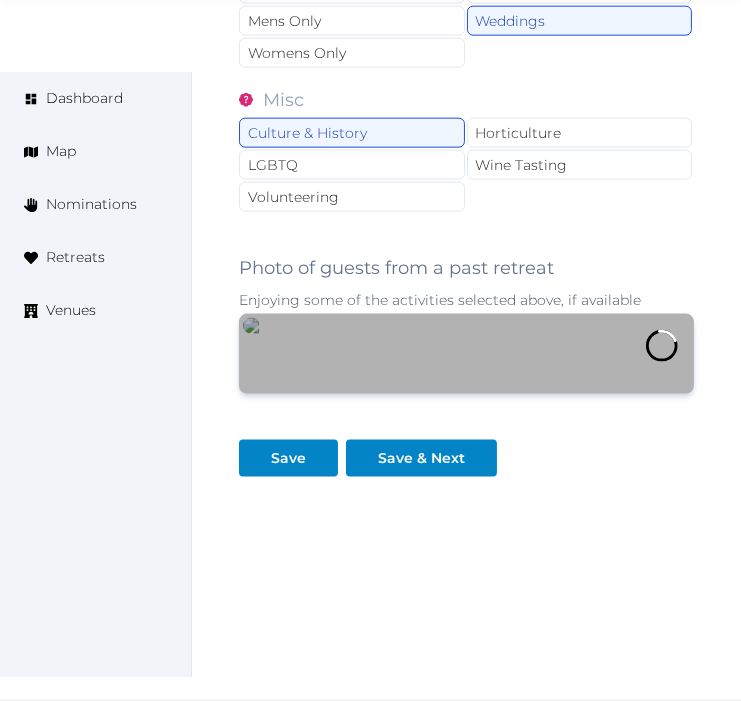 scroll, scrollTop: 2425, scrollLeft: 0, axis: vertical 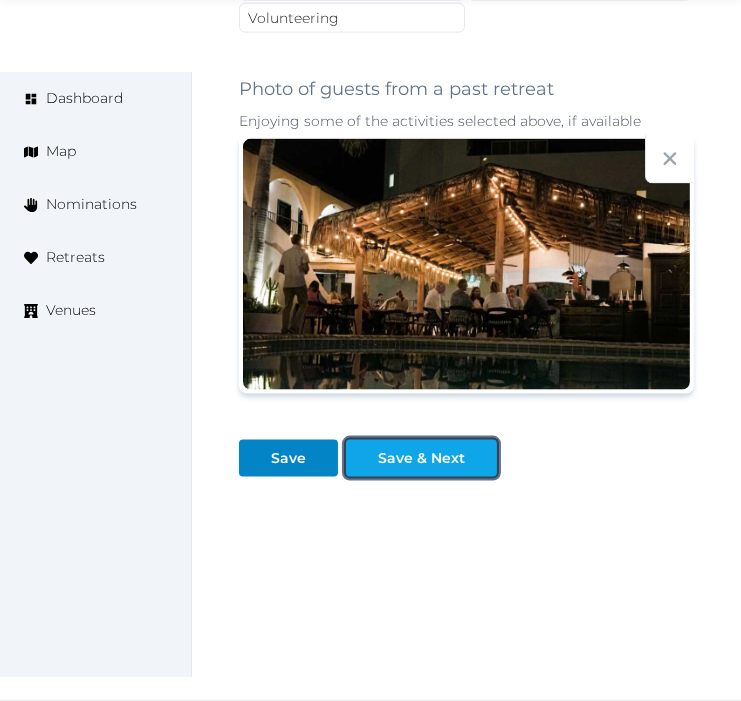click on "Save & Next" at bounding box center (421, 458) 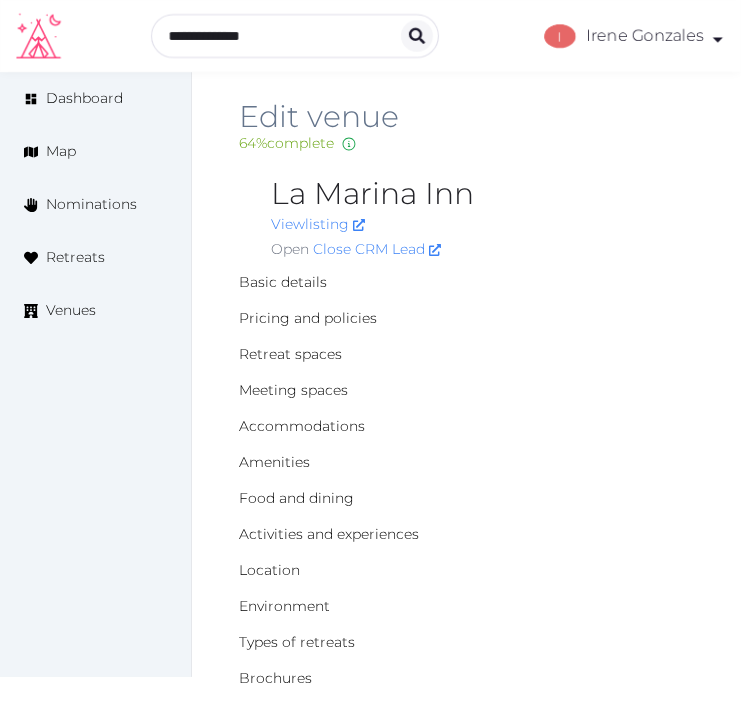 scroll, scrollTop: 0, scrollLeft: 0, axis: both 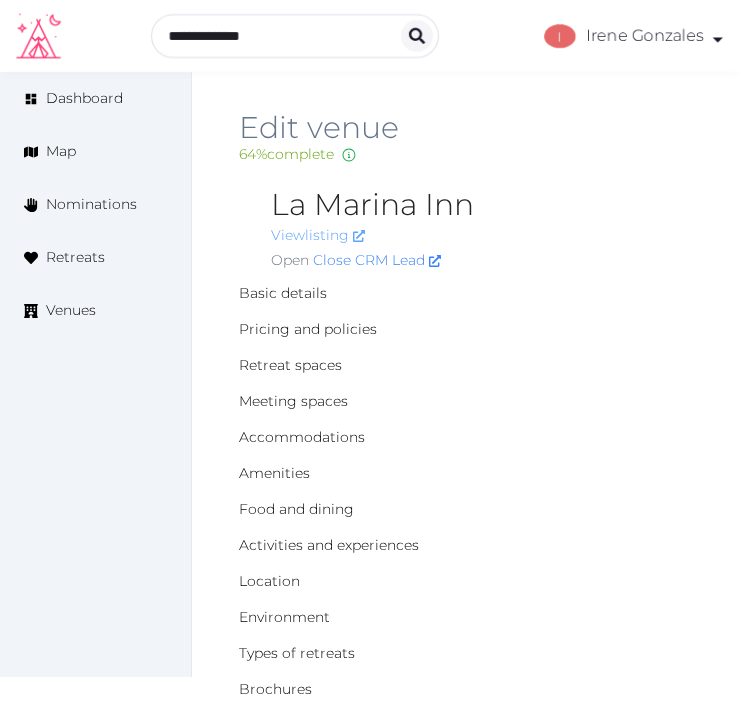 click on "View  listing" at bounding box center (318, 235) 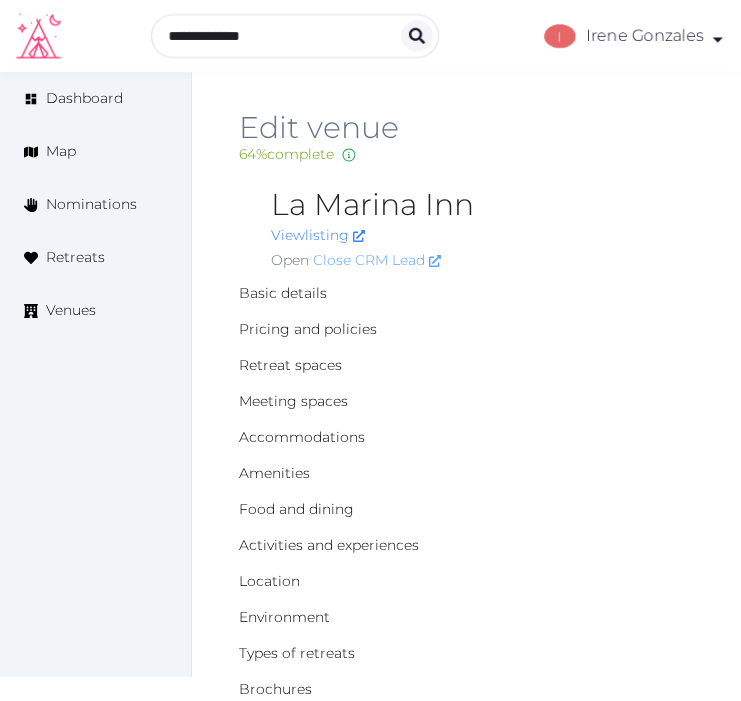 click on "Close CRM Lead" at bounding box center (377, 260) 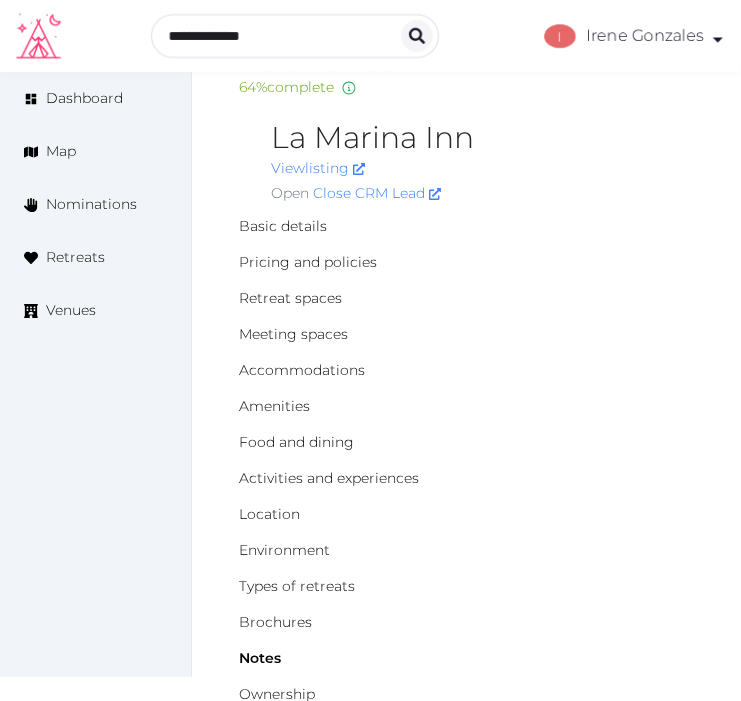 scroll, scrollTop: 0, scrollLeft: 0, axis: both 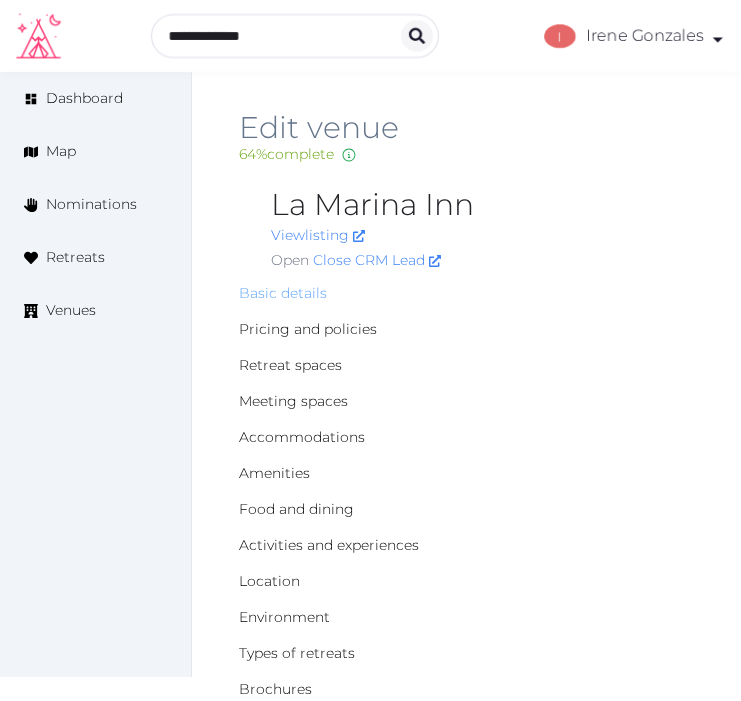 click on "Basic details" at bounding box center (283, 293) 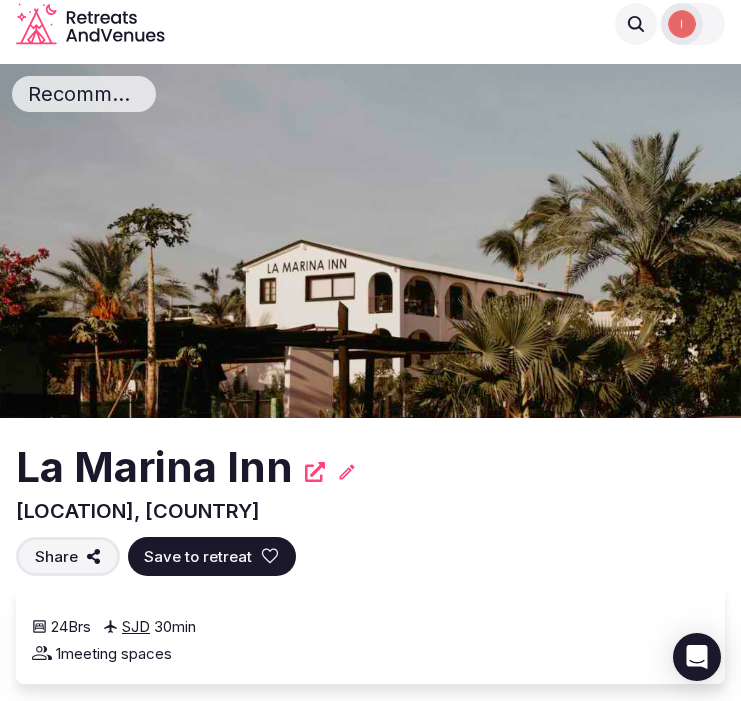 scroll, scrollTop: 0, scrollLeft: 0, axis: both 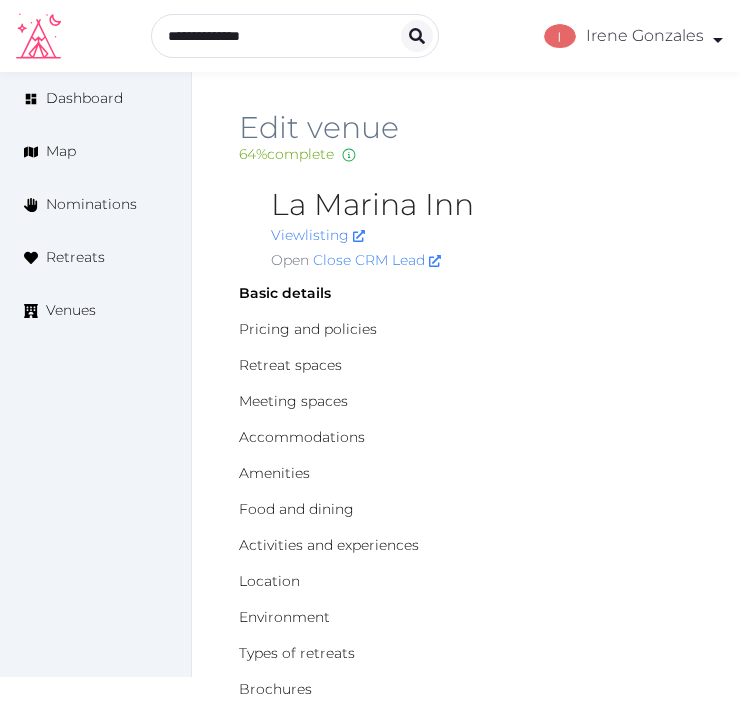 click on "La Marina Inn" at bounding box center (482, 205) 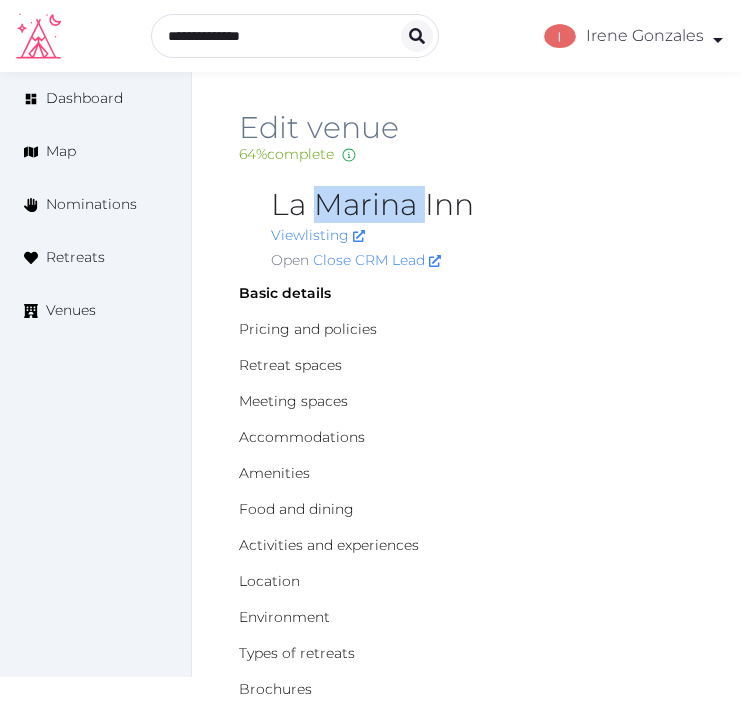 click on "La Marina Inn" at bounding box center [482, 205] 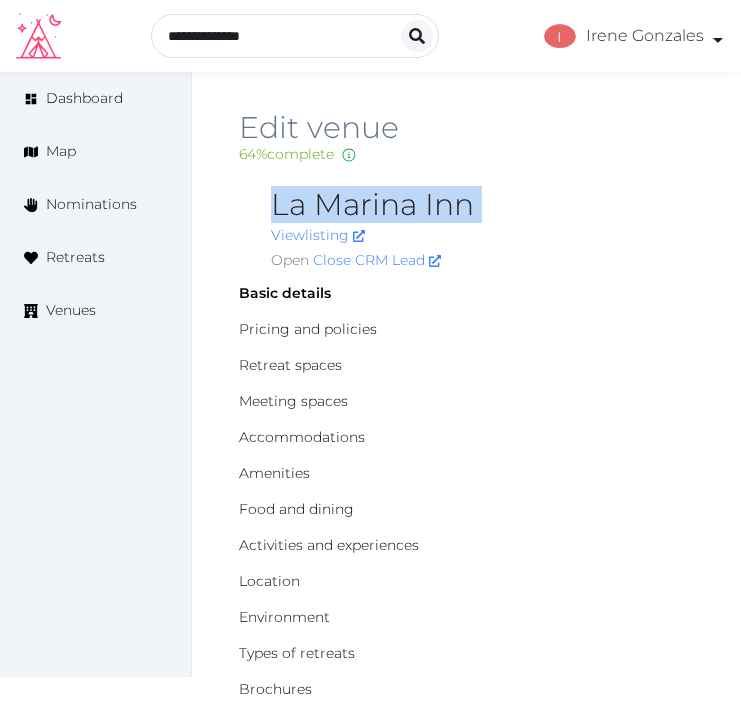 click on "La Marina Inn" at bounding box center [482, 205] 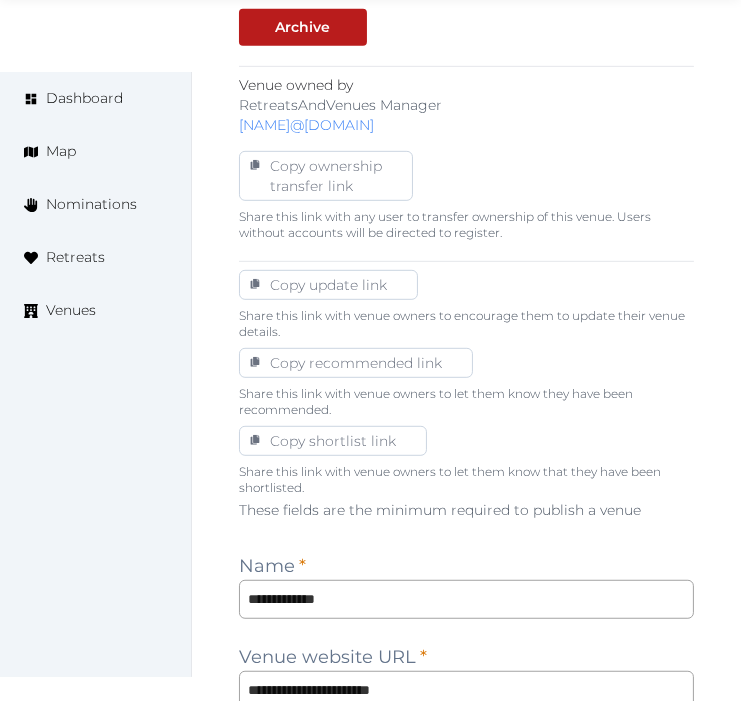 scroll, scrollTop: 1000, scrollLeft: 0, axis: vertical 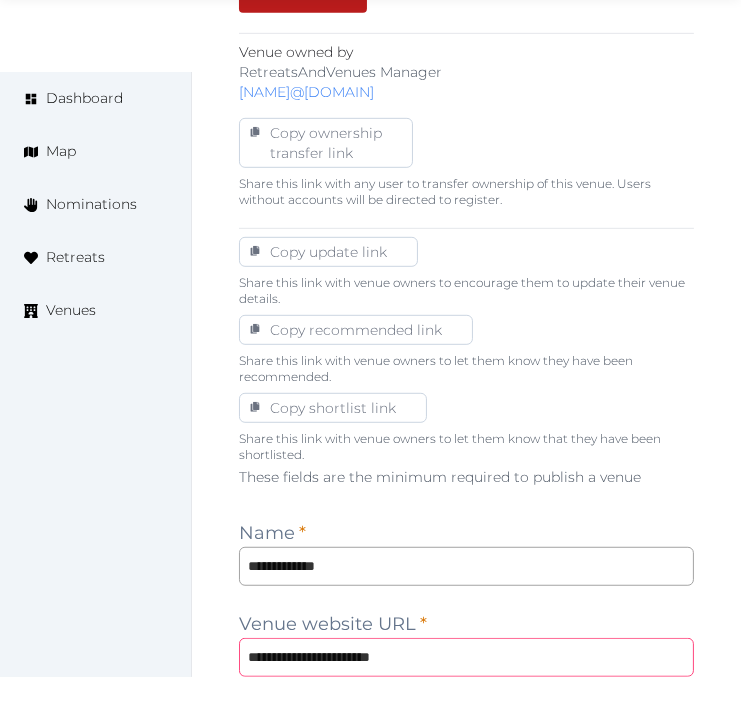 click on "**********" at bounding box center (466, 657) 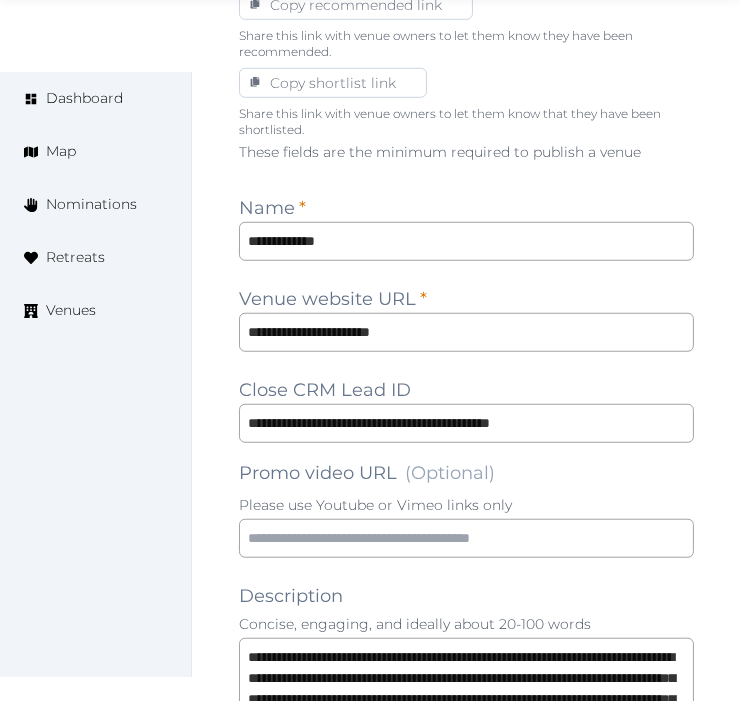 scroll, scrollTop: 1333, scrollLeft: 0, axis: vertical 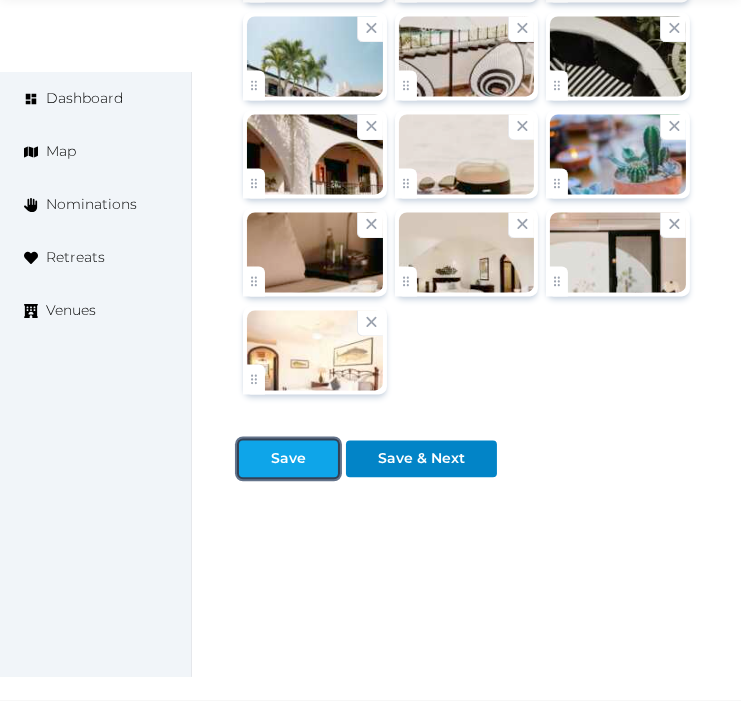 click on "Save" at bounding box center [288, 458] 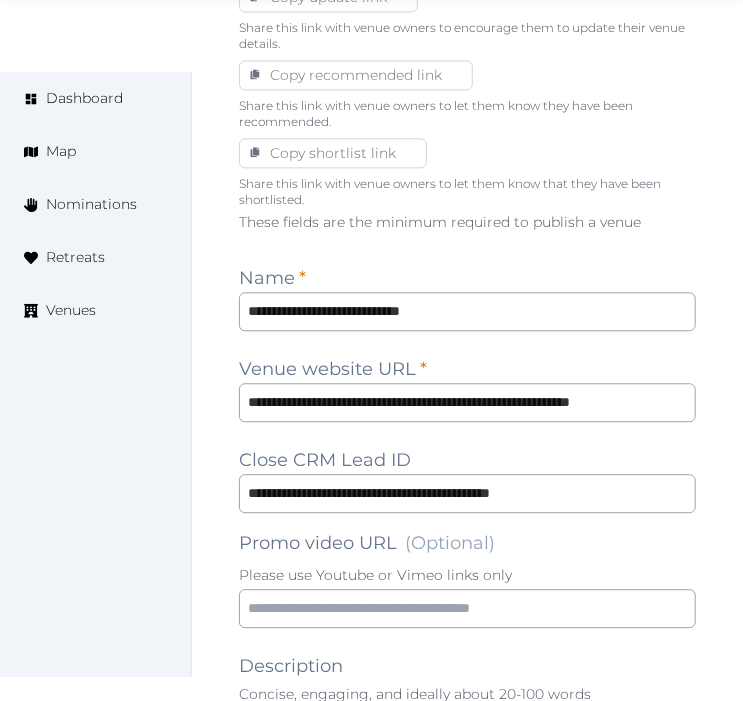 scroll, scrollTop: 1666, scrollLeft: 0, axis: vertical 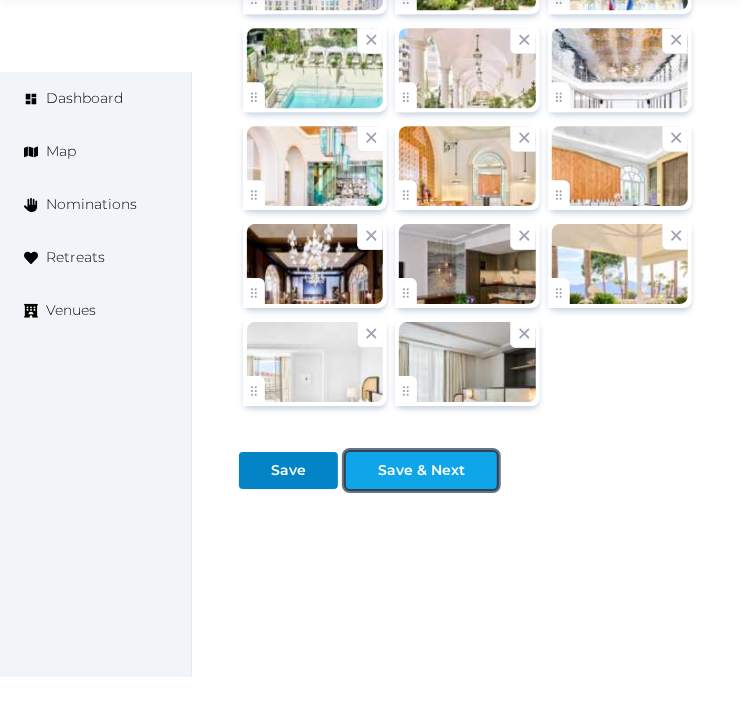 click on "Save & Next" at bounding box center [421, 470] 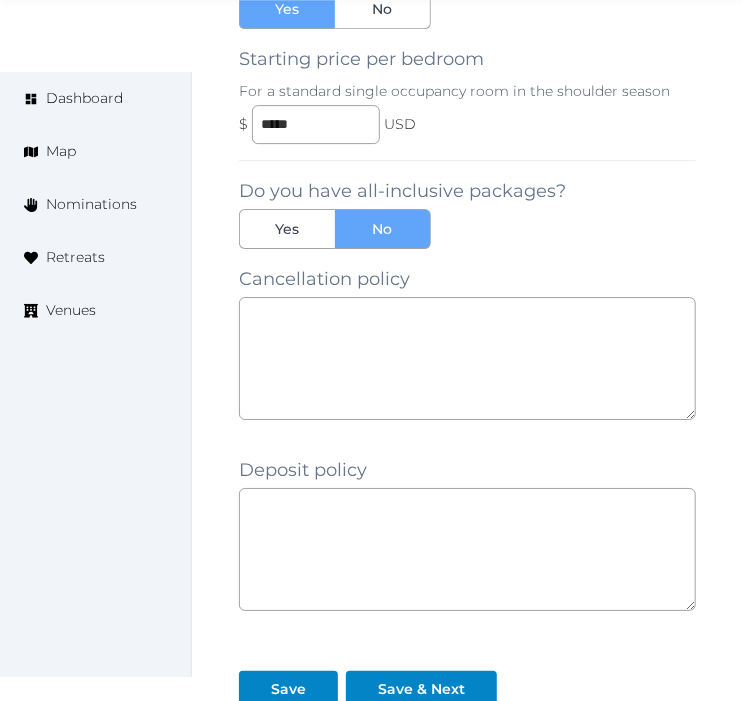 scroll, scrollTop: 2084, scrollLeft: 0, axis: vertical 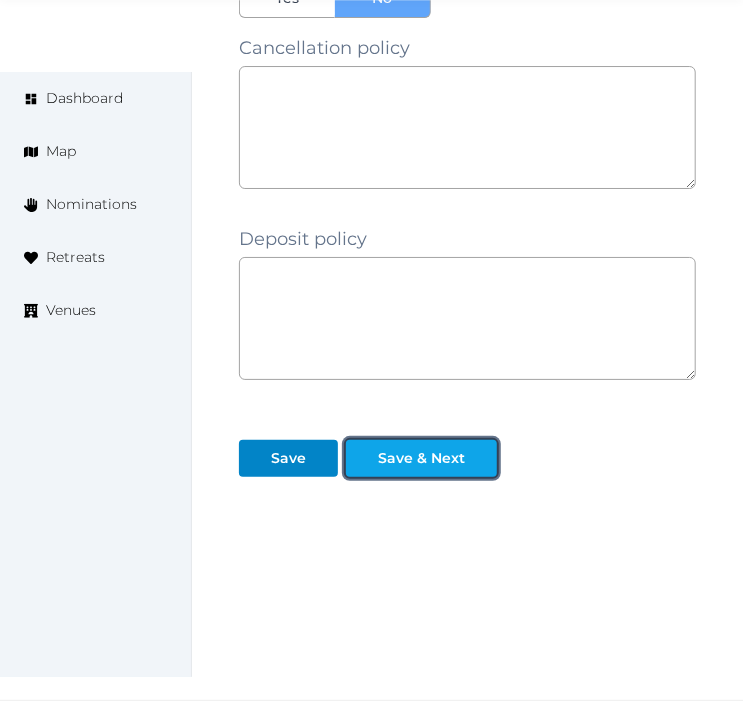 click on "Save & Next" at bounding box center [421, 458] 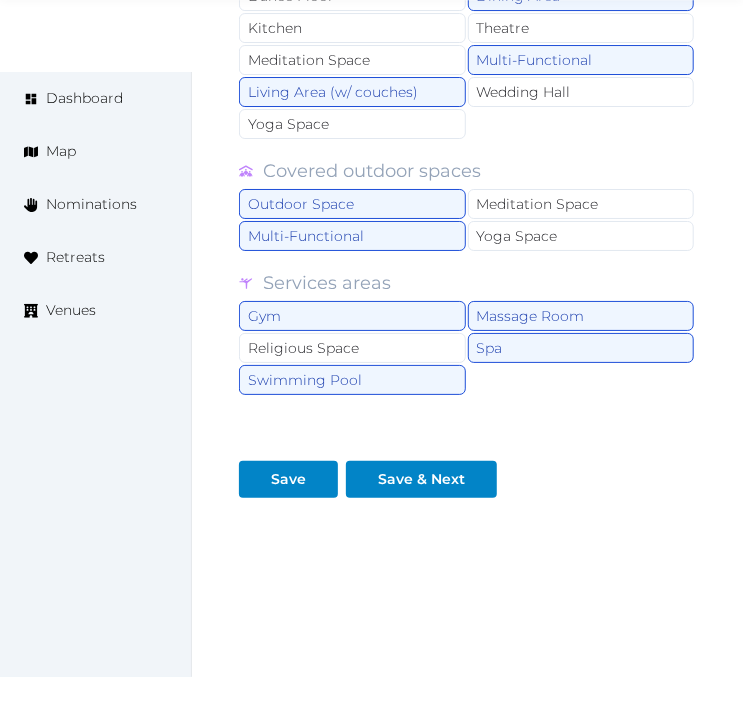 scroll, scrollTop: 2114, scrollLeft: 0, axis: vertical 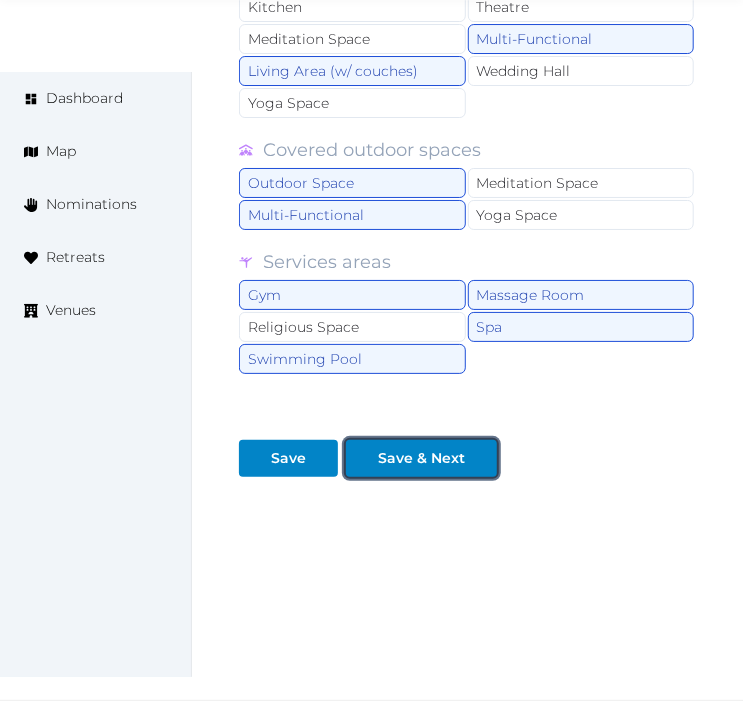 drag, startPoint x: 482, startPoint y: 466, endPoint x: 730, endPoint y: 358, distance: 270.49585 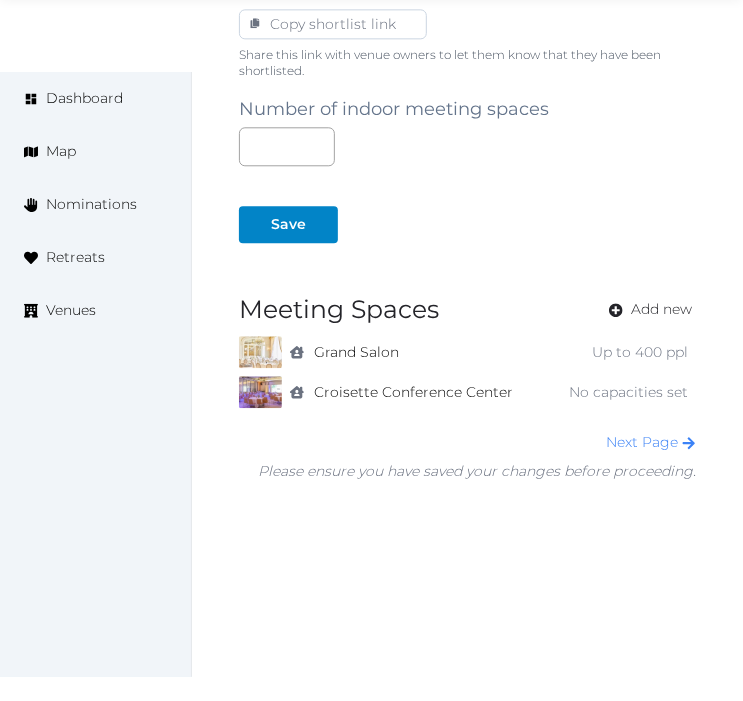 scroll, scrollTop: 1421, scrollLeft: 0, axis: vertical 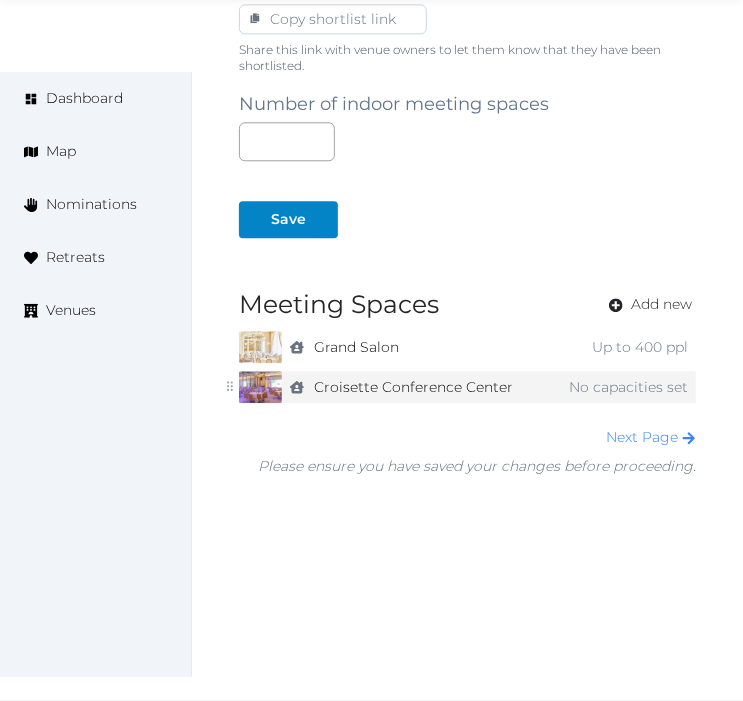 click on "No capacities set" at bounding box center [616, 387] 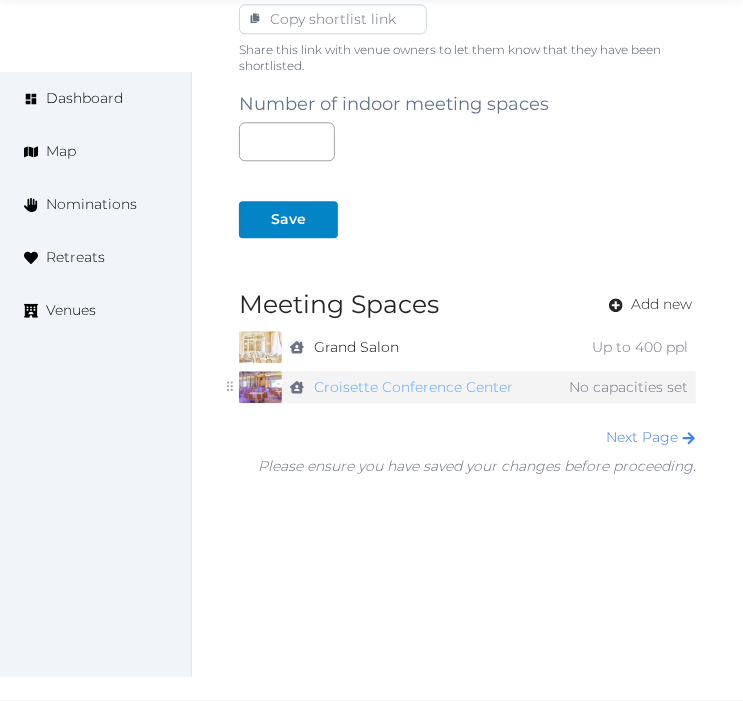 click on "Croisette Conference Center" at bounding box center [413, 387] 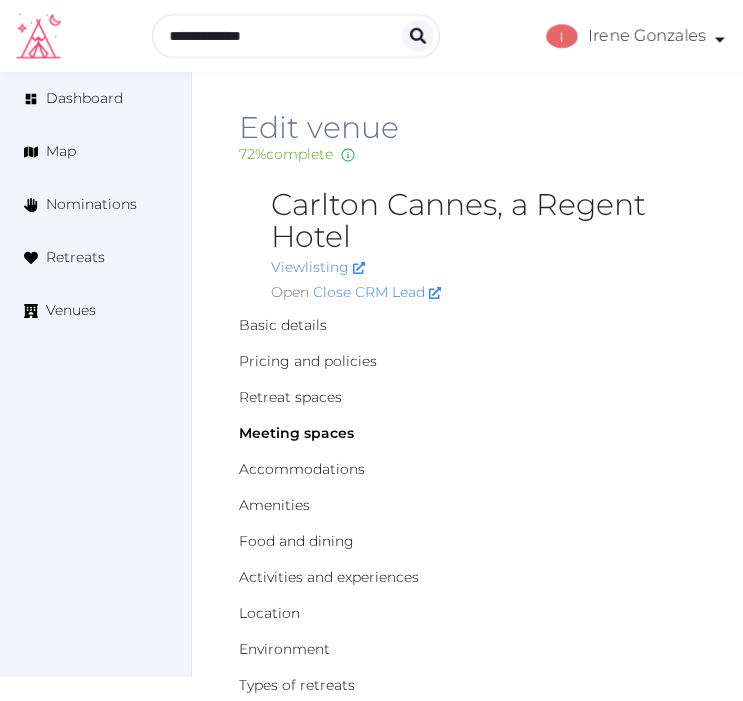 scroll, scrollTop: 0, scrollLeft: 0, axis: both 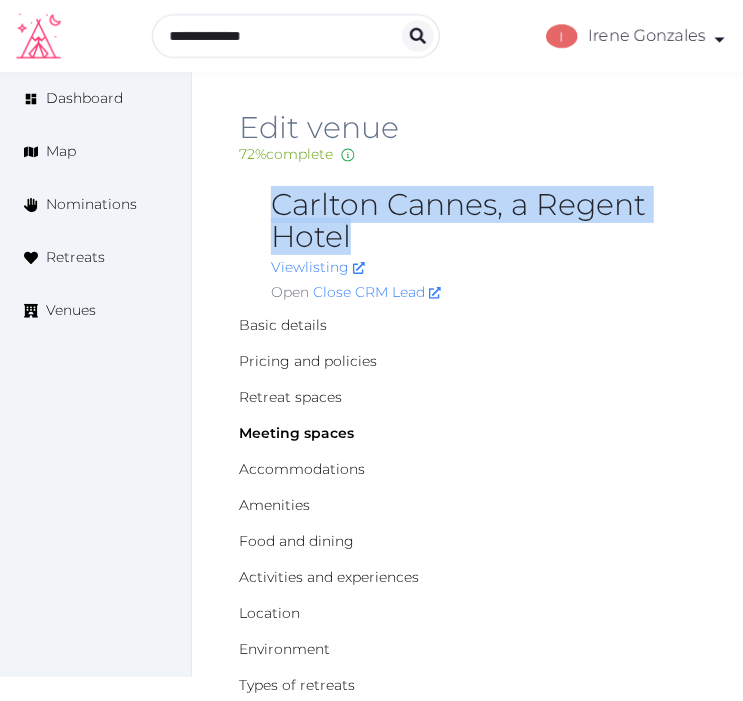 drag, startPoint x: 371, startPoint y: 242, endPoint x: 275, endPoint y: 203, distance: 103.6195 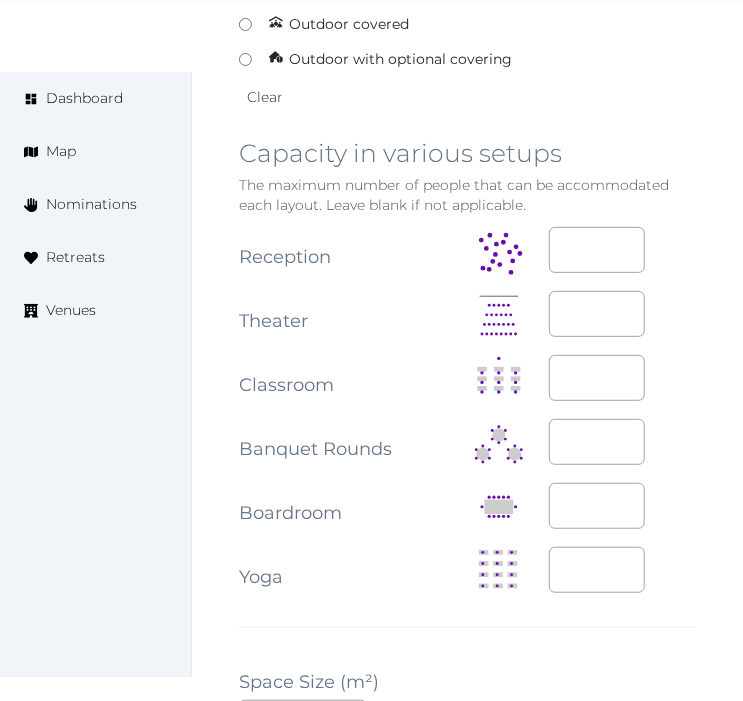 scroll, scrollTop: 2555, scrollLeft: 0, axis: vertical 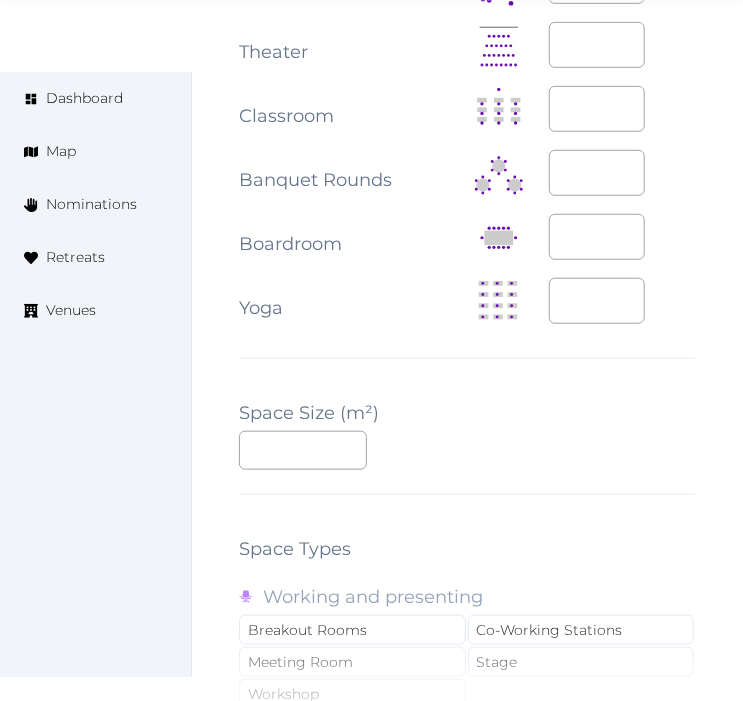 click on "Space Size (m²)" at bounding box center [309, 413] 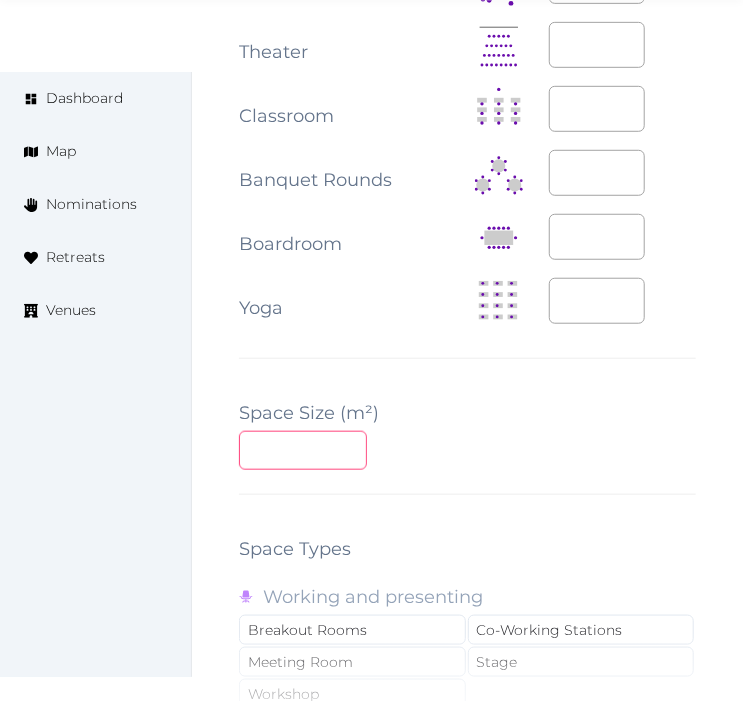 click at bounding box center [303, 450] 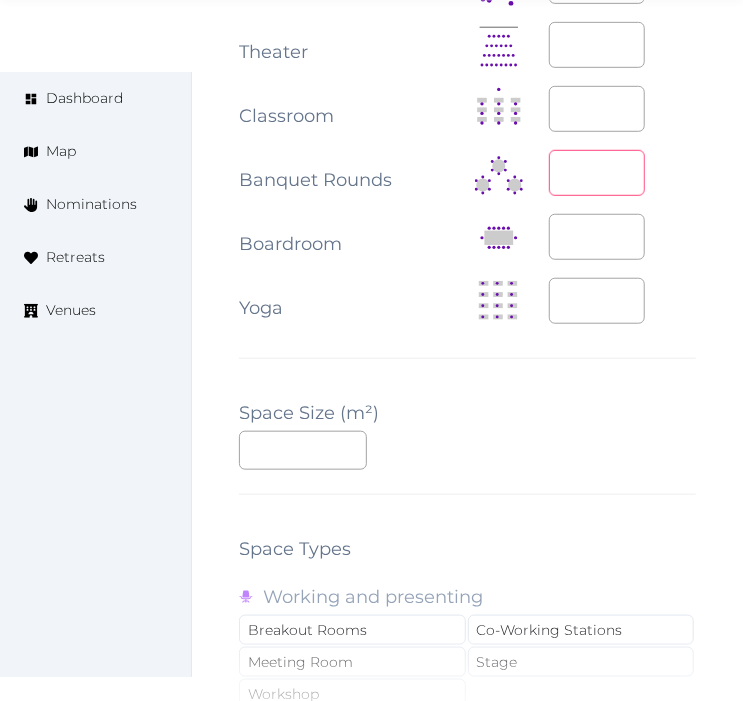 drag, startPoint x: 572, startPoint y: 145, endPoint x: 545, endPoint y: 145, distance: 27 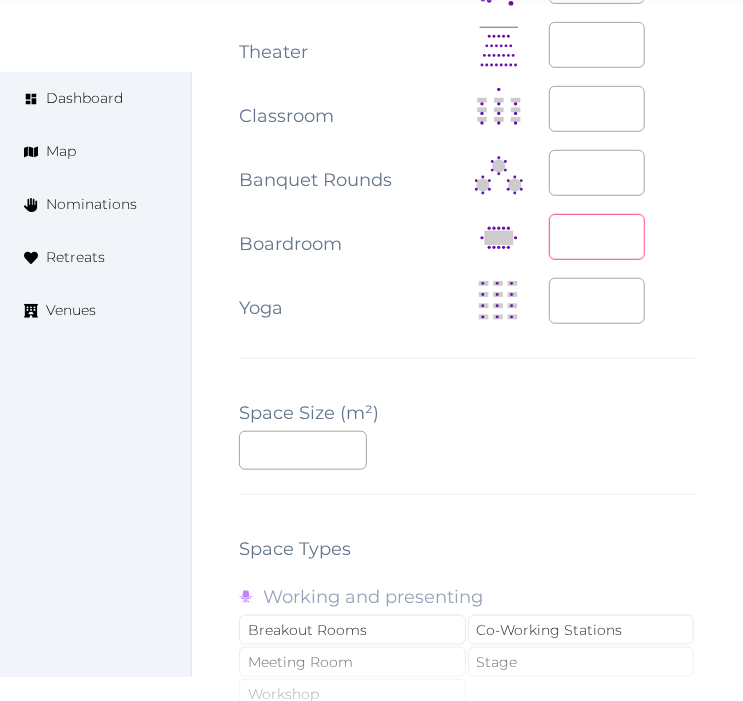 drag, startPoint x: 597, startPoint y: 222, endPoint x: 514, endPoint y: 212, distance: 83.60024 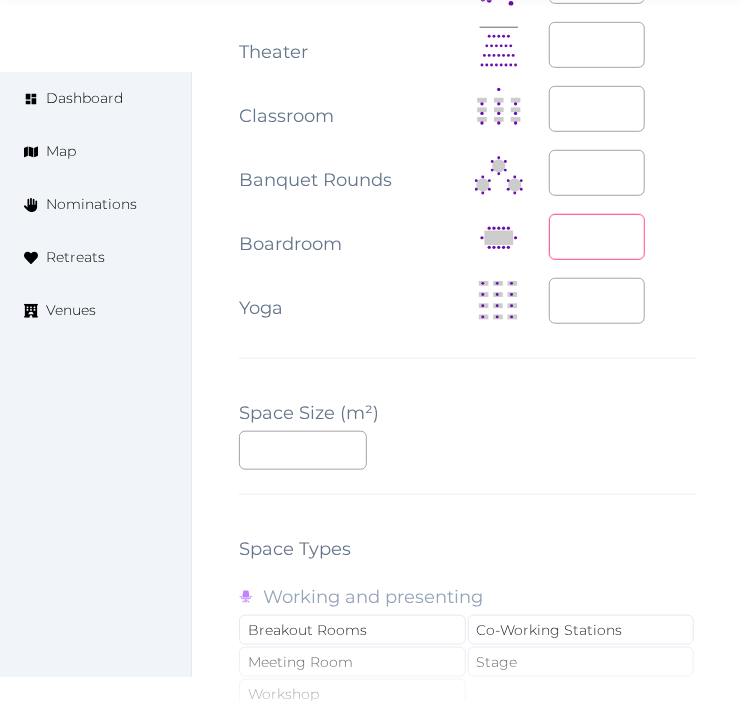 type on "***" 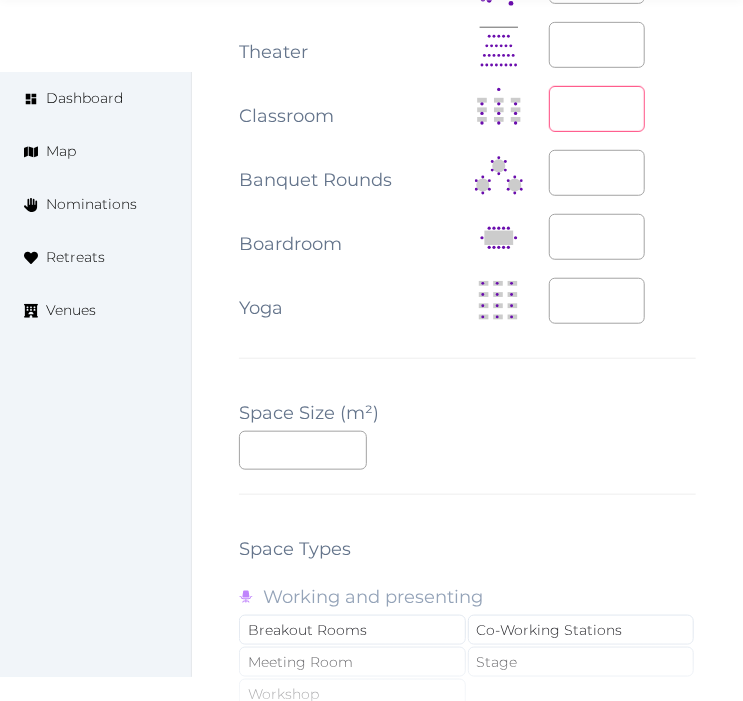 drag, startPoint x: 593, startPoint y: 91, endPoint x: 514, endPoint y: 92, distance: 79.00633 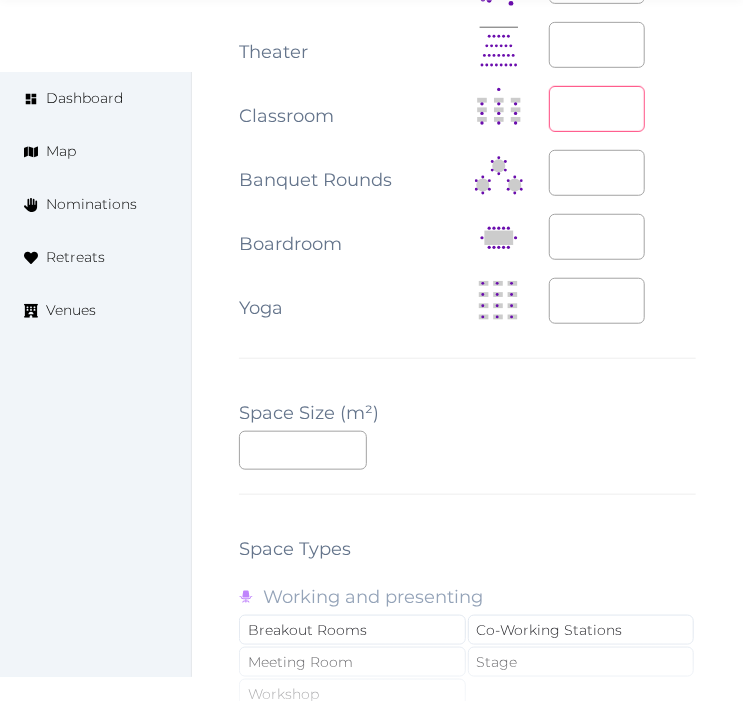 type on "***" 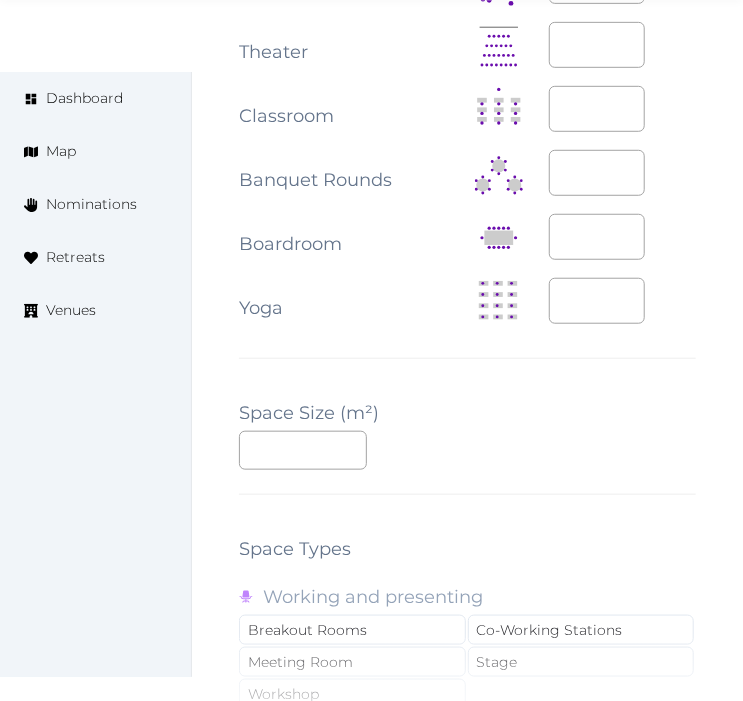 click on "Edit venue 72 %  complete Fill out all the fields in your listing to increase its completion percentage.   A higher completion percentage will make your listing more attractive and result in better matches. Carlton Cannes, a Regent Hotel   View  listing   Open    Close CRM Lead Basic details Pricing and policies Retreat spaces Meeting spaces Accommodations Amenities Food and dining Activities and experiences Location Environment Types of retreats Brochures Notes Ownership Administration Activity This venue is live and visible to the public Mark draft Archive Venue owned by RetreatsAndVenues Manager c.o.r.e.y.sanford@retreatsandvenues.com Copy ownership transfer link Share this link with any user to transfer ownership of this venue. Users without accounts will be directed to register. Copy update link Share this link with venue owners to encourage them to update their venue details. Copy recommended link Share this link with venue owners to let them know they have been recommended. Copy shortlist link 22 168" at bounding box center [467, -549] 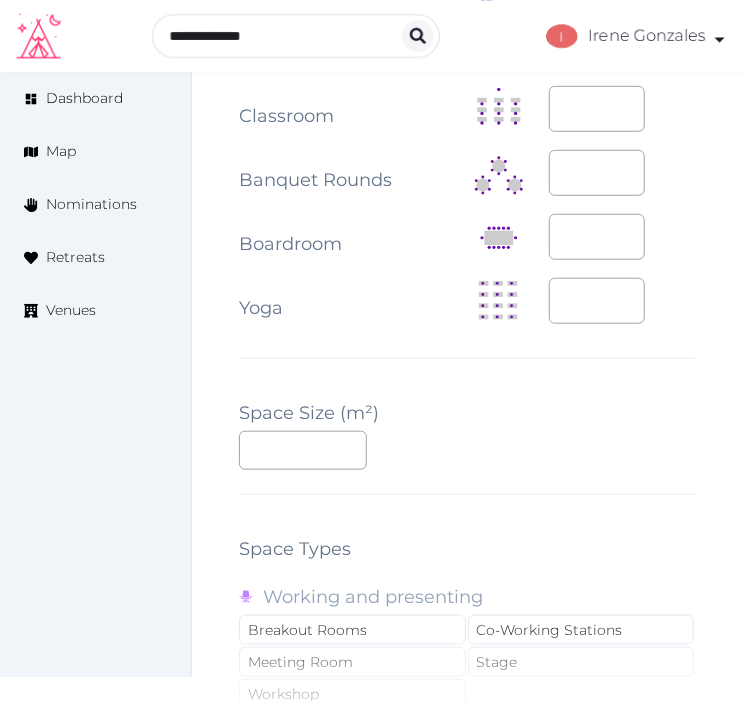 scroll, scrollTop: 2444, scrollLeft: 0, axis: vertical 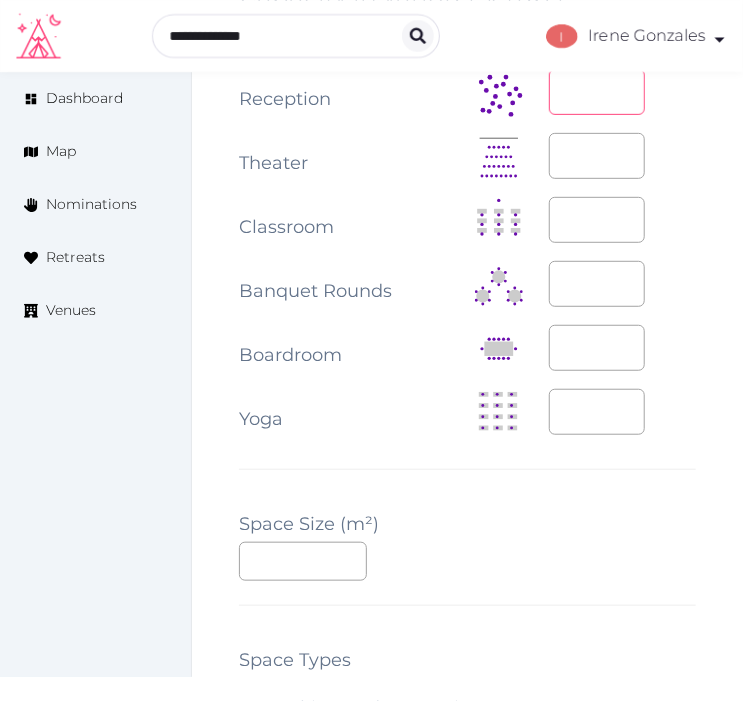 drag, startPoint x: 606, startPoint y: 92, endPoint x: 565, endPoint y: 83, distance: 41.976185 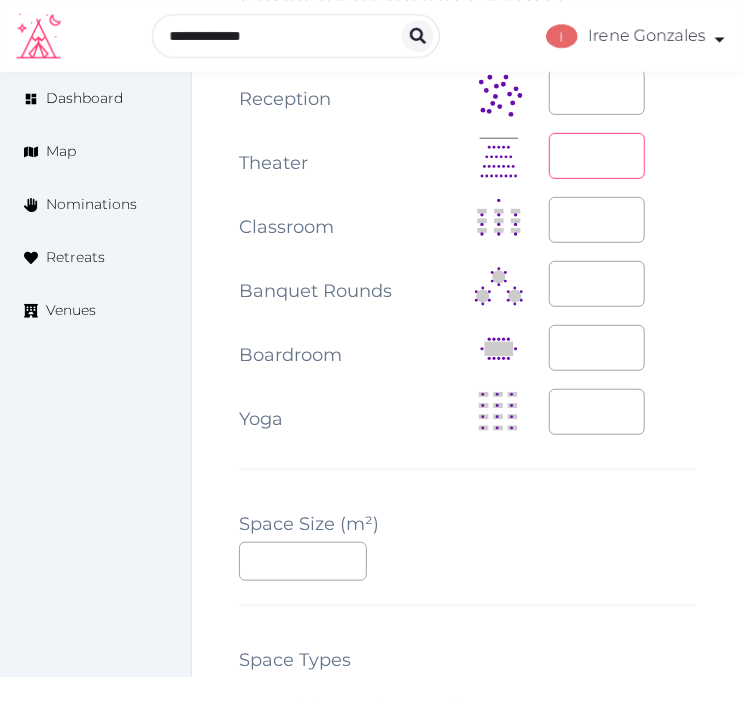drag, startPoint x: 596, startPoint y: 145, endPoint x: 544, endPoint y: 132, distance: 53.600372 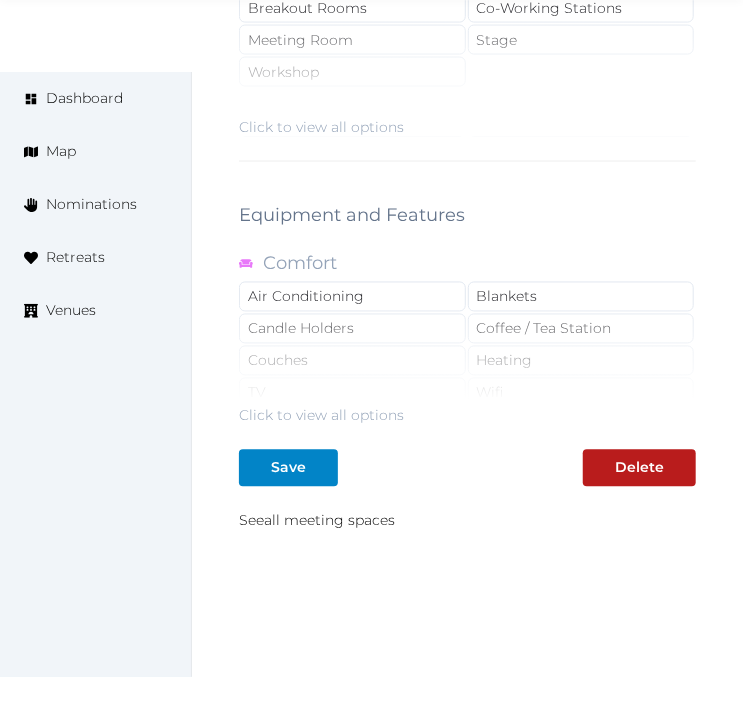scroll, scrollTop: 3214, scrollLeft: 0, axis: vertical 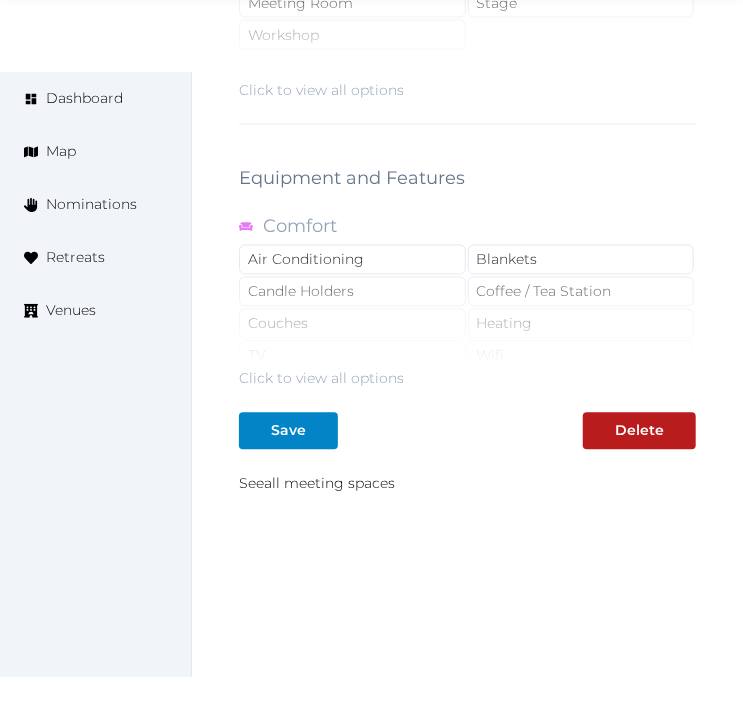 type on "***" 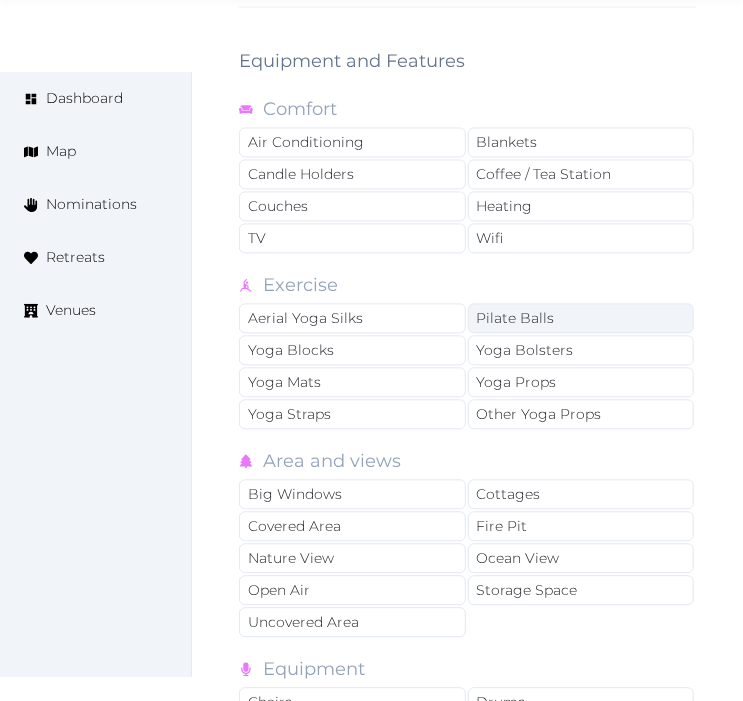 scroll, scrollTop: 3436, scrollLeft: 0, axis: vertical 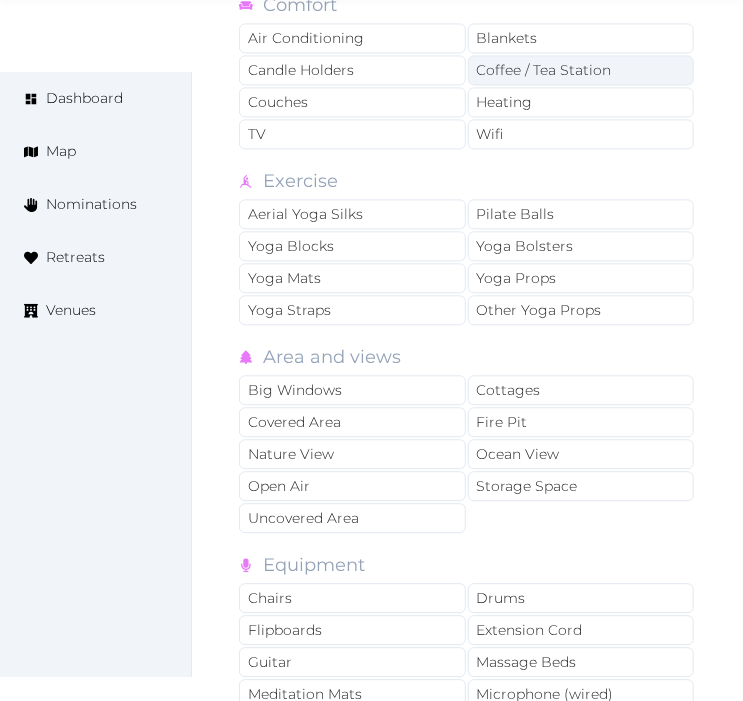 drag, startPoint x: 577, startPoint y: 118, endPoint x: 551, endPoint y: 45, distance: 77.491936 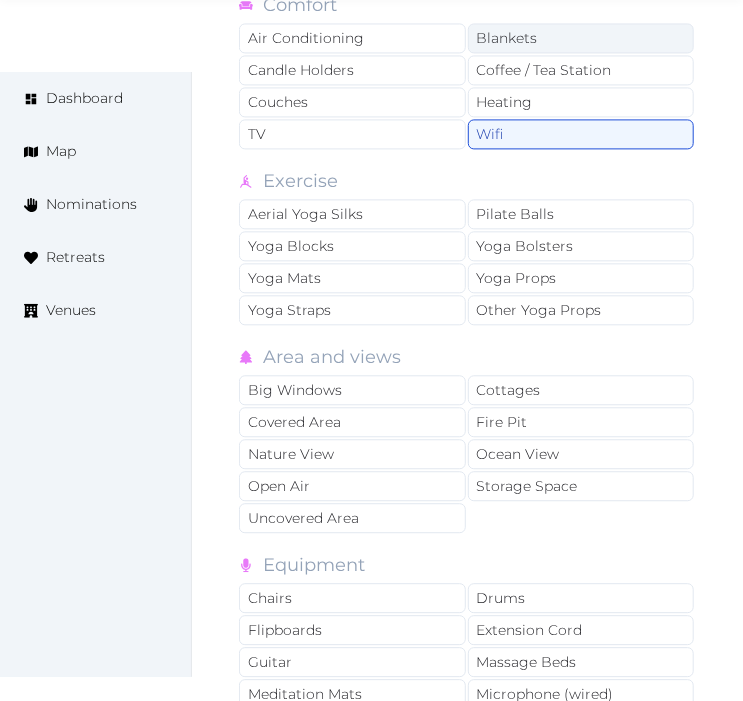 click on "Blankets" at bounding box center [581, 38] 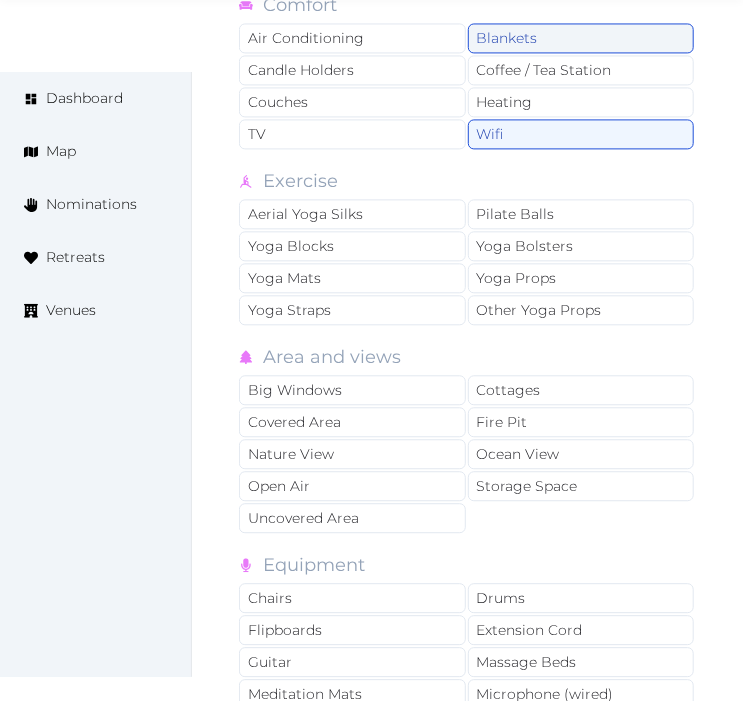 click on "Blankets" at bounding box center (581, 38) 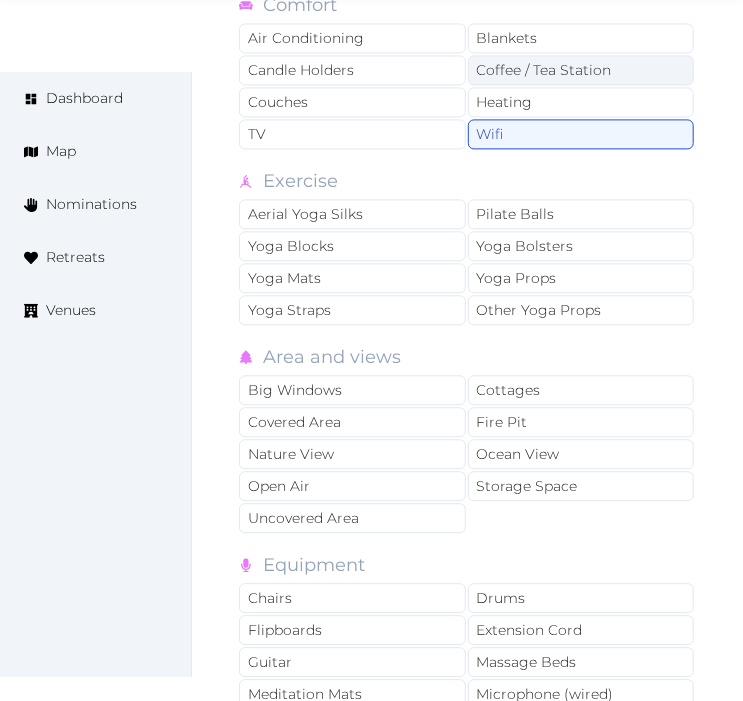 click on "Coffee / Tea Station" at bounding box center (581, 70) 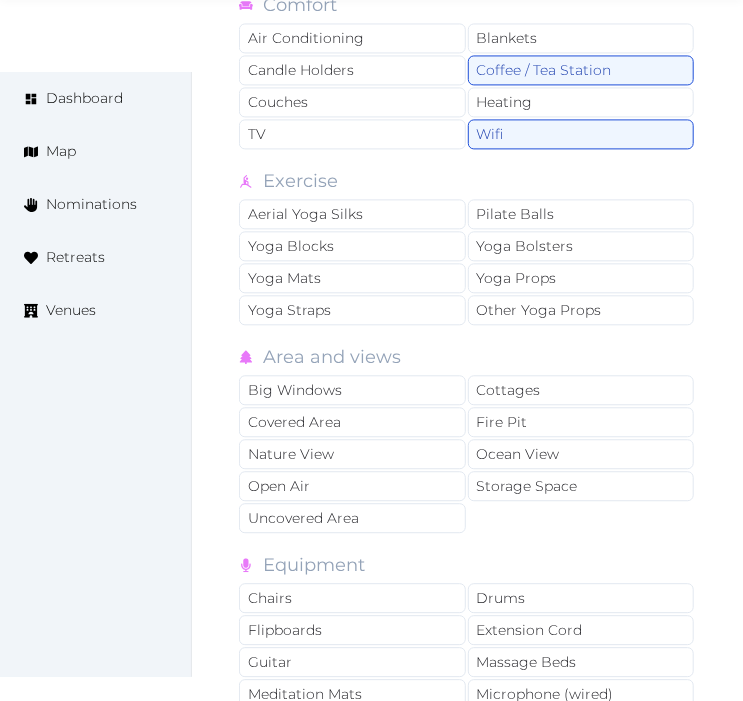 drag, startPoint x: 374, startPoint y: 2, endPoint x: 374, endPoint y: 56, distance: 54 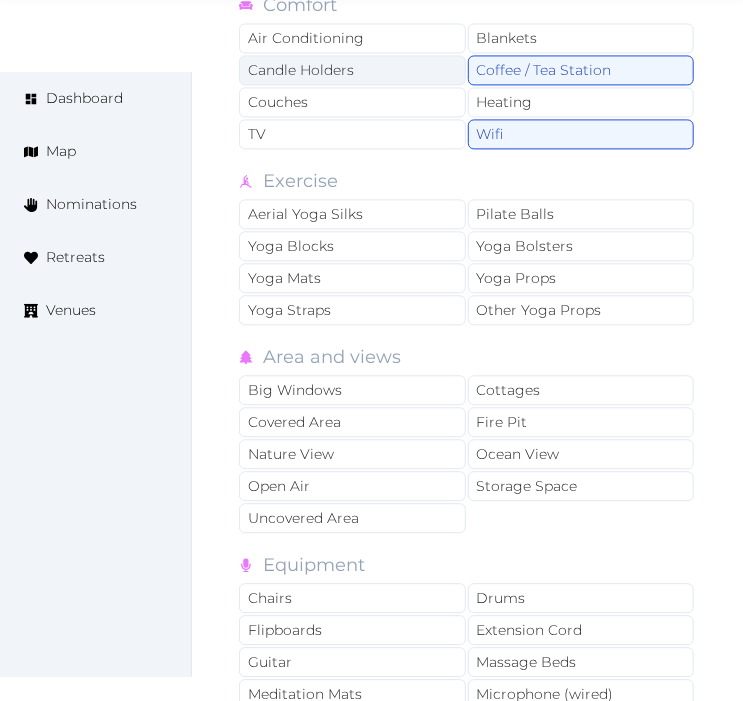 click on "Comfort Air Conditioning Blankets Candle Holders Coffee / Tea Station Couches Heating TV Wifi" at bounding box center [467, 71] 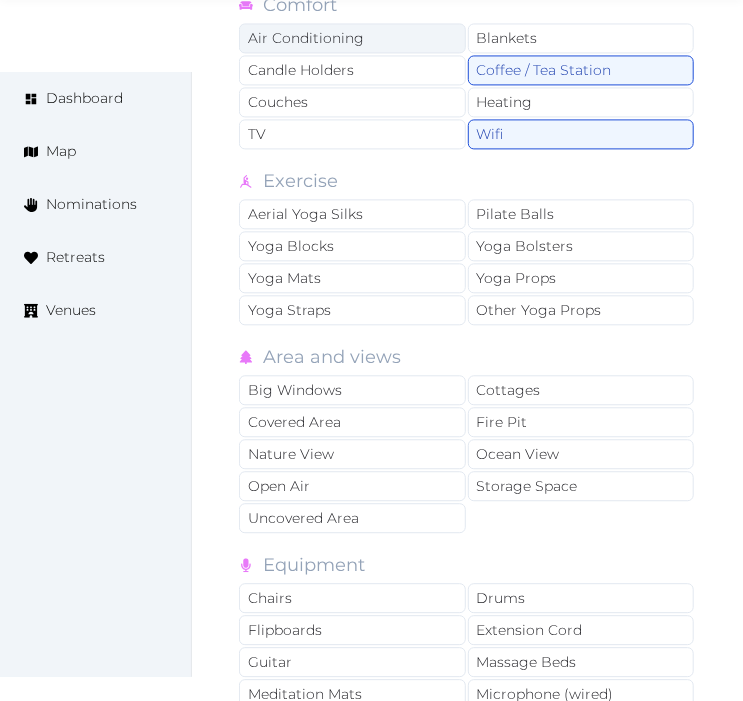 click on "Air Conditioning" at bounding box center [352, 38] 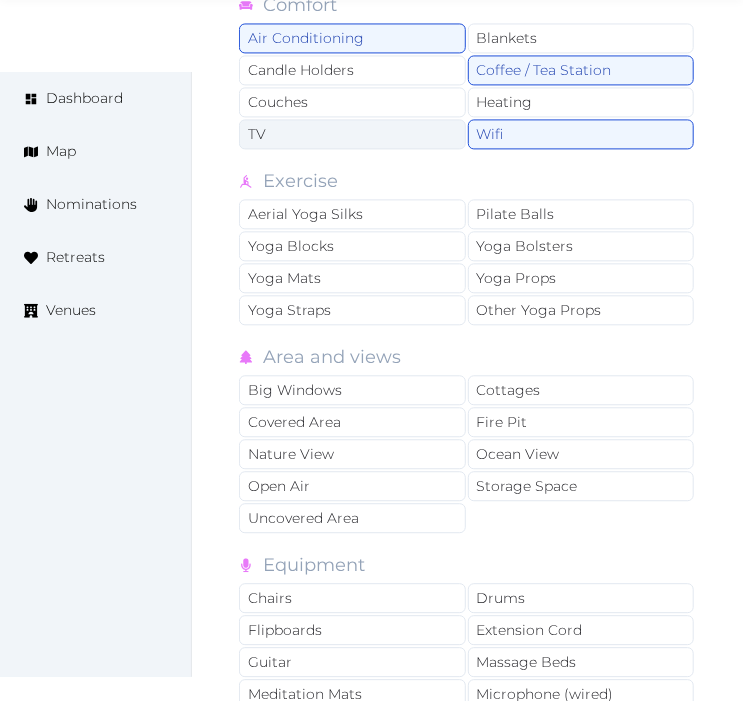 click on "TV" at bounding box center [352, 134] 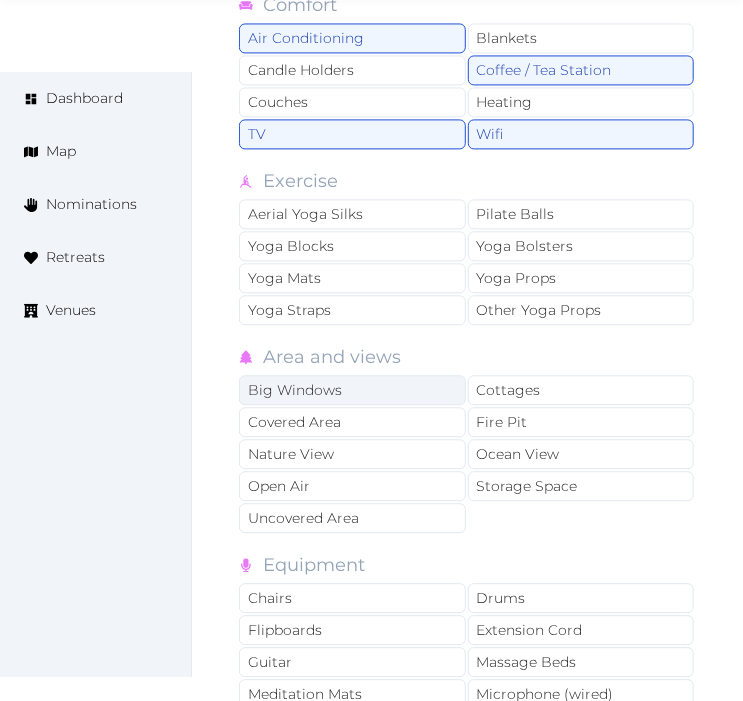 click on "Big Windows" at bounding box center [352, 390] 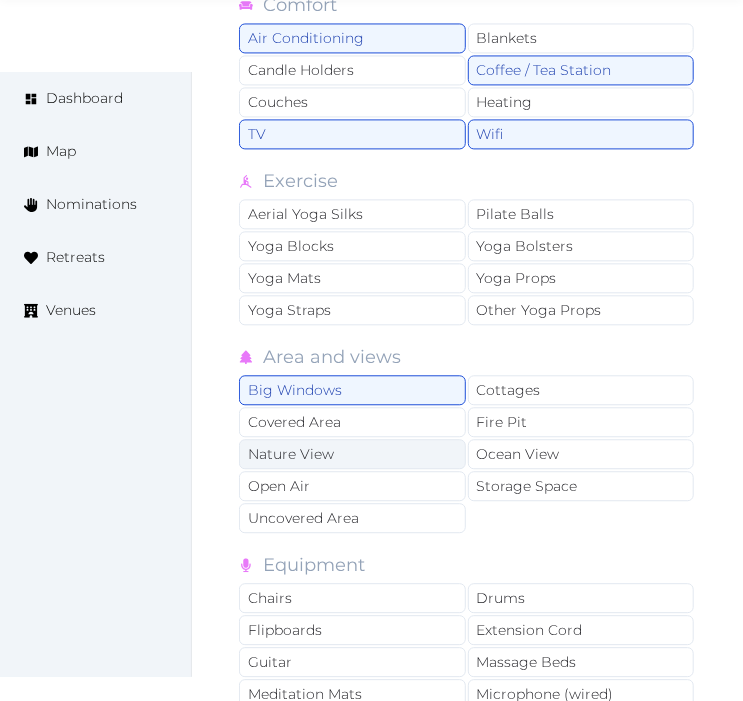 click on "Nature View" at bounding box center (352, 454) 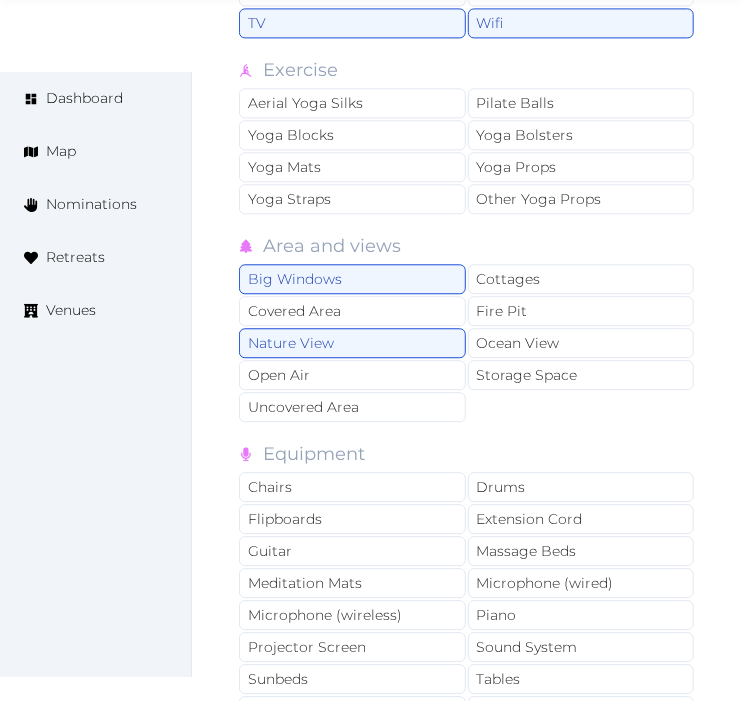 scroll, scrollTop: 3658, scrollLeft: 0, axis: vertical 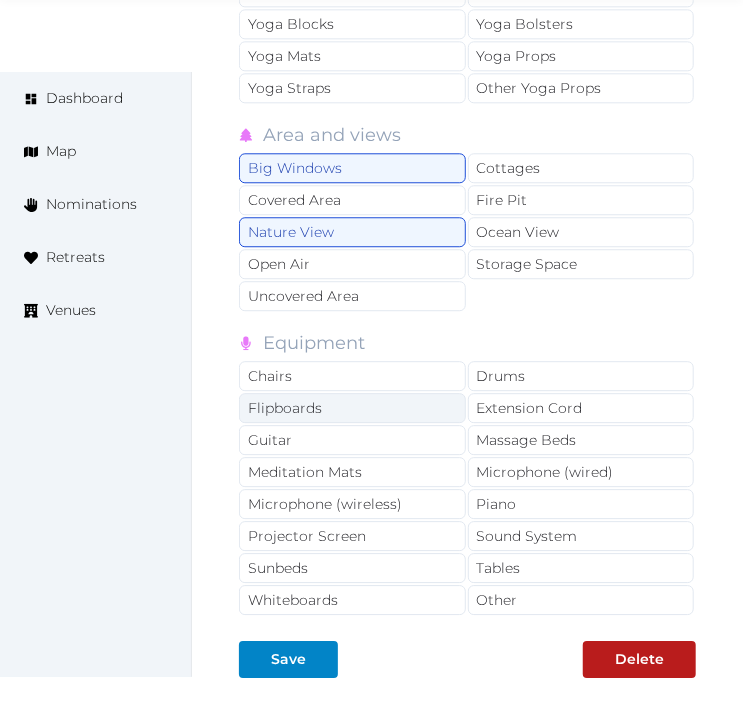 drag, startPoint x: 392, startPoint y: 354, endPoint x: 455, endPoint y: 385, distance: 70.21396 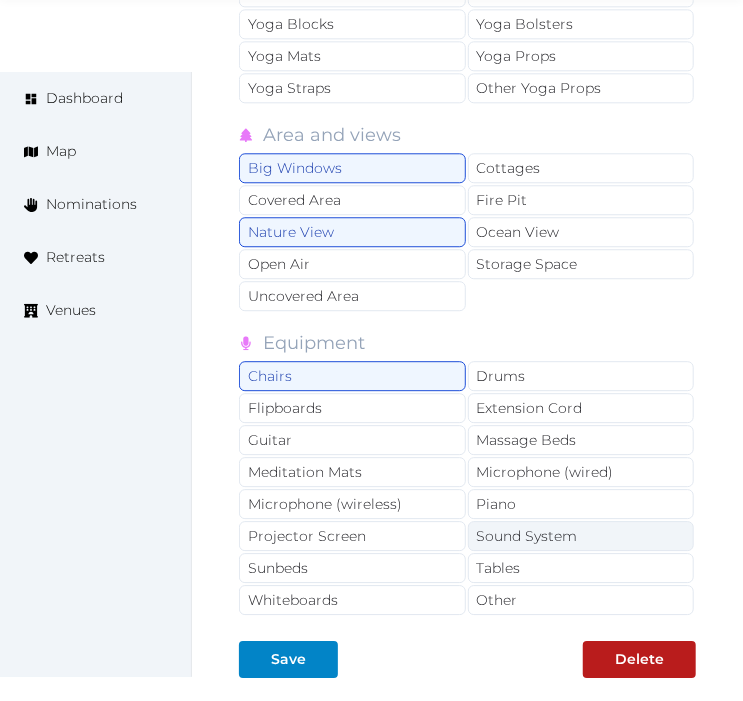 click on "Sound System" at bounding box center [581, 536] 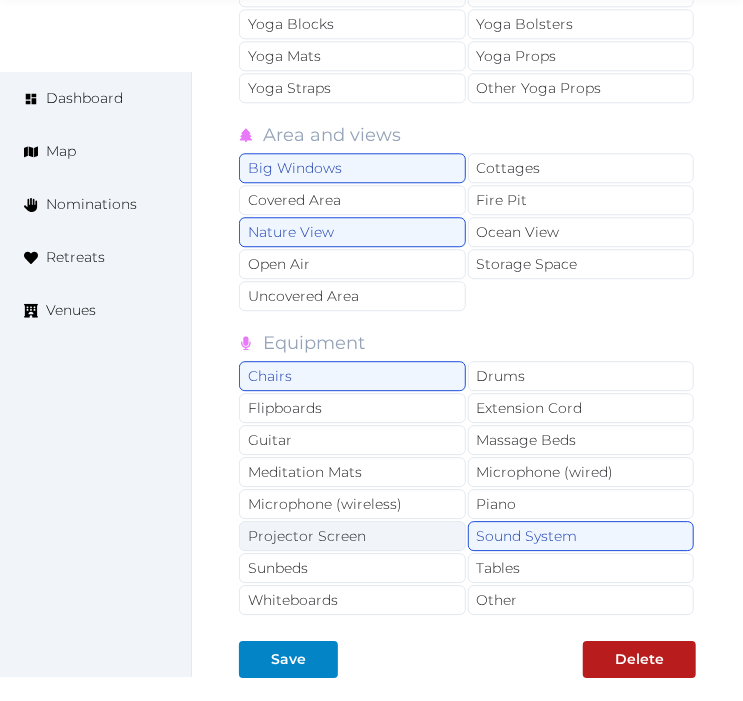 drag, startPoint x: 408, startPoint y: 512, endPoint x: 522, endPoint y: 593, distance: 139.84634 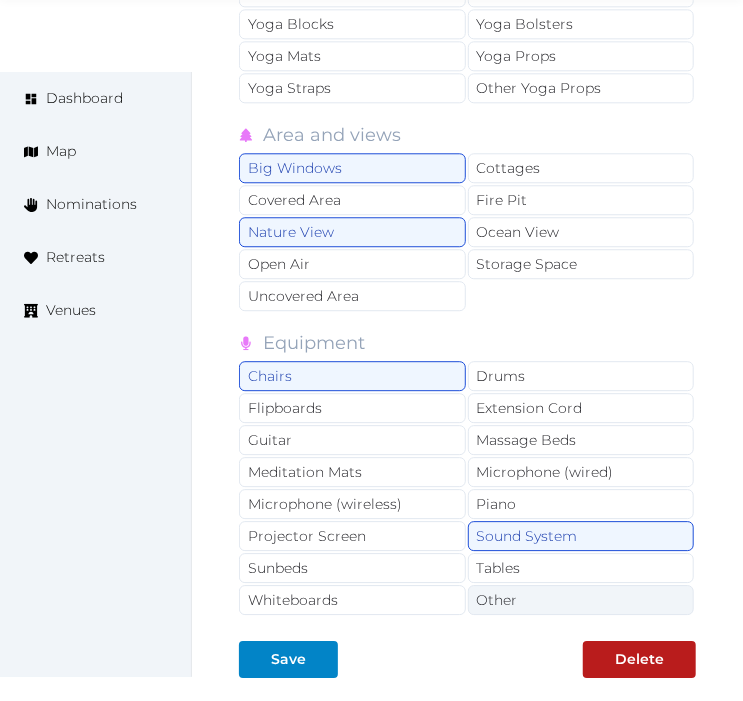 click on "Projector Screen" at bounding box center [352, 536] 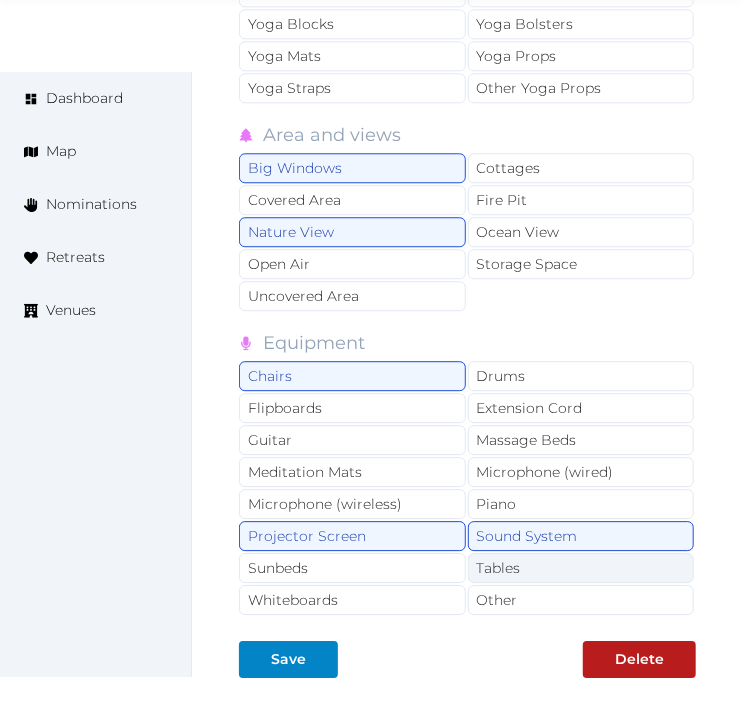 click on "Tables" at bounding box center [581, 568] 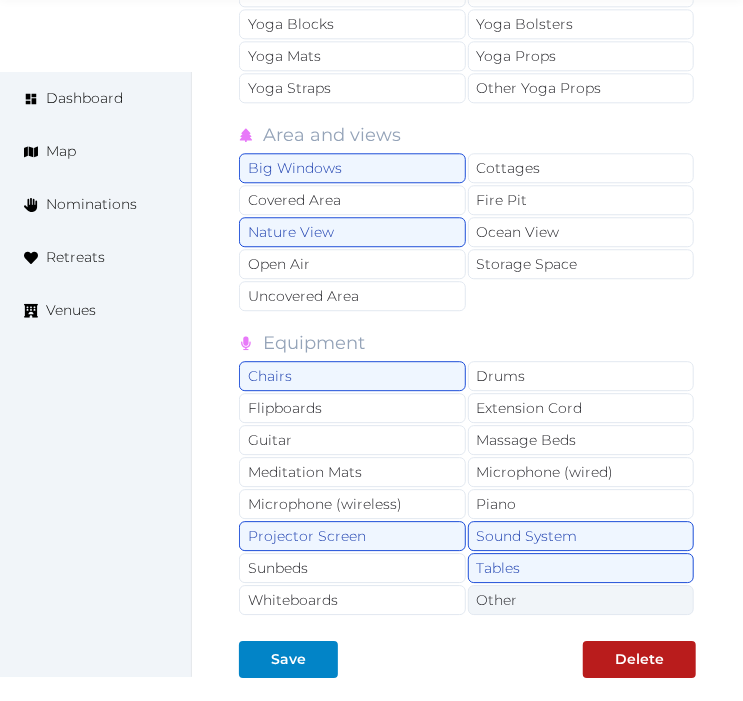 click on "Other" at bounding box center [581, 600] 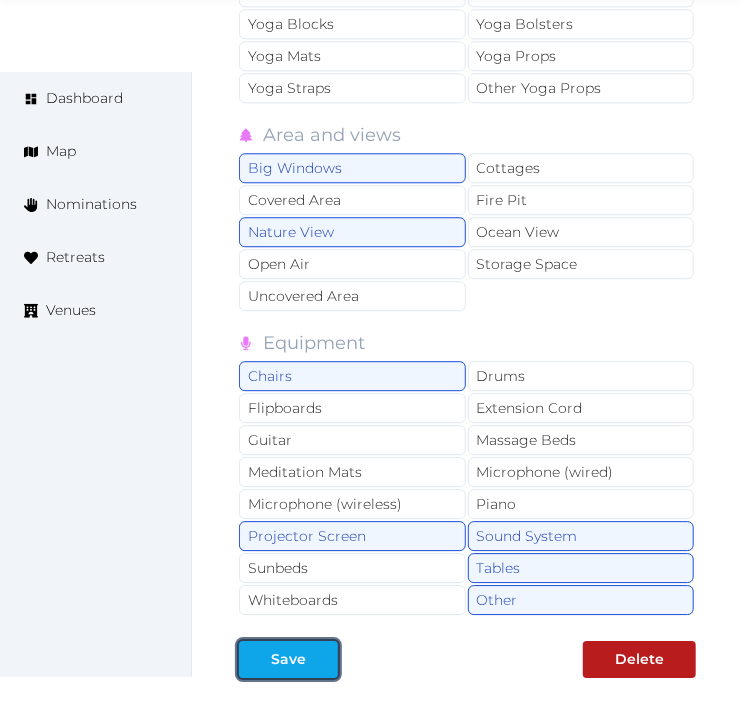 click at bounding box center [255, 659] 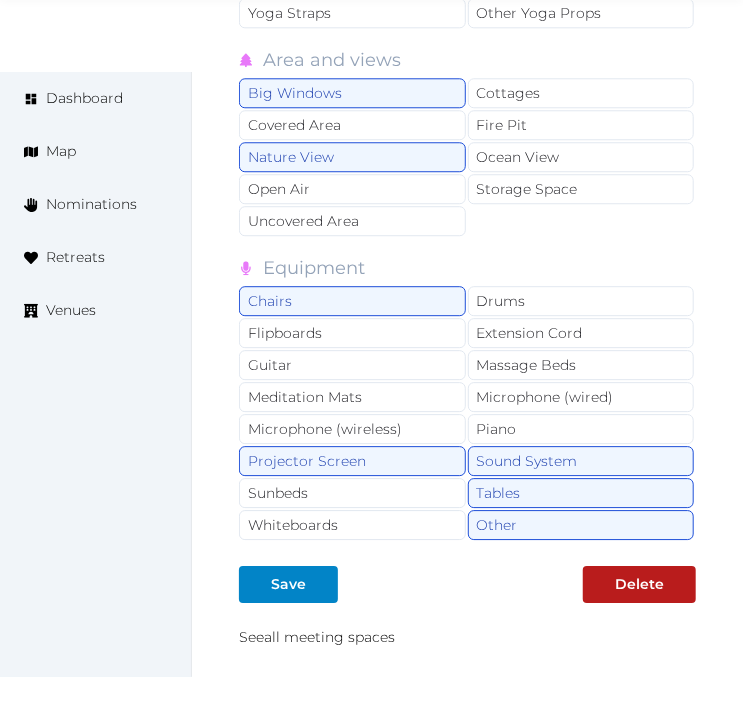 scroll, scrollTop: 3881, scrollLeft: 0, axis: vertical 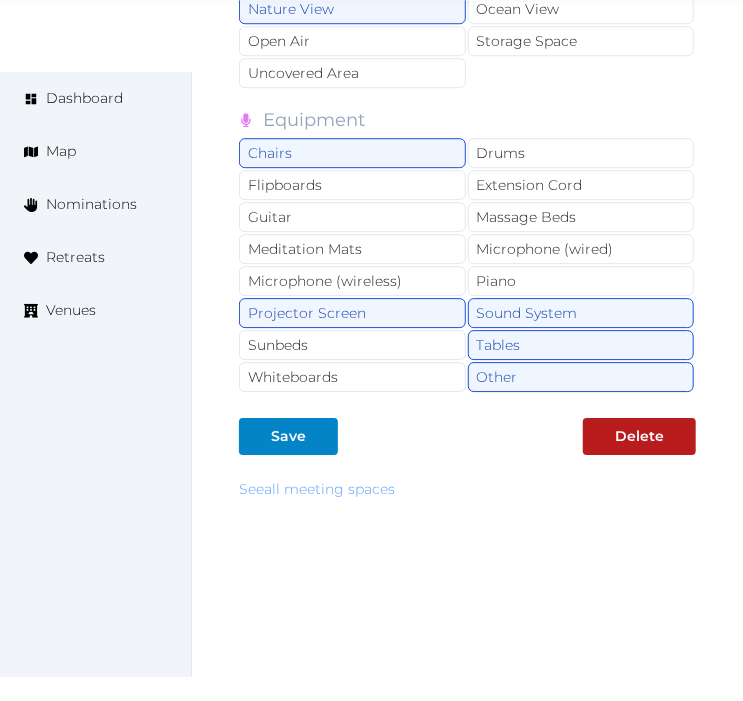 click on "See  all meeting spaces" at bounding box center [317, 489] 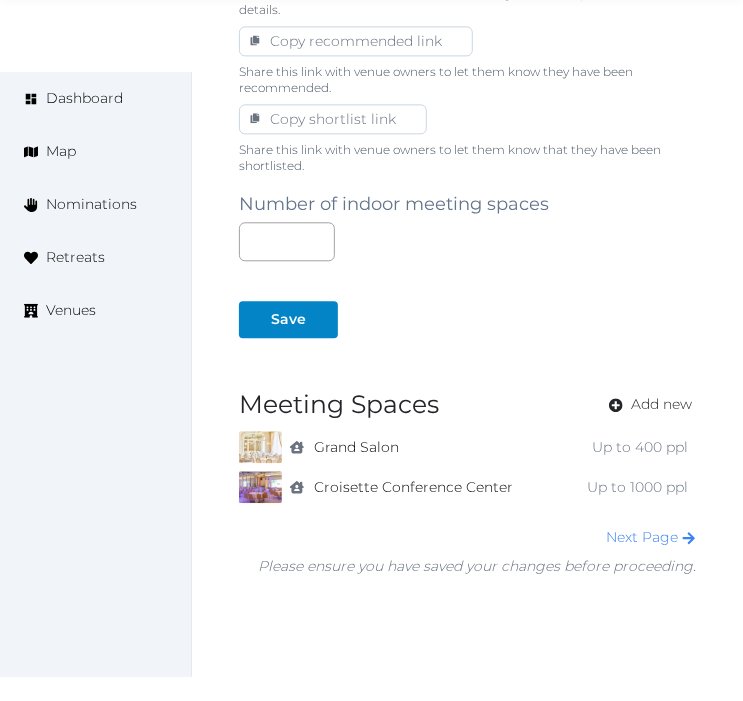 scroll, scrollTop: 1333, scrollLeft: 0, axis: vertical 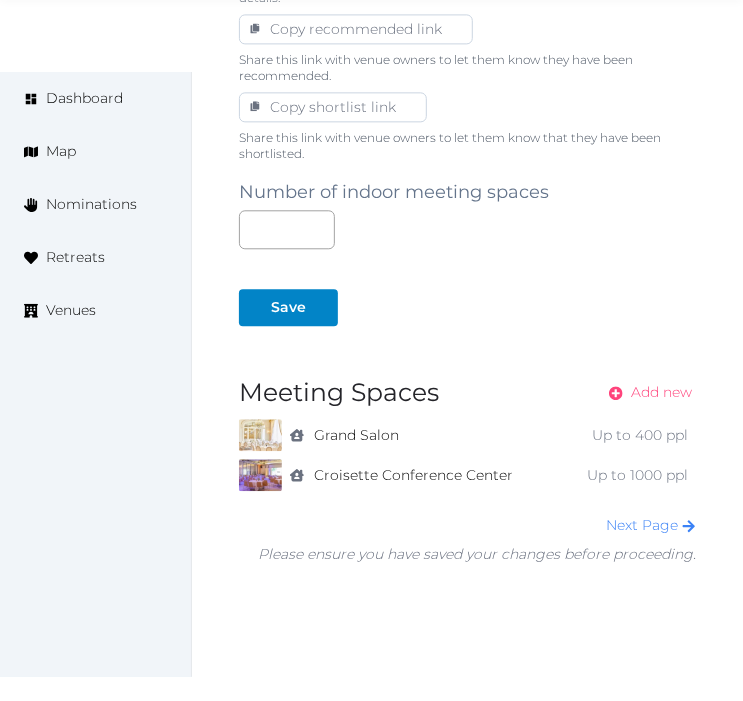 click on "Add new" at bounding box center [661, 392] 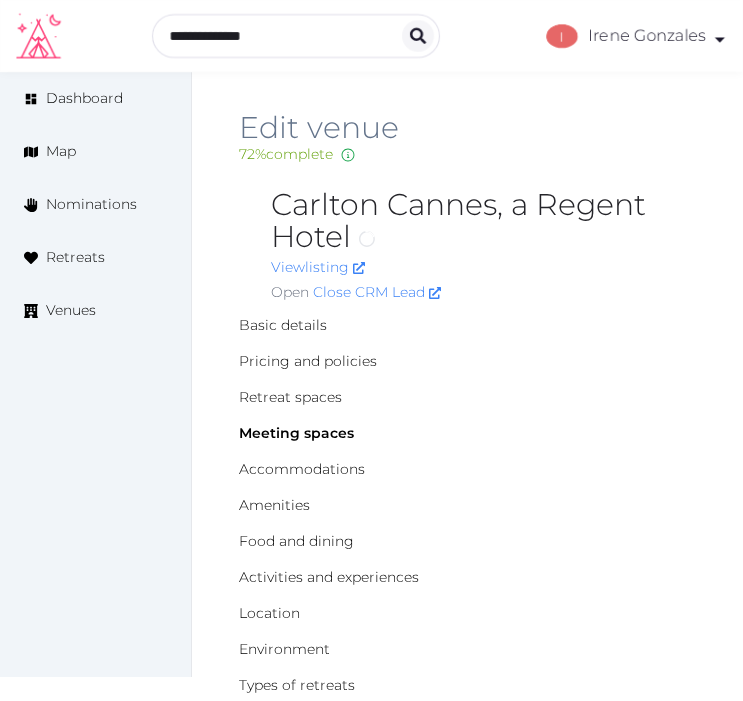 scroll, scrollTop: 0, scrollLeft: 0, axis: both 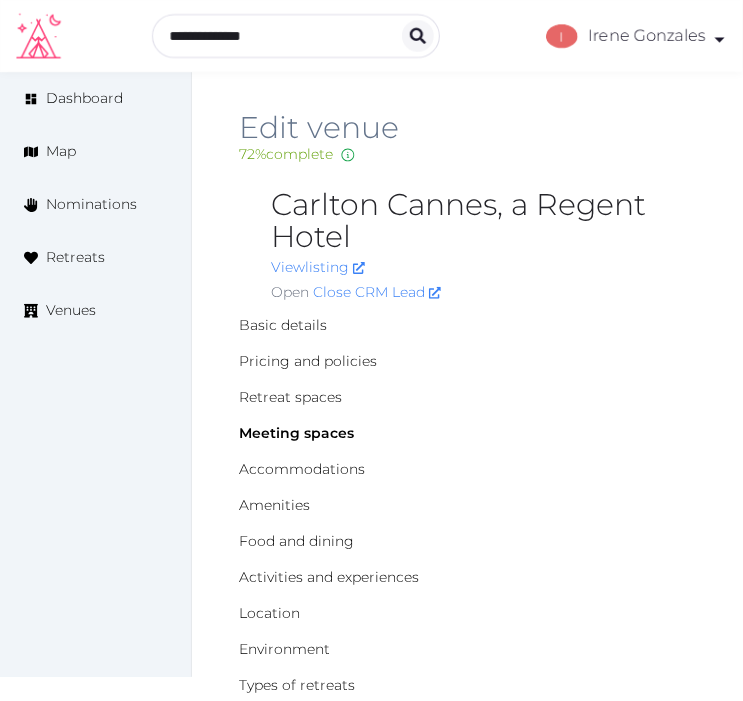 click on "72 %  complete Fill out all the fields in your listing to increase its completion percentage.   A higher completion percentage will make your listing more attractive and result in better matches." at bounding box center (467, 154) 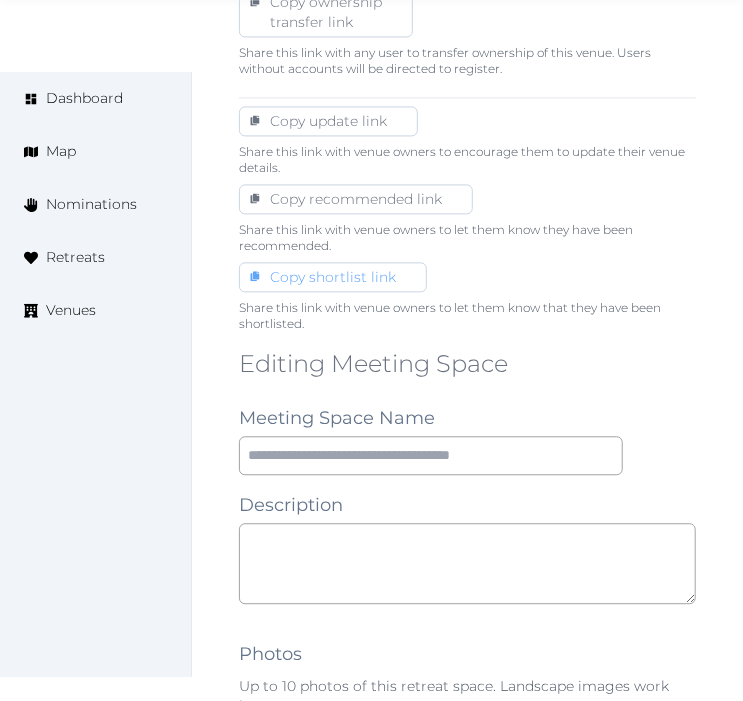 scroll, scrollTop: 1333, scrollLeft: 0, axis: vertical 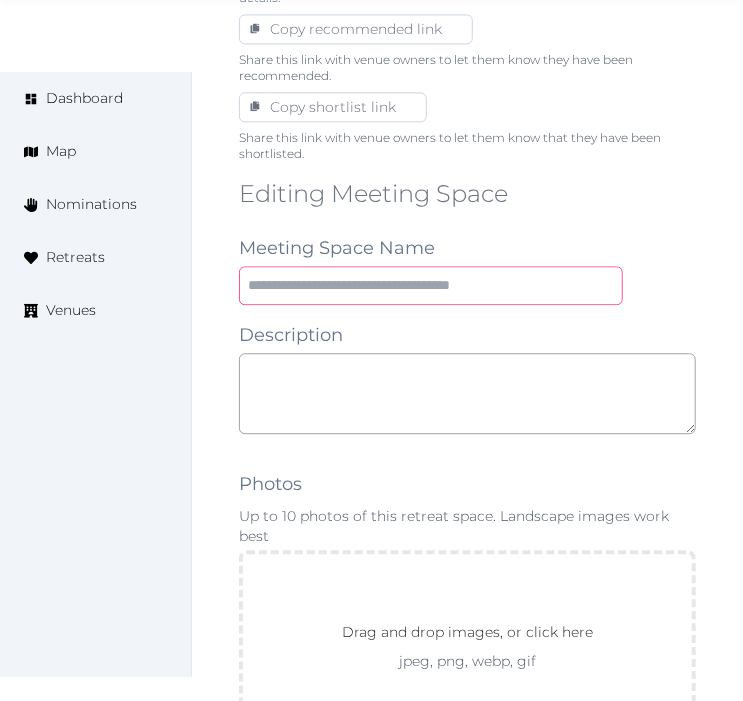 click at bounding box center [431, 285] 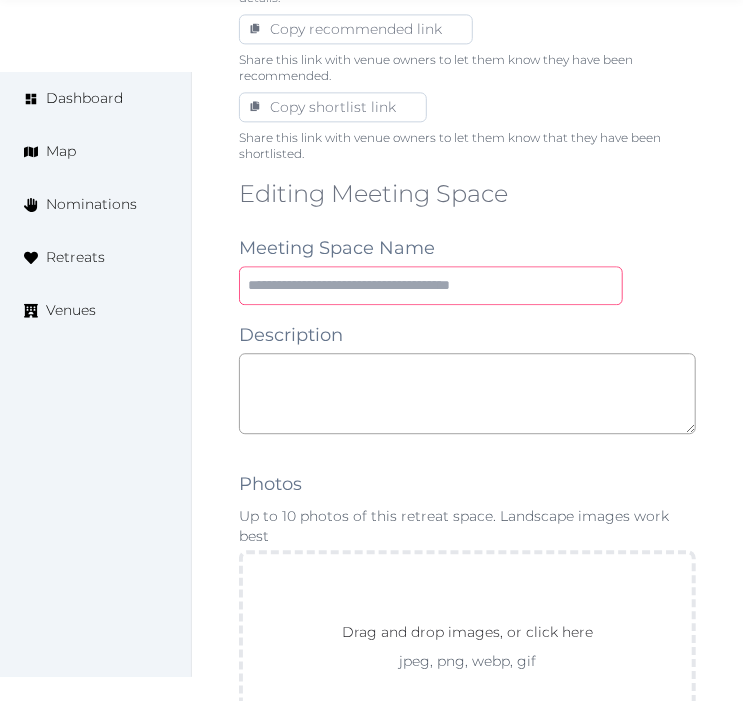 paste on "**********" 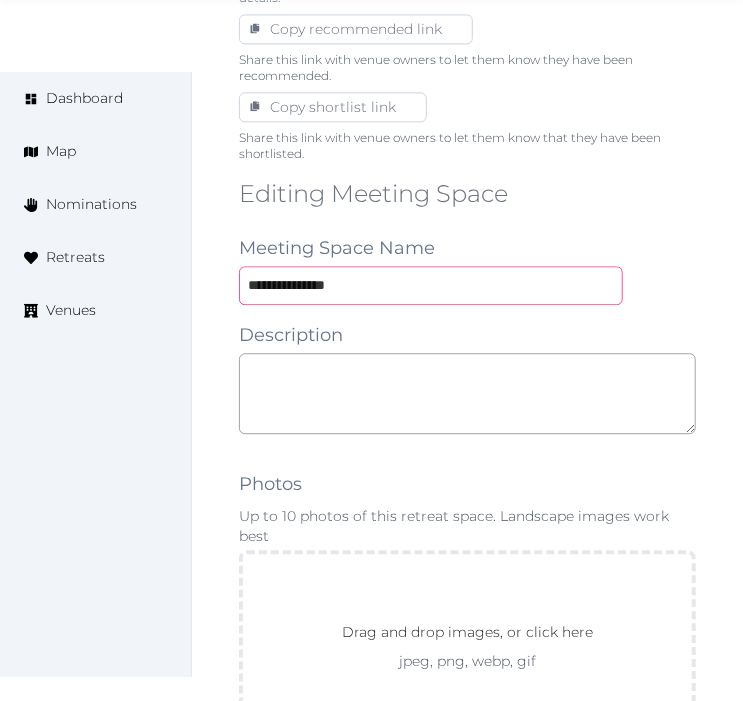 type on "**********" 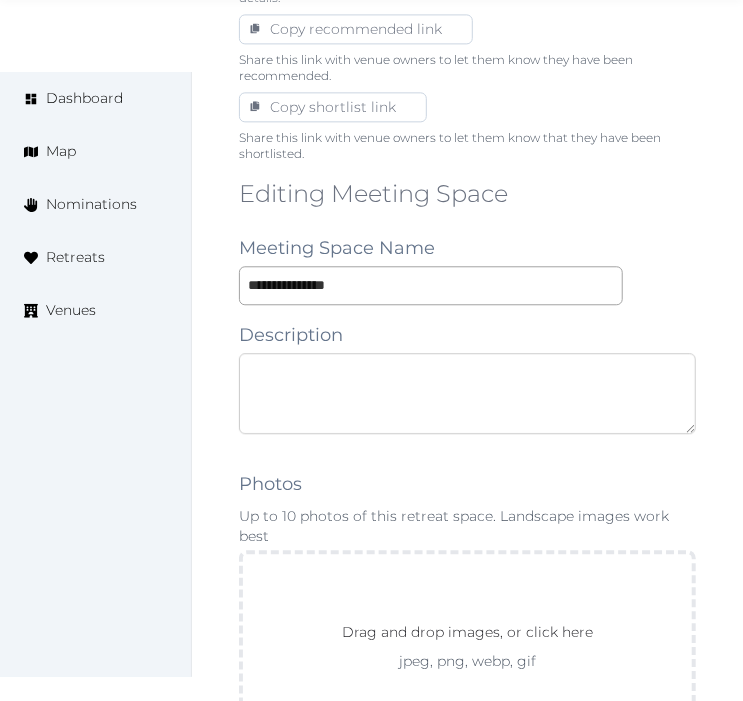 drag, startPoint x: 645, startPoint y: 393, endPoint x: 625, endPoint y: 384, distance: 21.931713 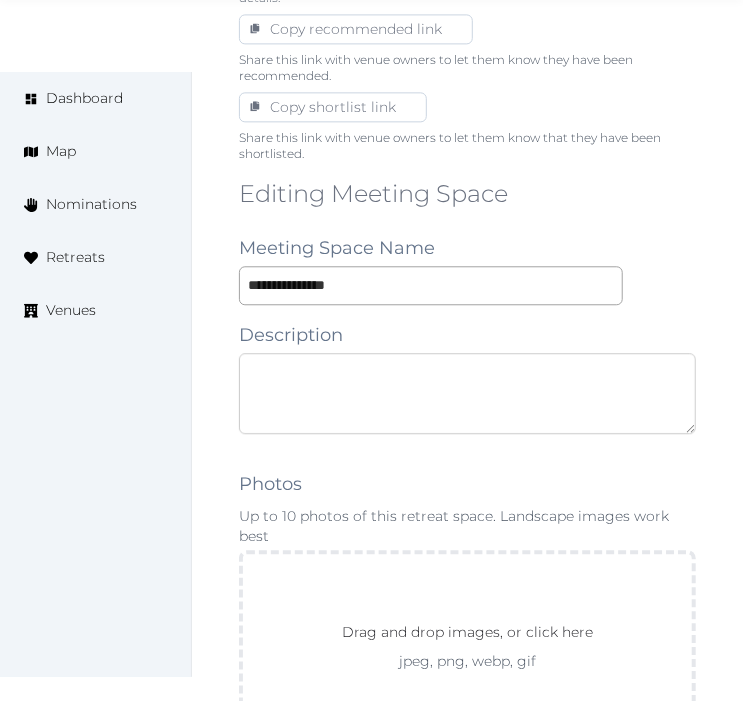 paste on "**********" 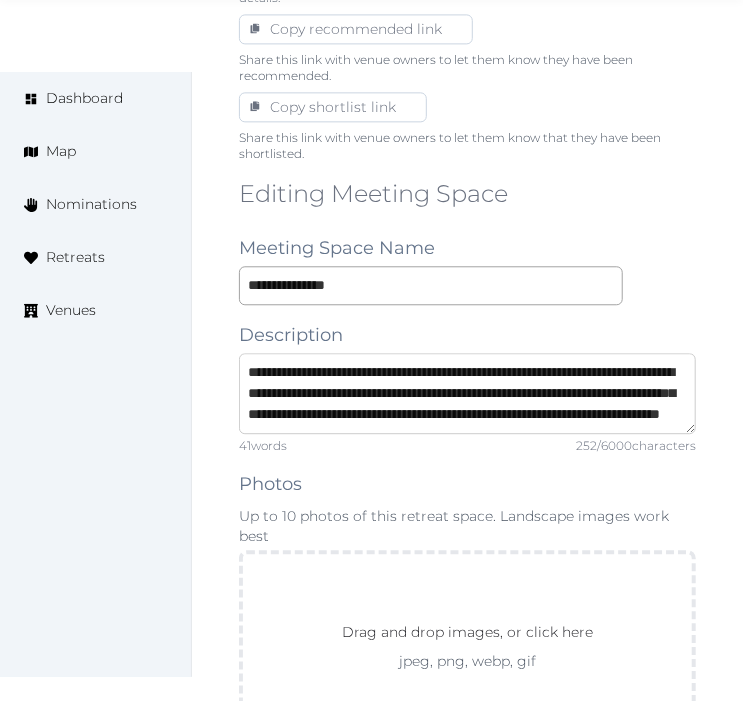 scroll, scrollTop: 52, scrollLeft: 0, axis: vertical 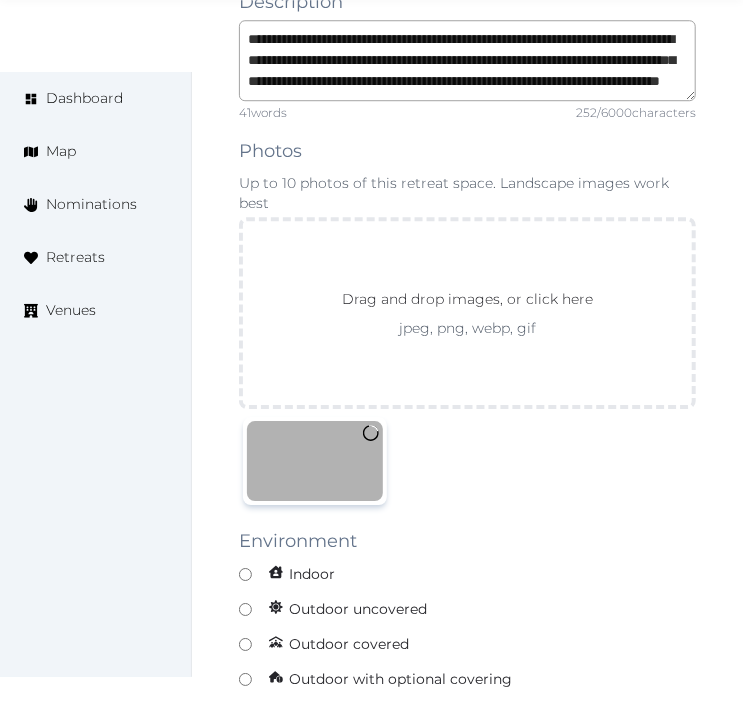 click on "Edit venue 72 %  complete Fill out all the fields in your listing to increase its completion percentage.   A higher completion percentage will make your listing more attractive and result in better matches. Carlton Cannes, a Regent Hotel   View  listing   Open    Close CRM Lead Basic details Pricing and policies Retreat spaces Meeting spaces Accommodations Amenities Food and dining Activities and experiences Location Environment Types of retreats Brochures Notes Ownership Administration Activity This venue is live and visible to the public Mark draft Archive Venue owned by RetreatsAndVenues Manager c.o.r.e.y.sanford@retreatsandvenues.com Copy ownership transfer link Share this link with any user to transfer ownership of this venue. Users without accounts will be directed to register. Copy update link Share this link with venue owners to encourage them to update their venue details. Copy recommended link Share this link with venue owners to let them know they have been recommended. Copy shortlist link 41 252" at bounding box center [467, 340] 